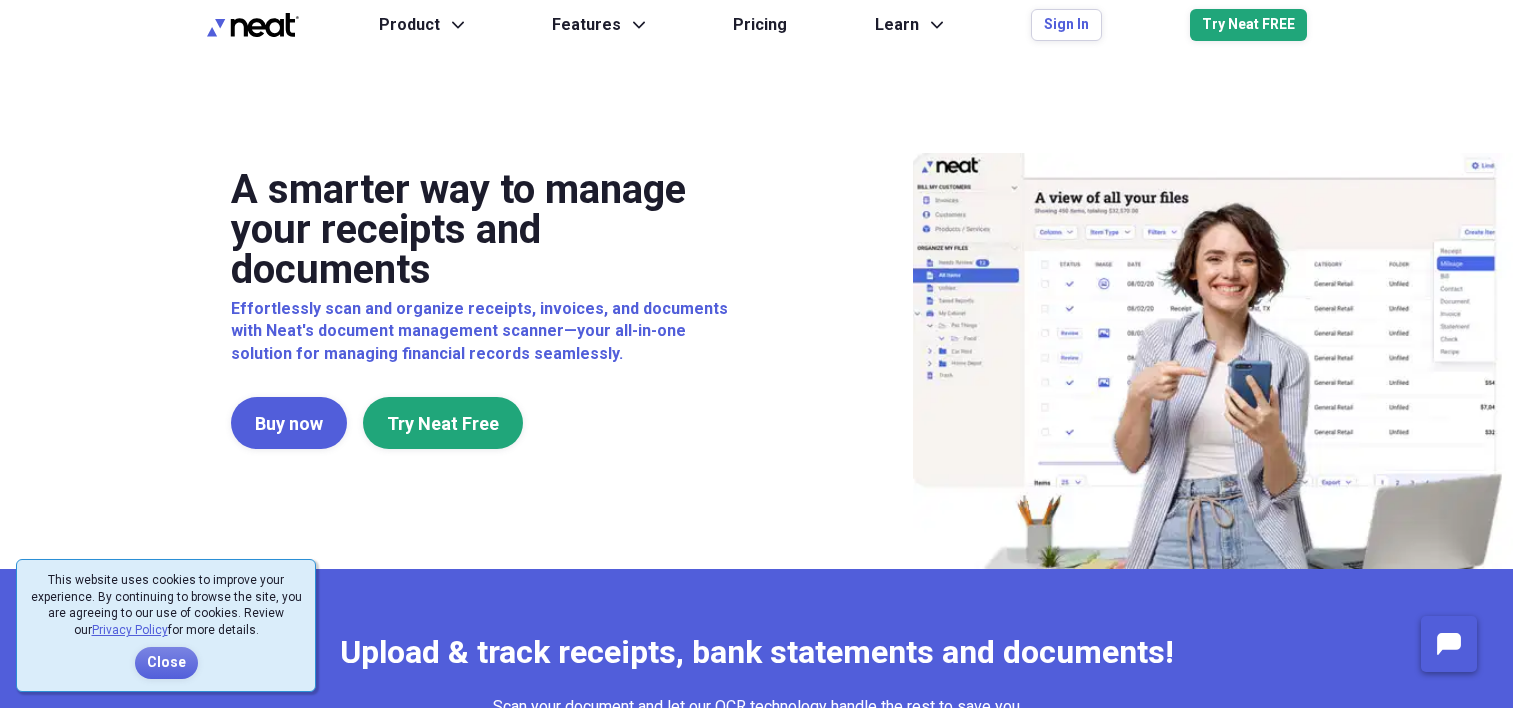 scroll, scrollTop: 0, scrollLeft: 0, axis: both 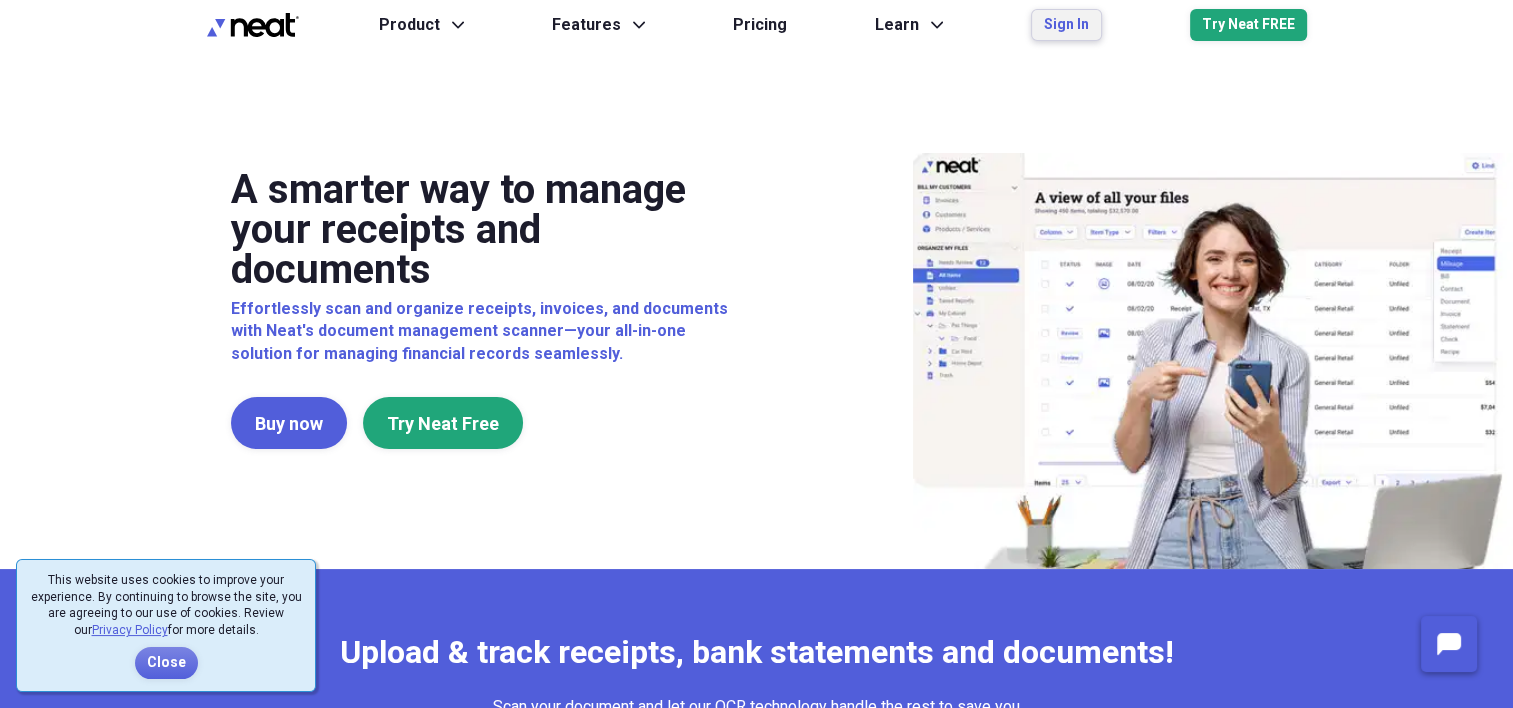 click on "Sign In" at bounding box center [1066, 25] 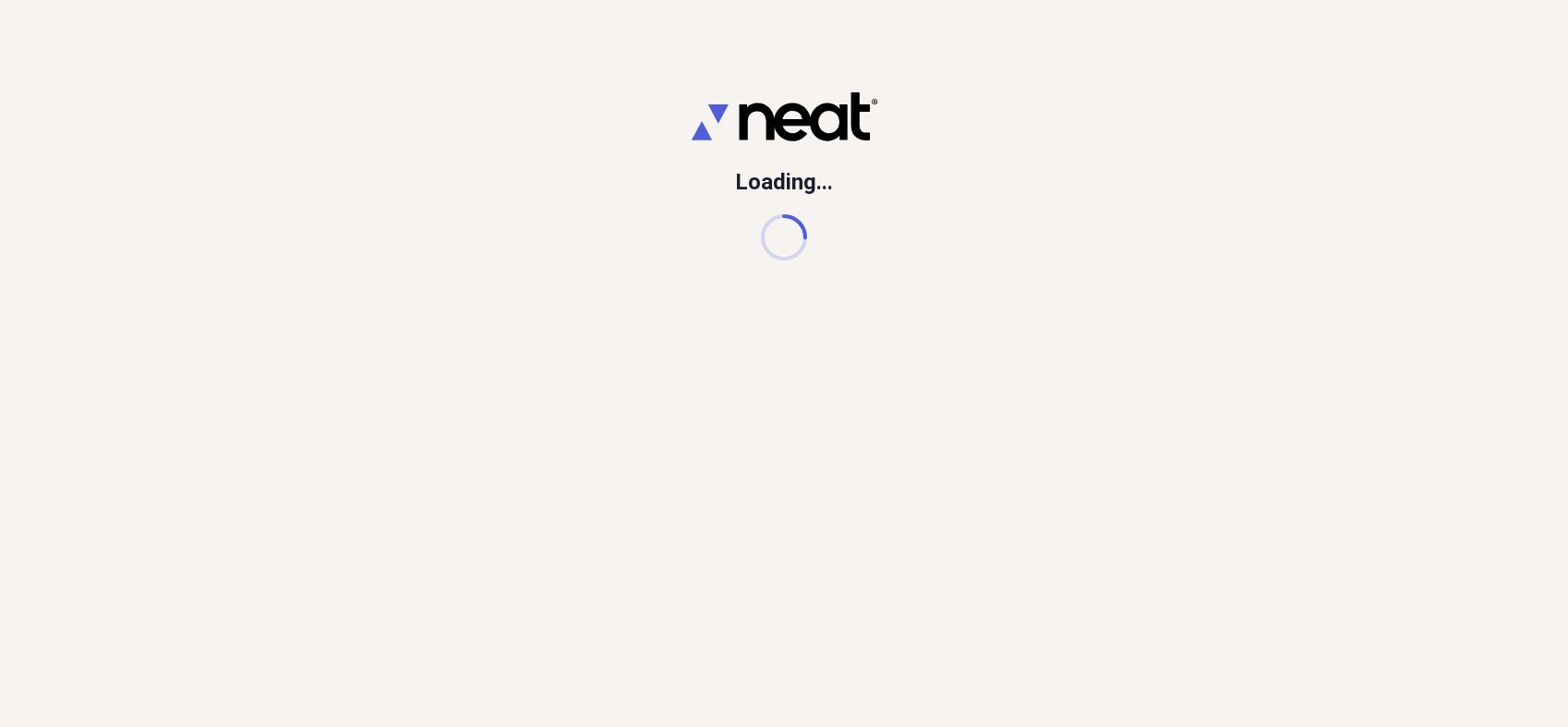 scroll, scrollTop: 0, scrollLeft: 0, axis: both 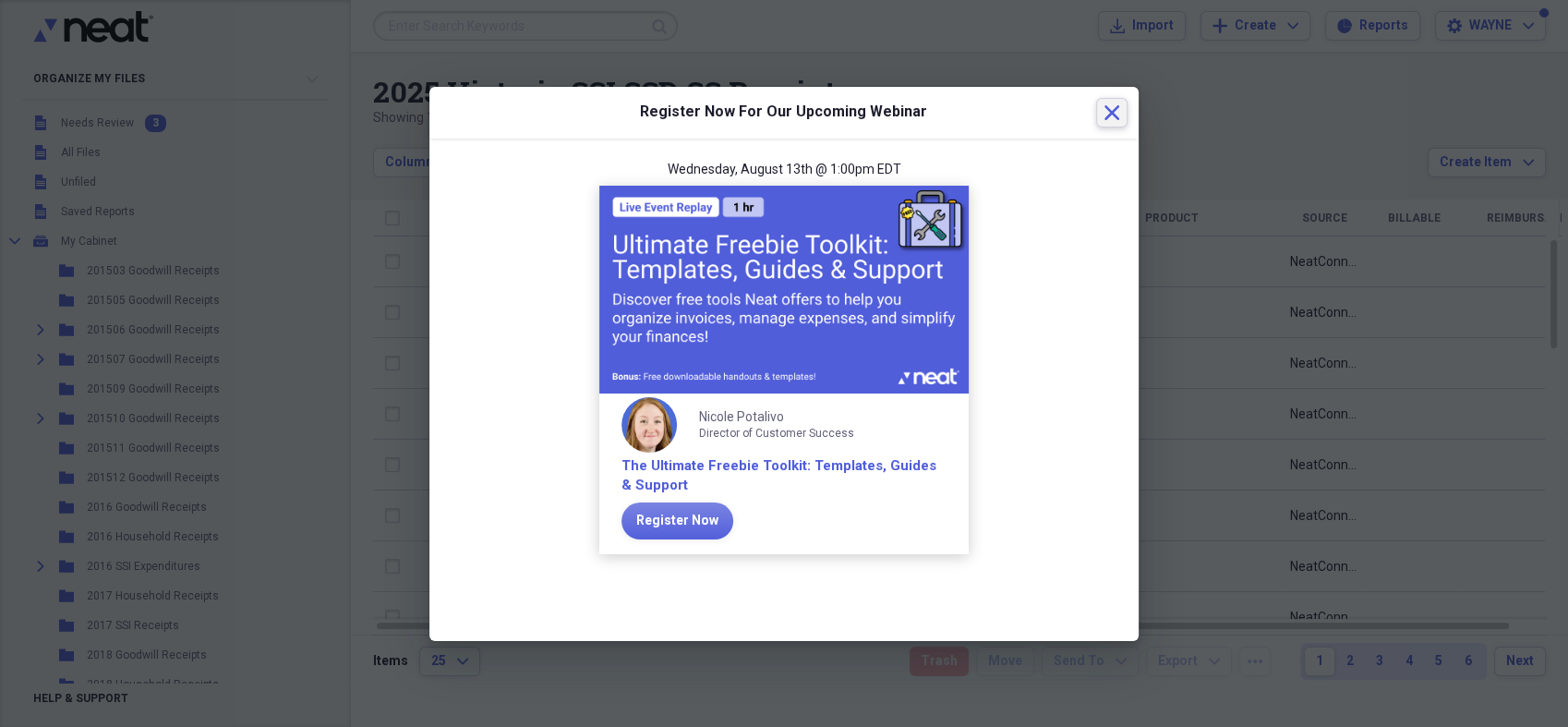 click on "Close" at bounding box center (1112, 113) 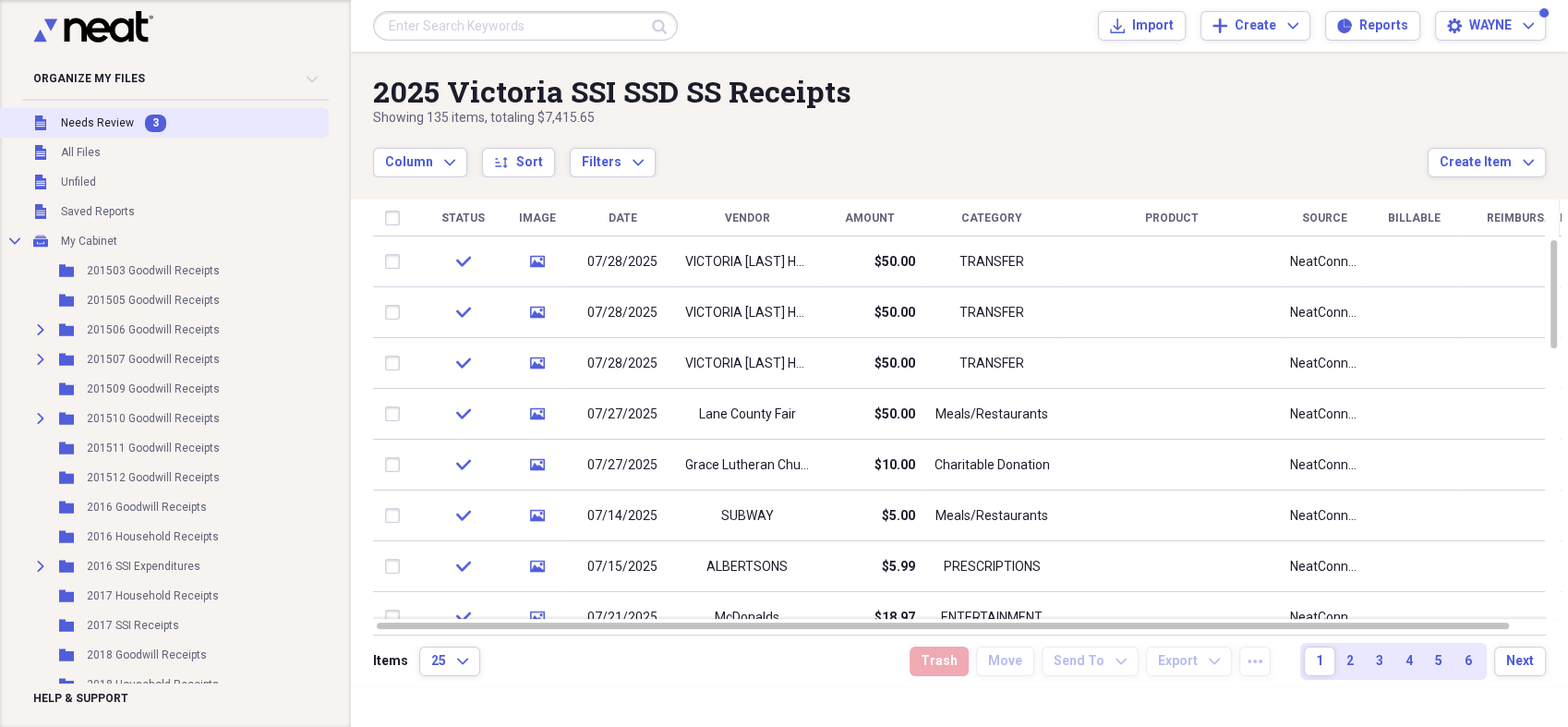 click on "Needs Review" at bounding box center [97, 123] 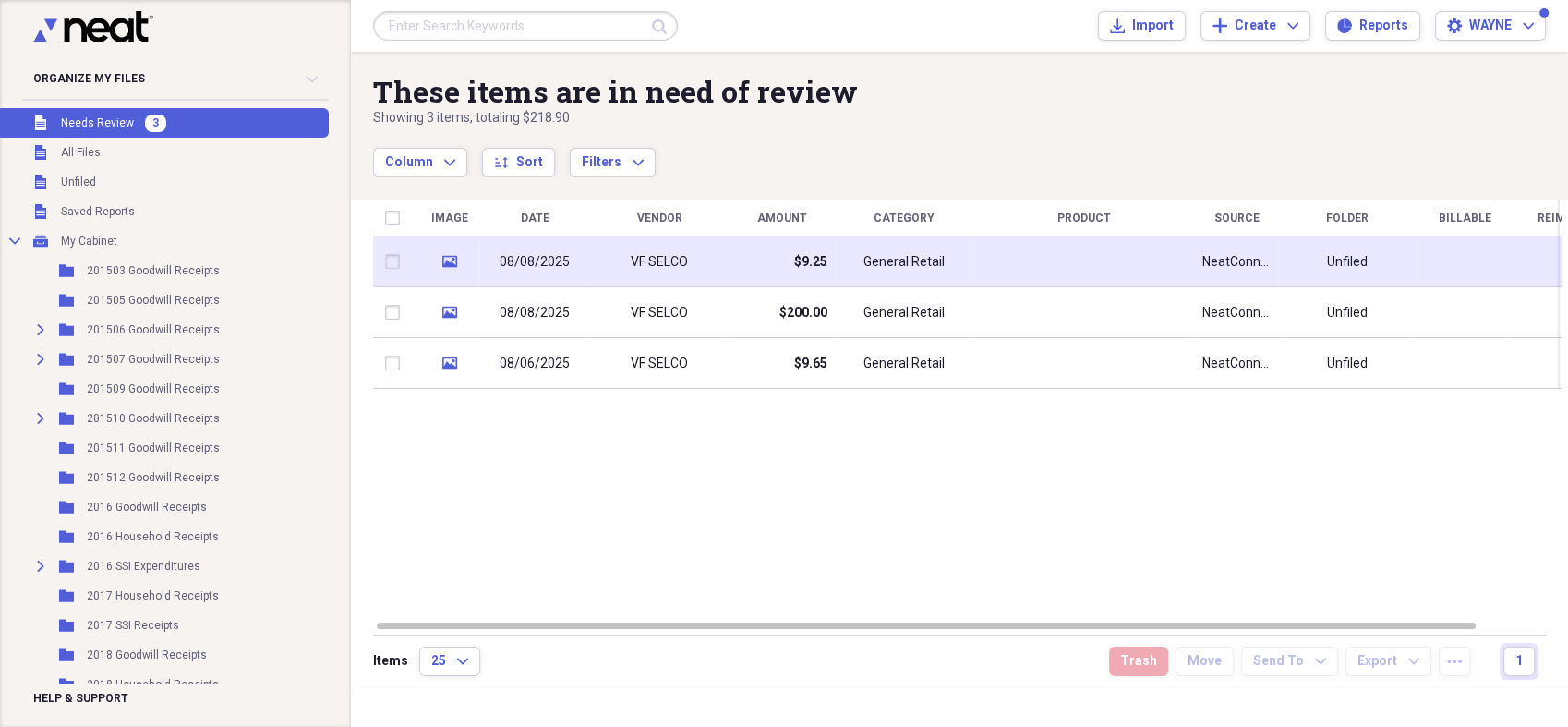 click on "08/08/2025" at bounding box center [535, 262] 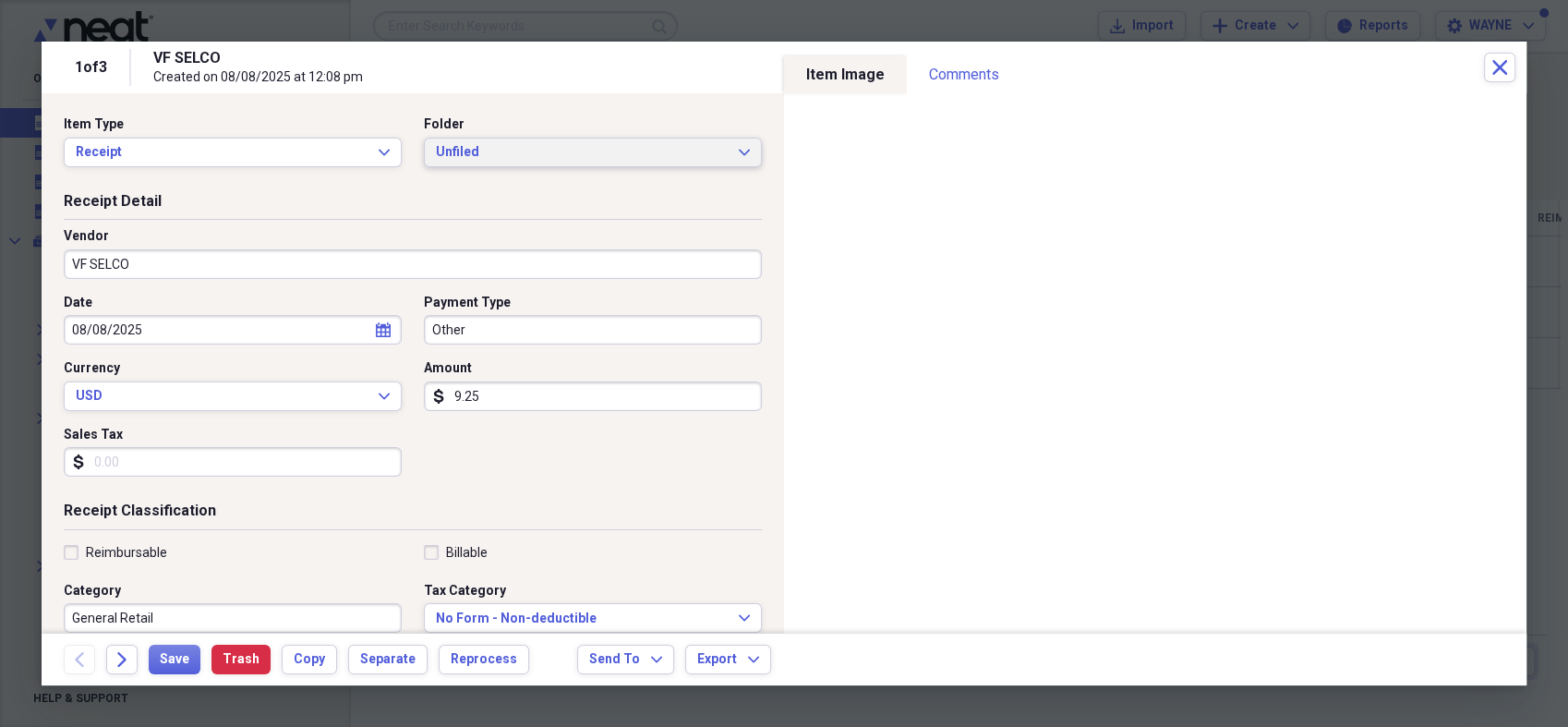 click on "Unfiled" at bounding box center [582, 152] 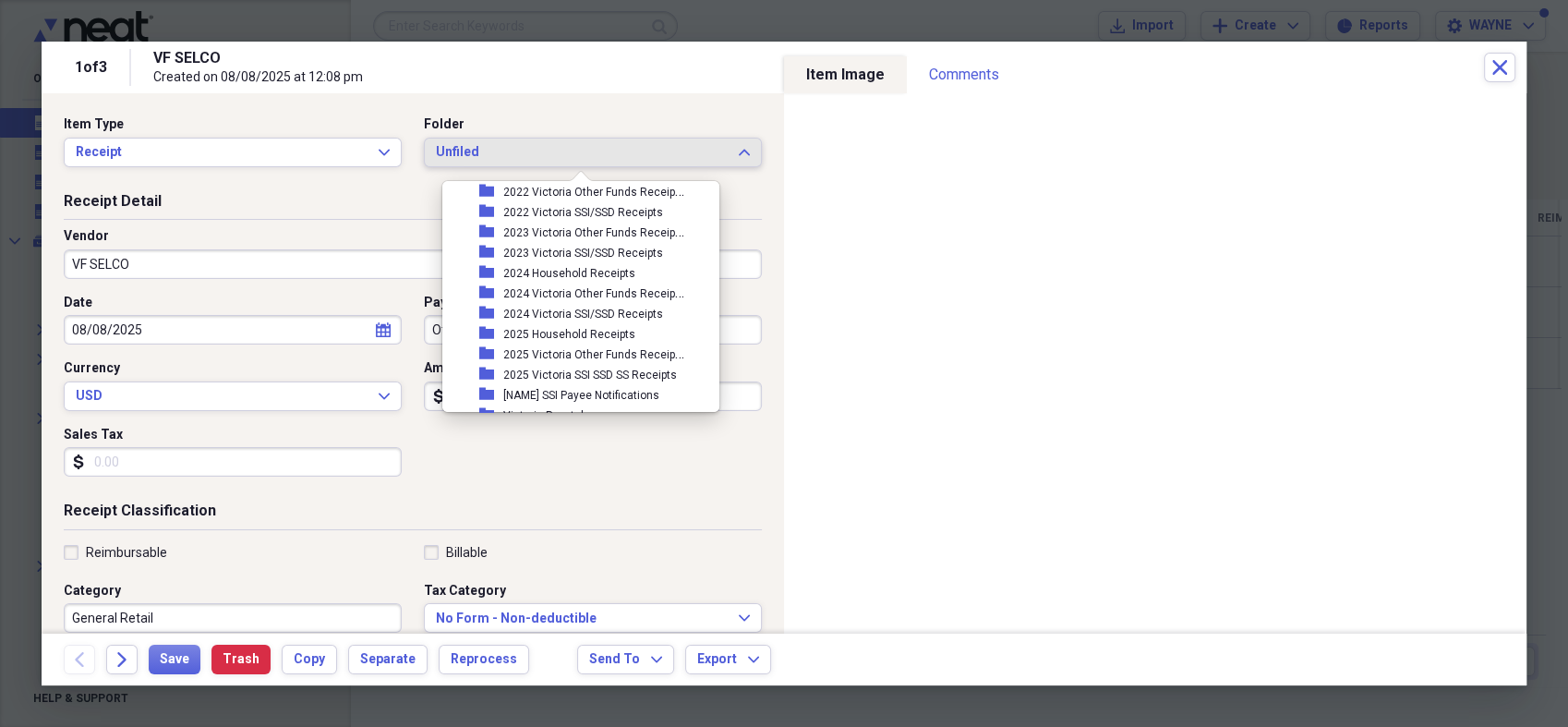 scroll, scrollTop: 586, scrollLeft: 0, axis: vertical 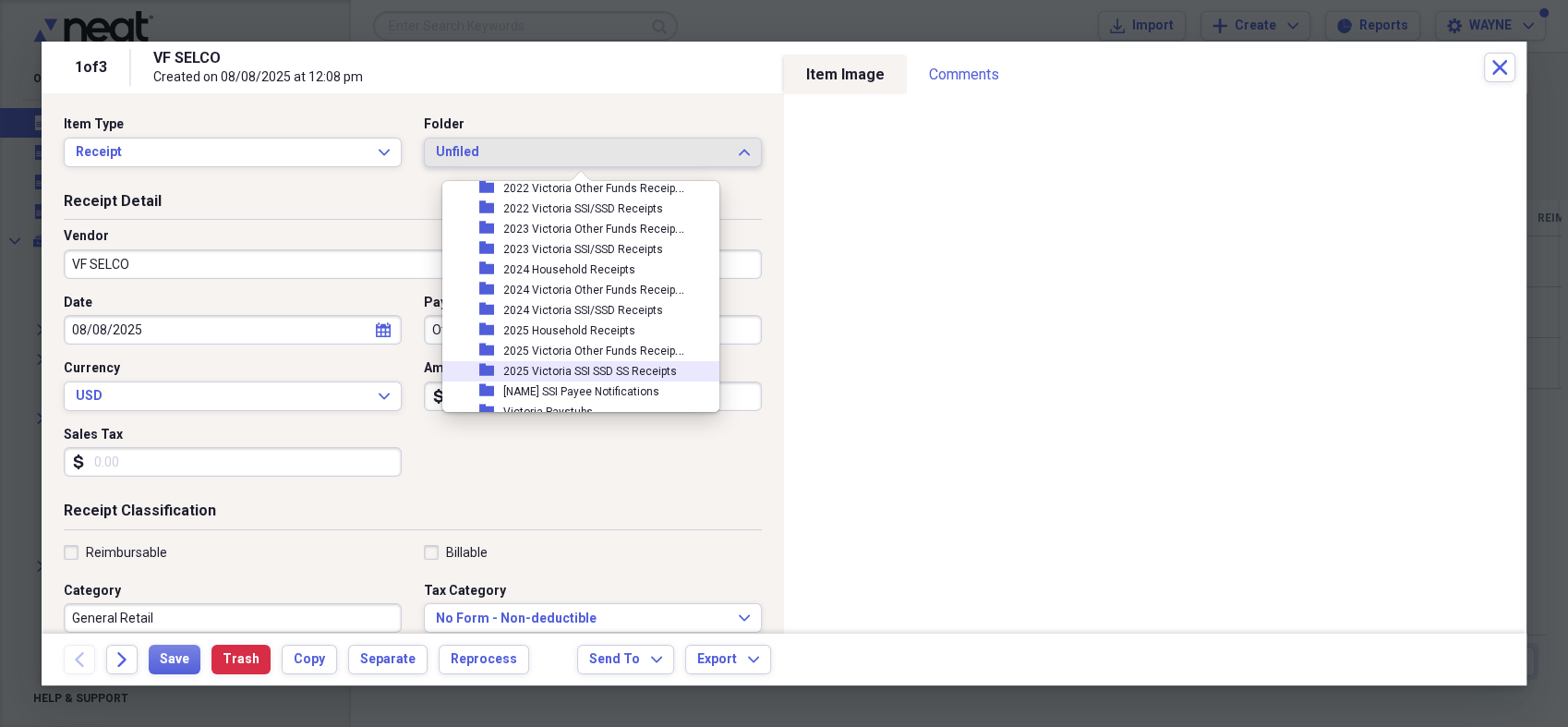 click on "2025 [PERSON] SSI SSD SS Receipts" at bounding box center (590, 371) 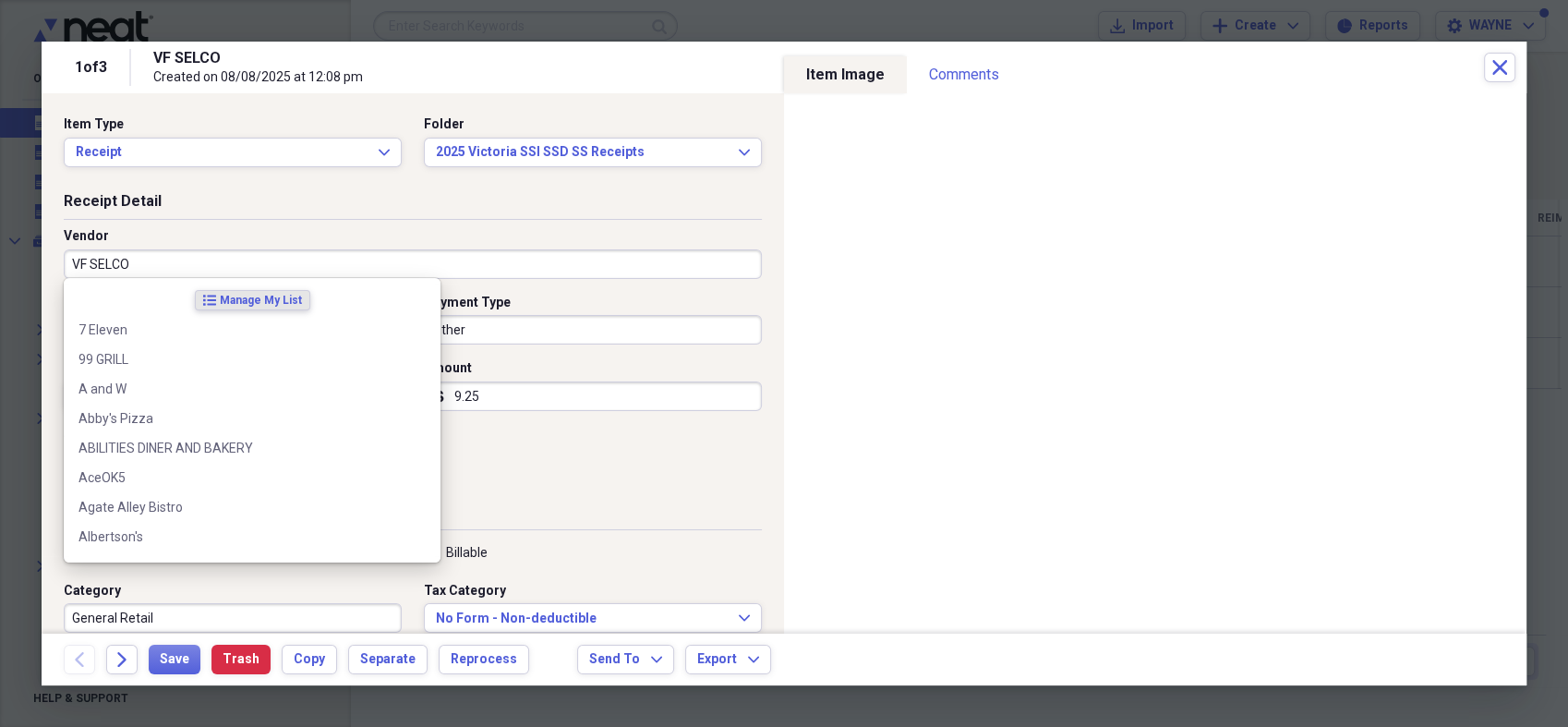 click on "VF SELCO" at bounding box center [413, 264] 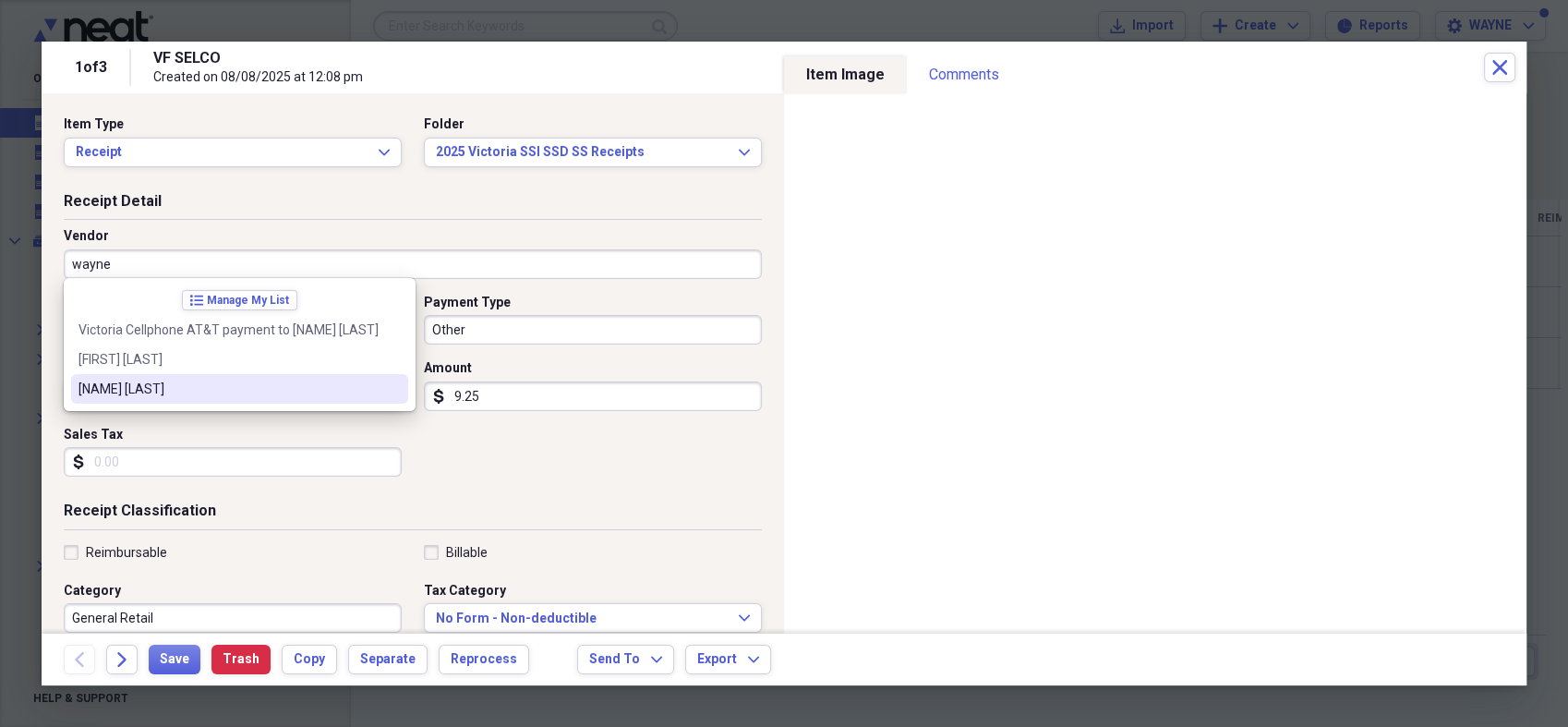 click on "[PERSON]" at bounding box center [228, 389] 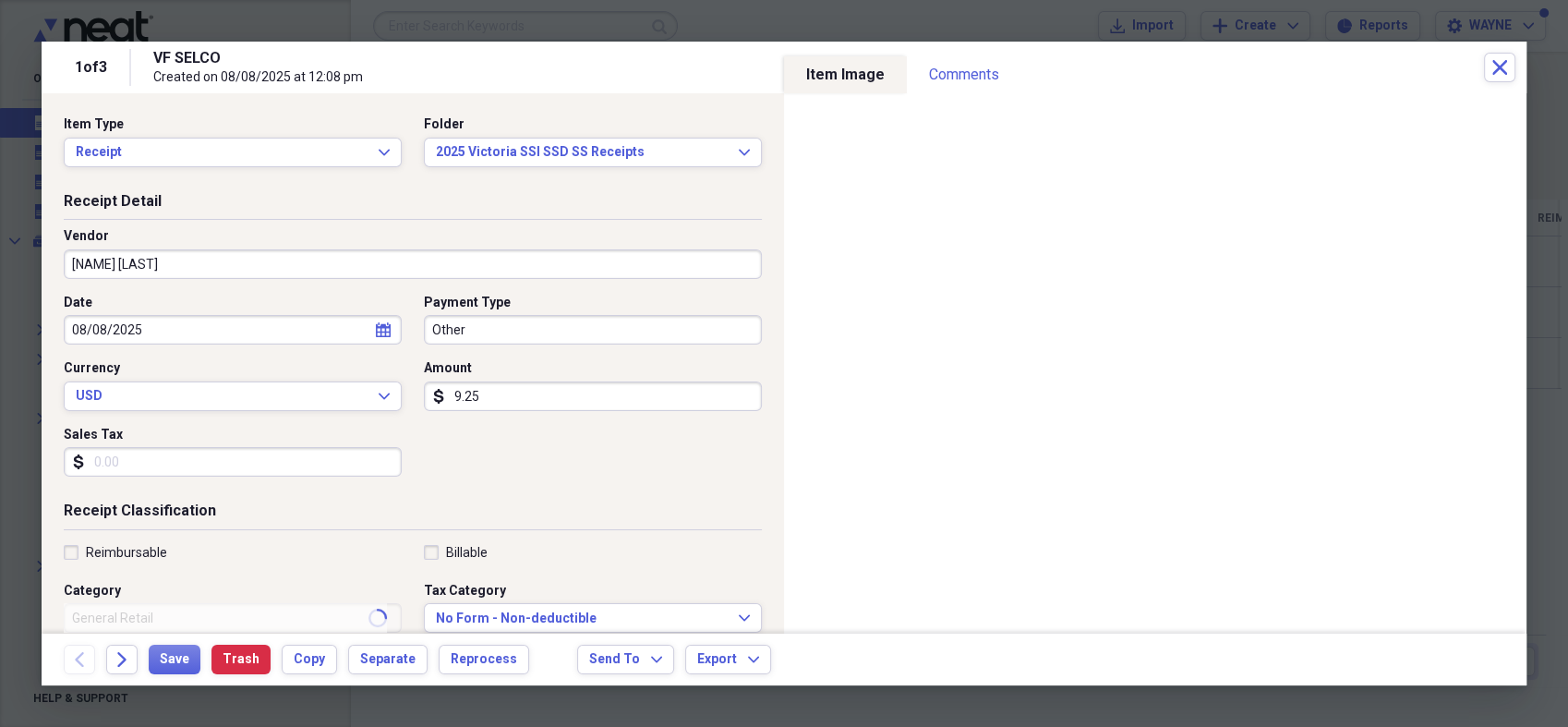 type on "CELL PHONE REIMB TO [PERSON]" 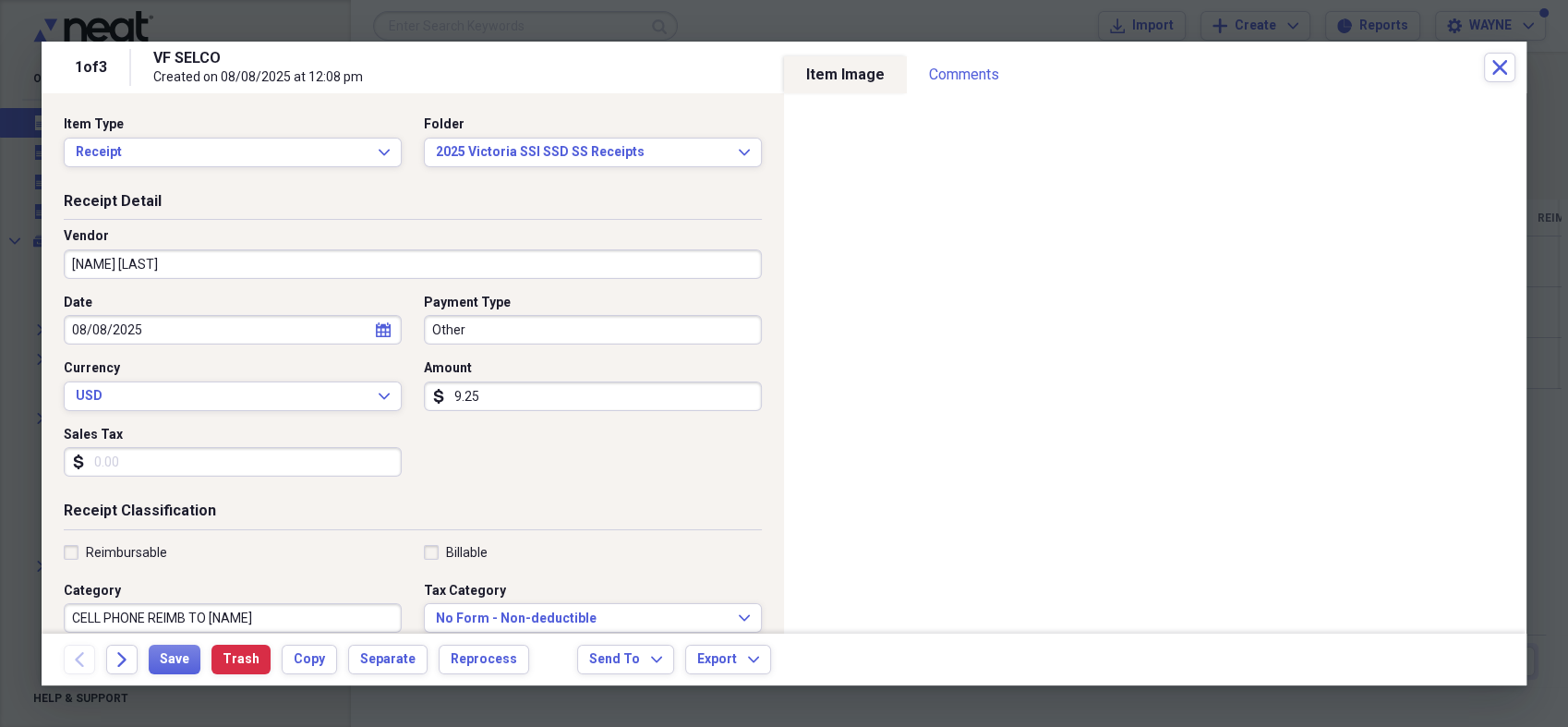 select on "7" 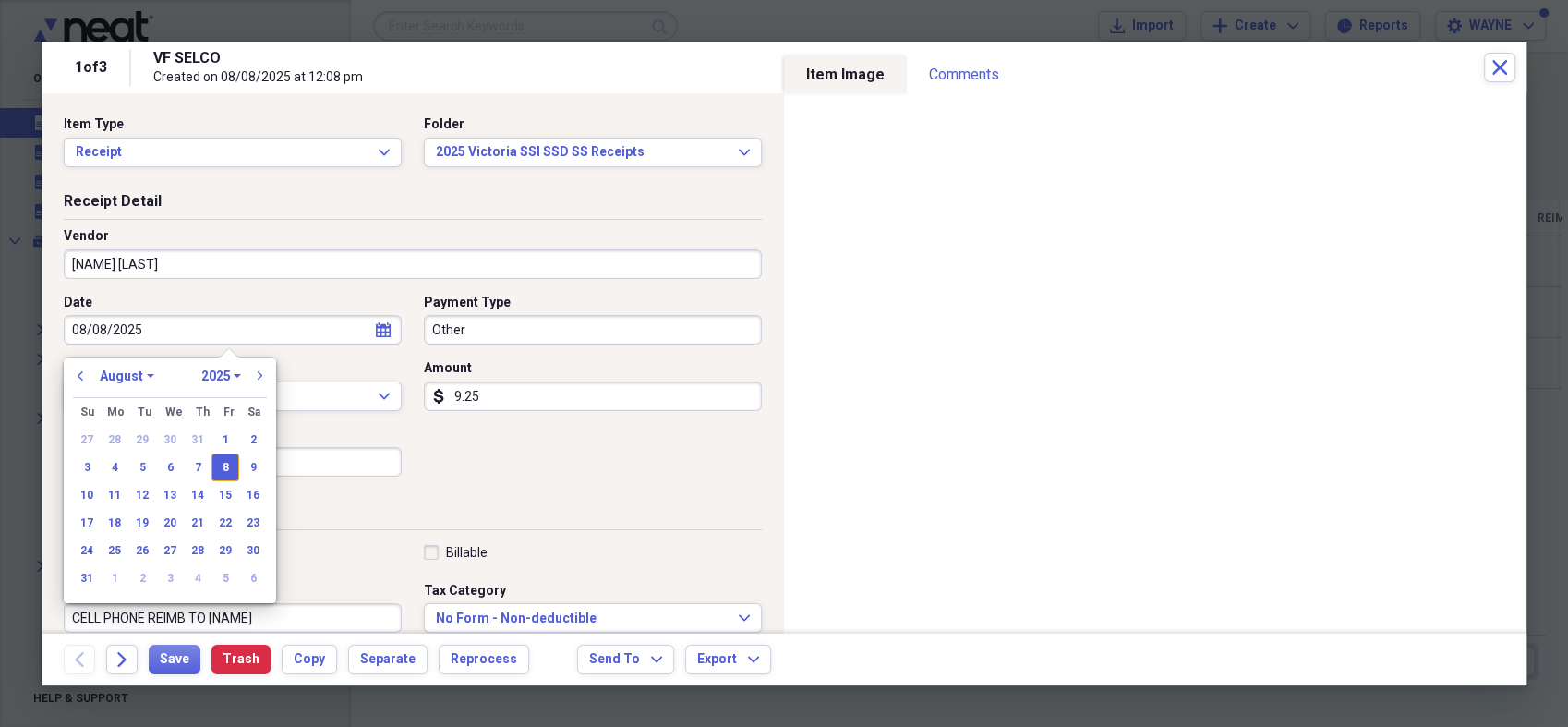 type 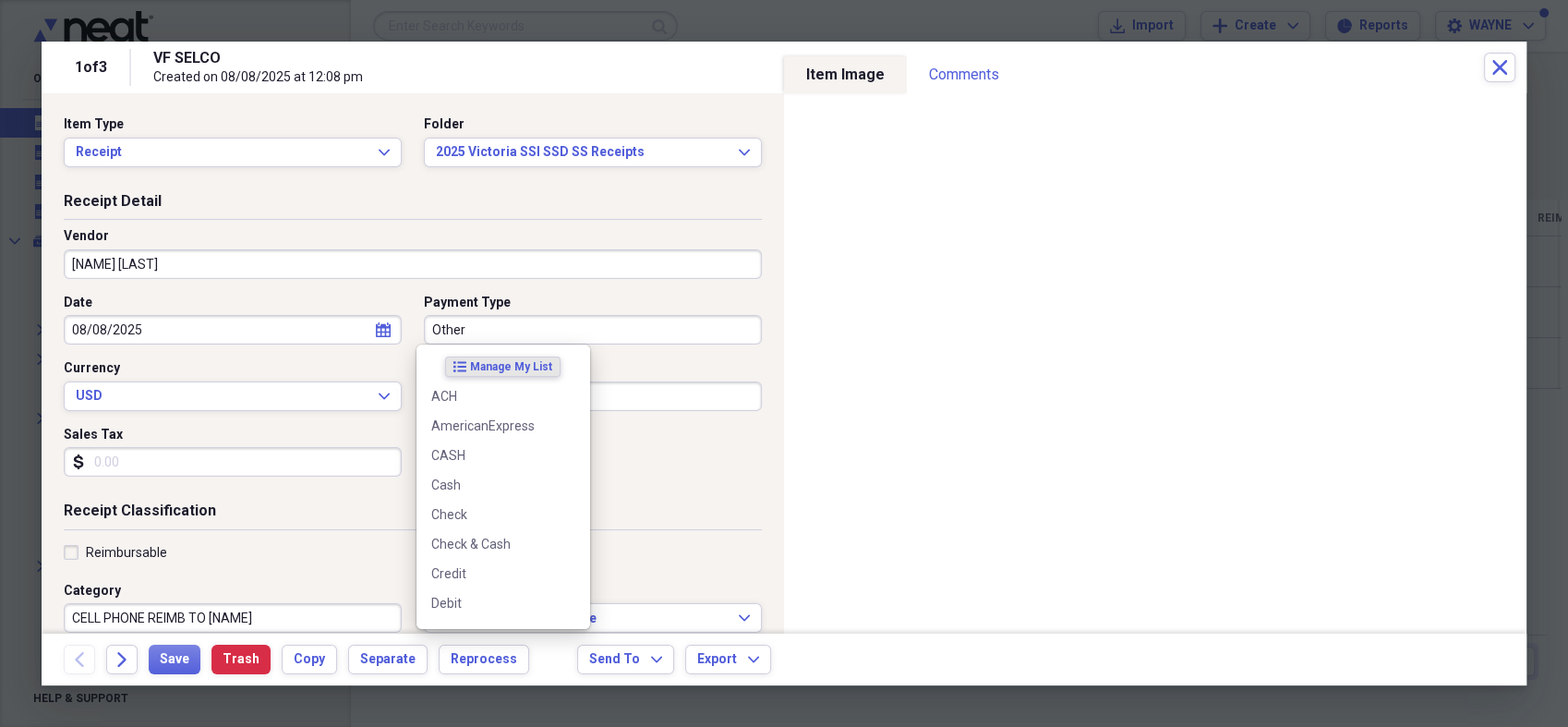 click on "Other" at bounding box center (593, 330) 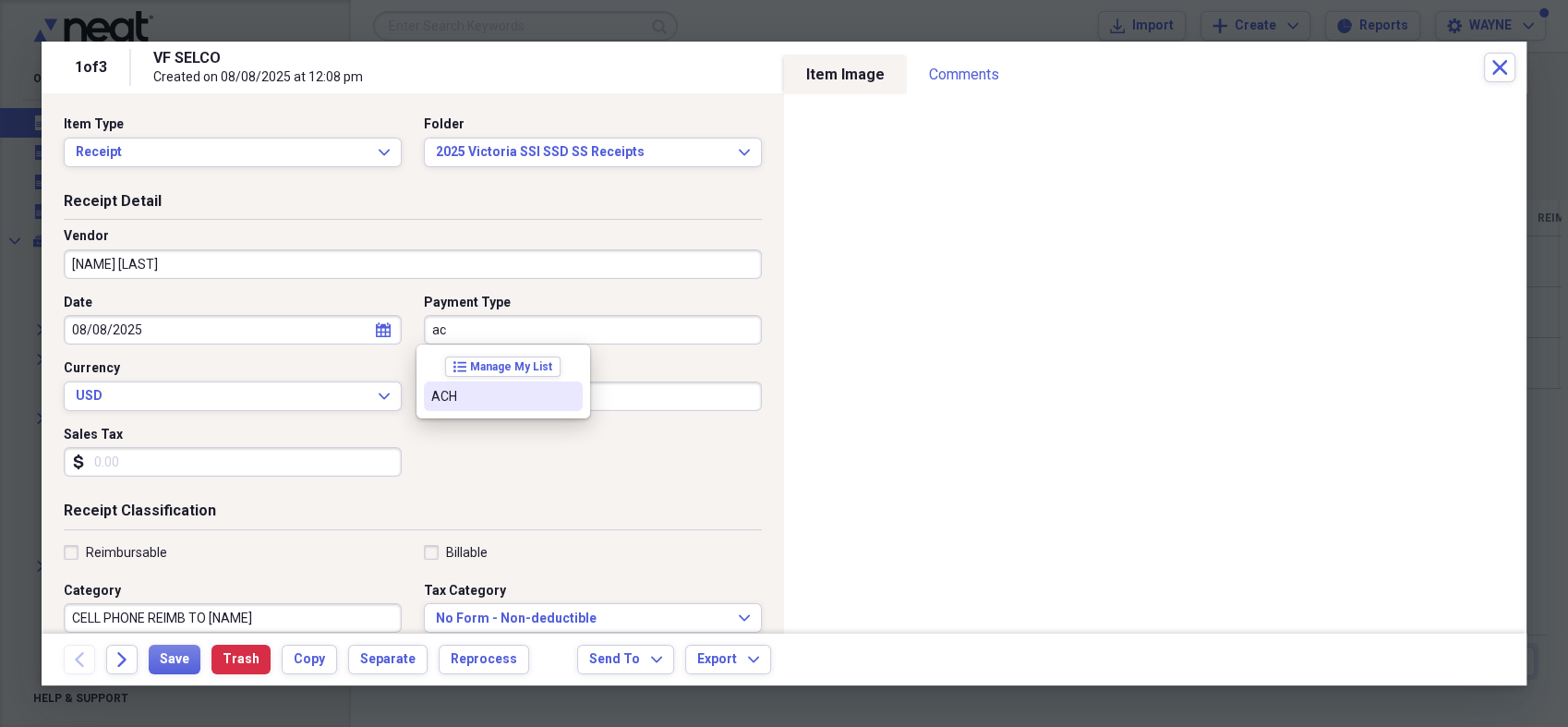 click on "ACH" at bounding box center (492, 396) 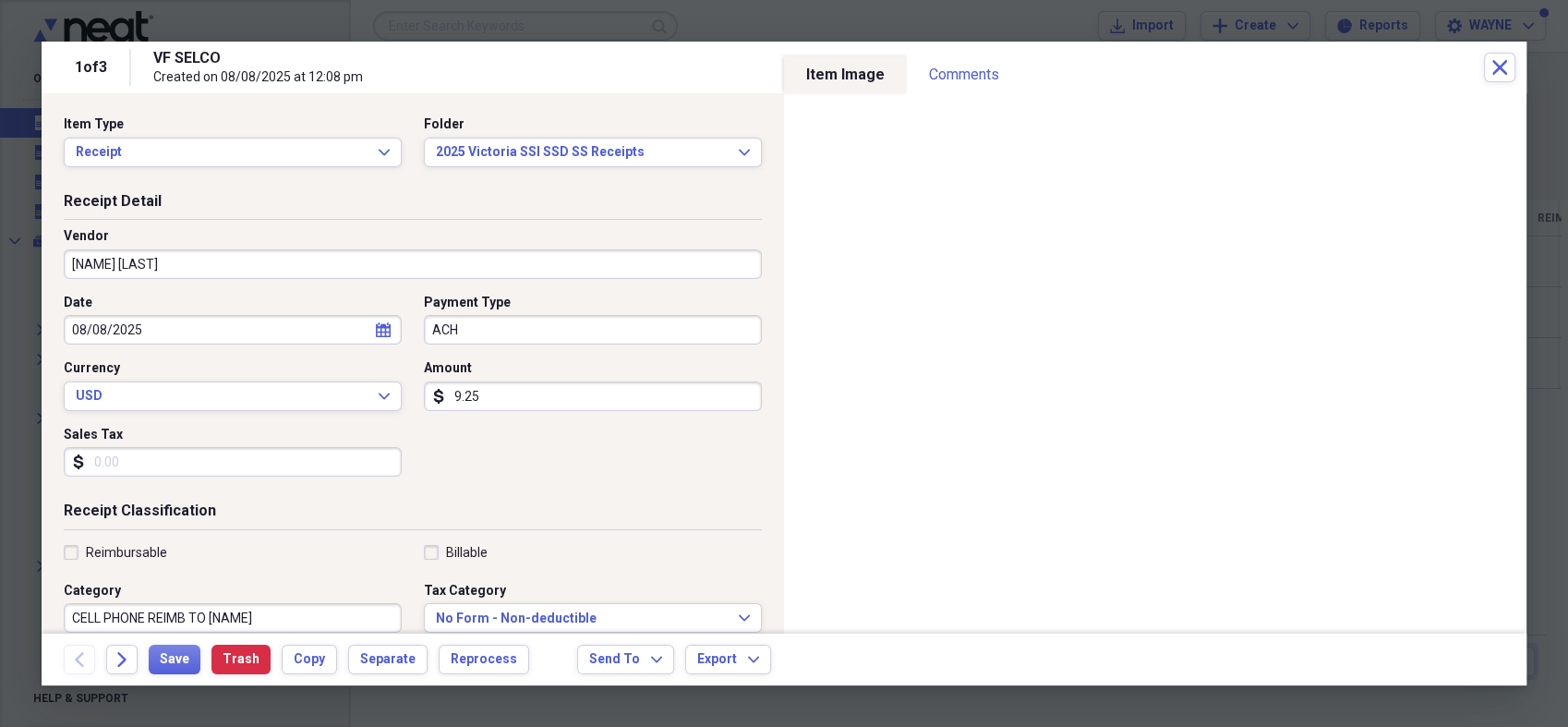 click on "CELL PHONE REIMB TO [PERSON]" at bounding box center [233, 618] 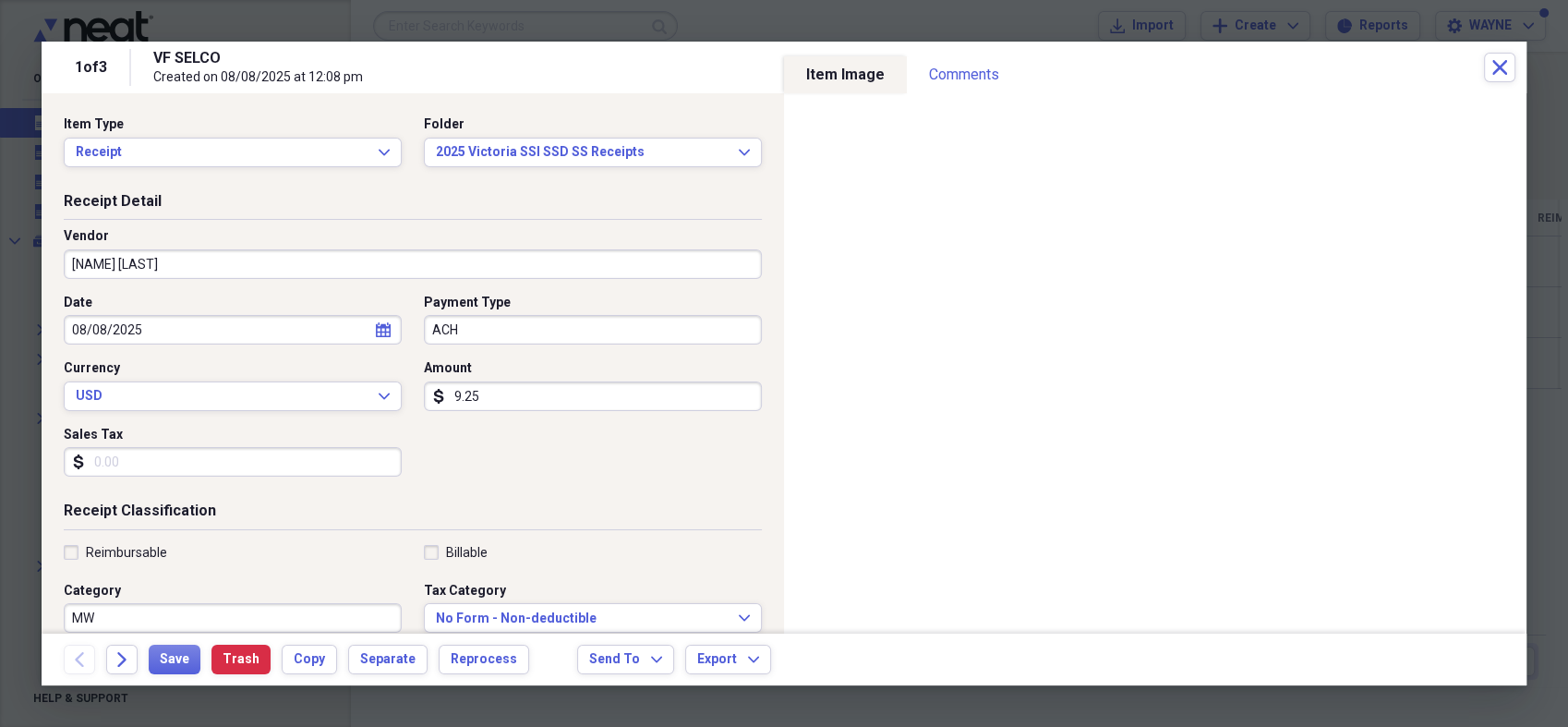 type on "M" 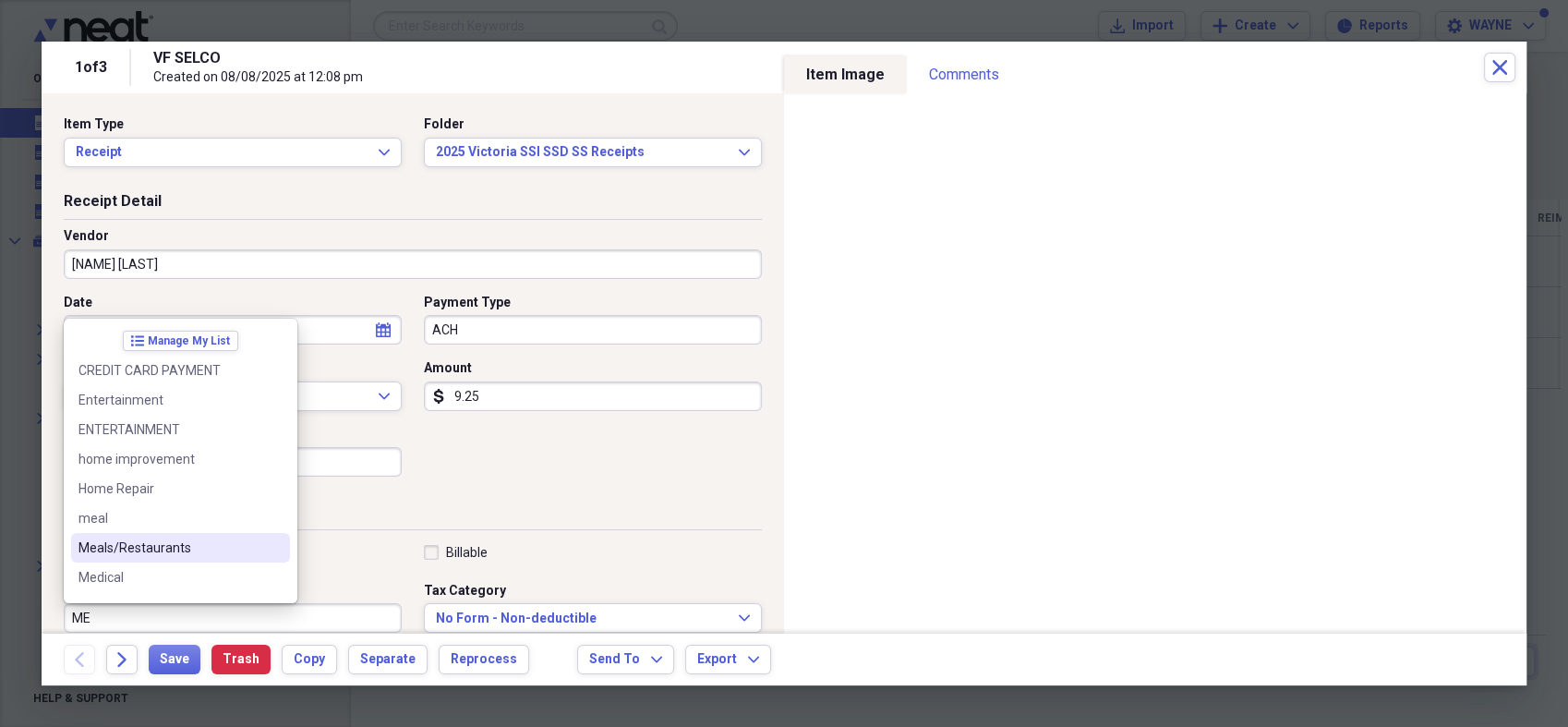 click on "Meals/Restaurants" at bounding box center (169, 548) 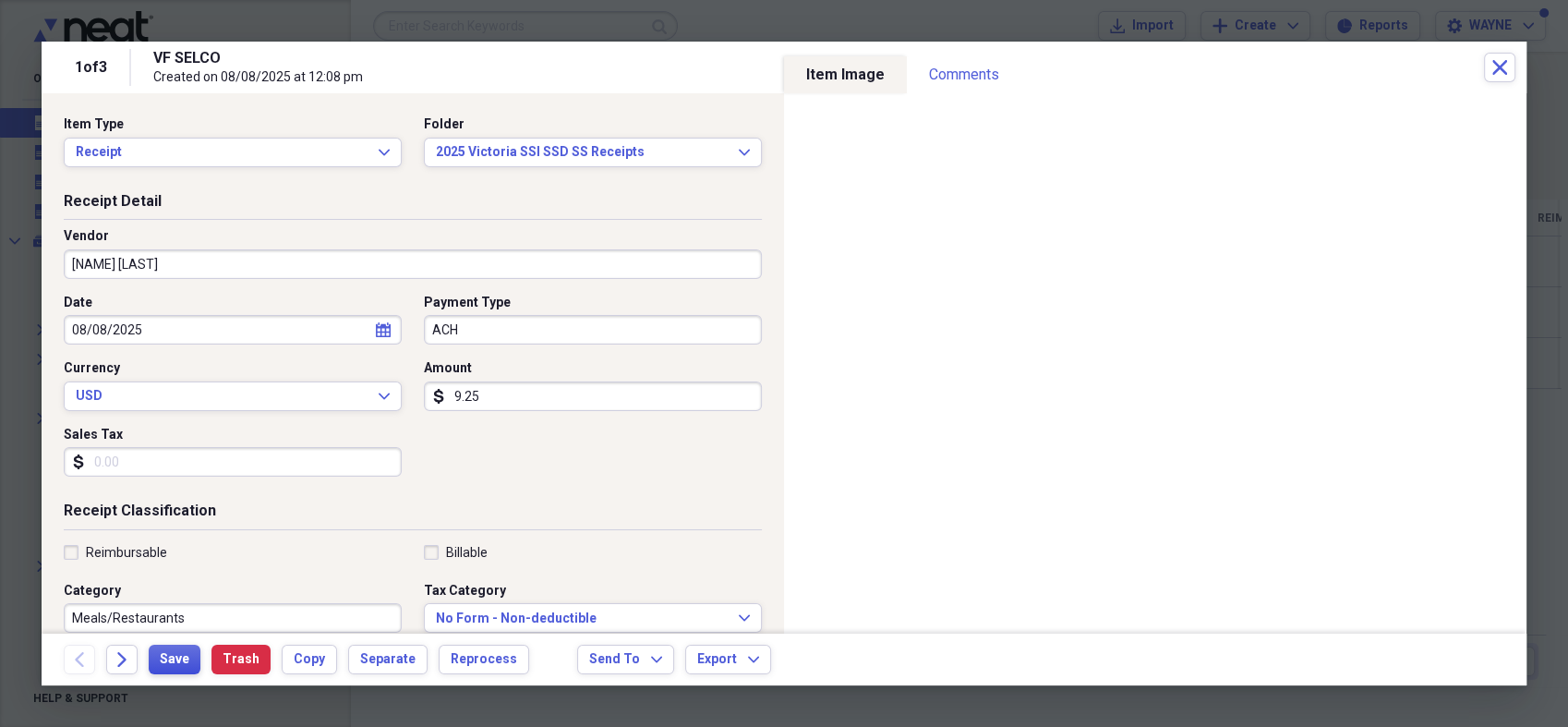 click on "Save" at bounding box center [175, 660] 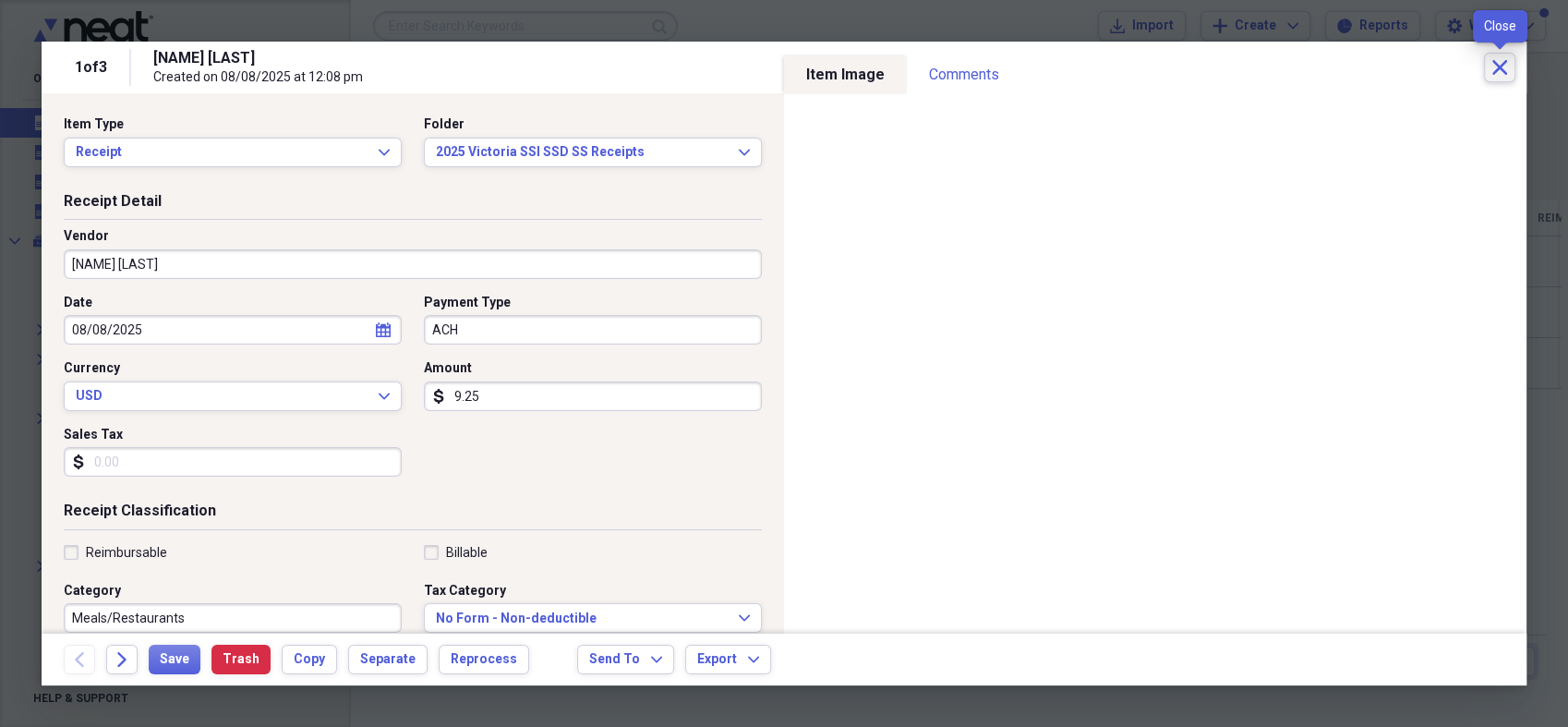 click 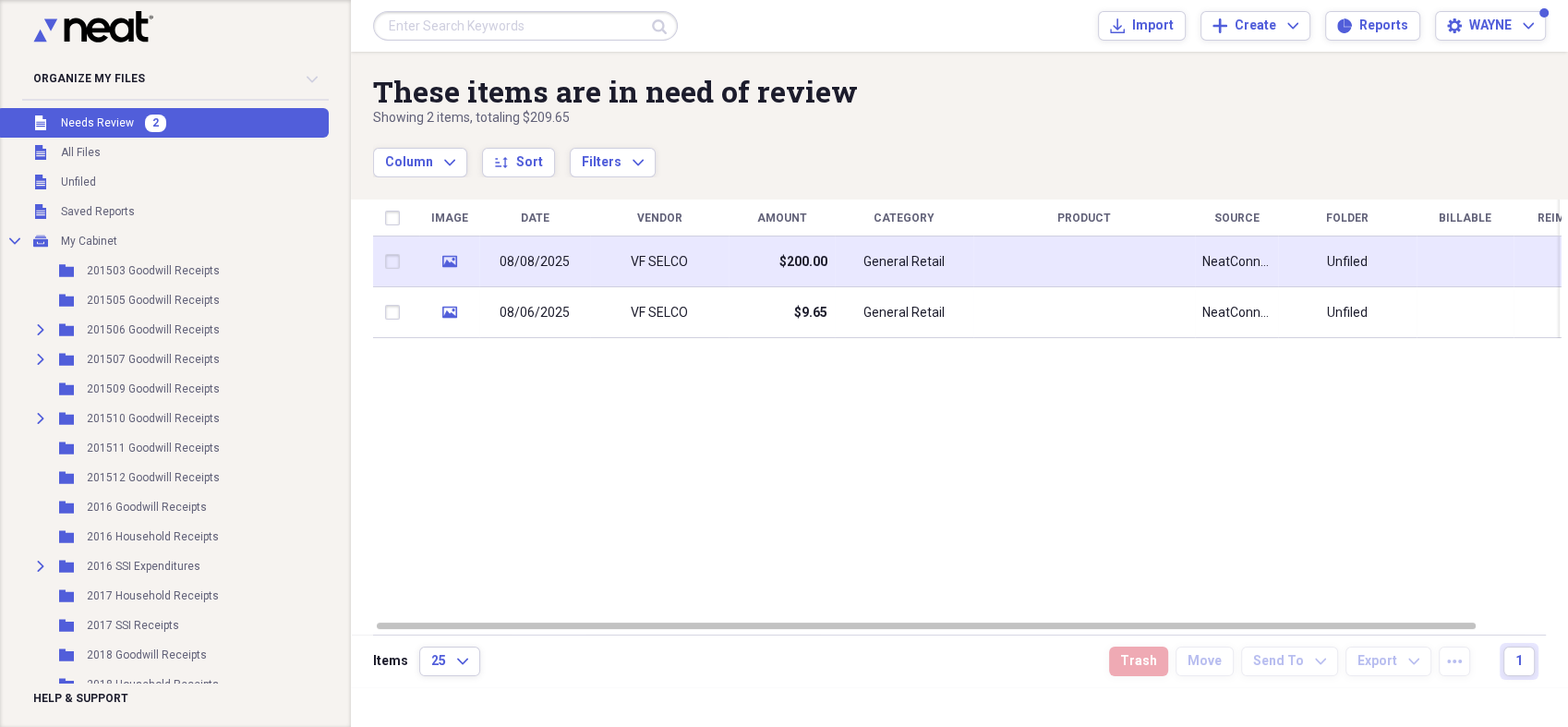 click on "General Retail" at bounding box center [904, 261] 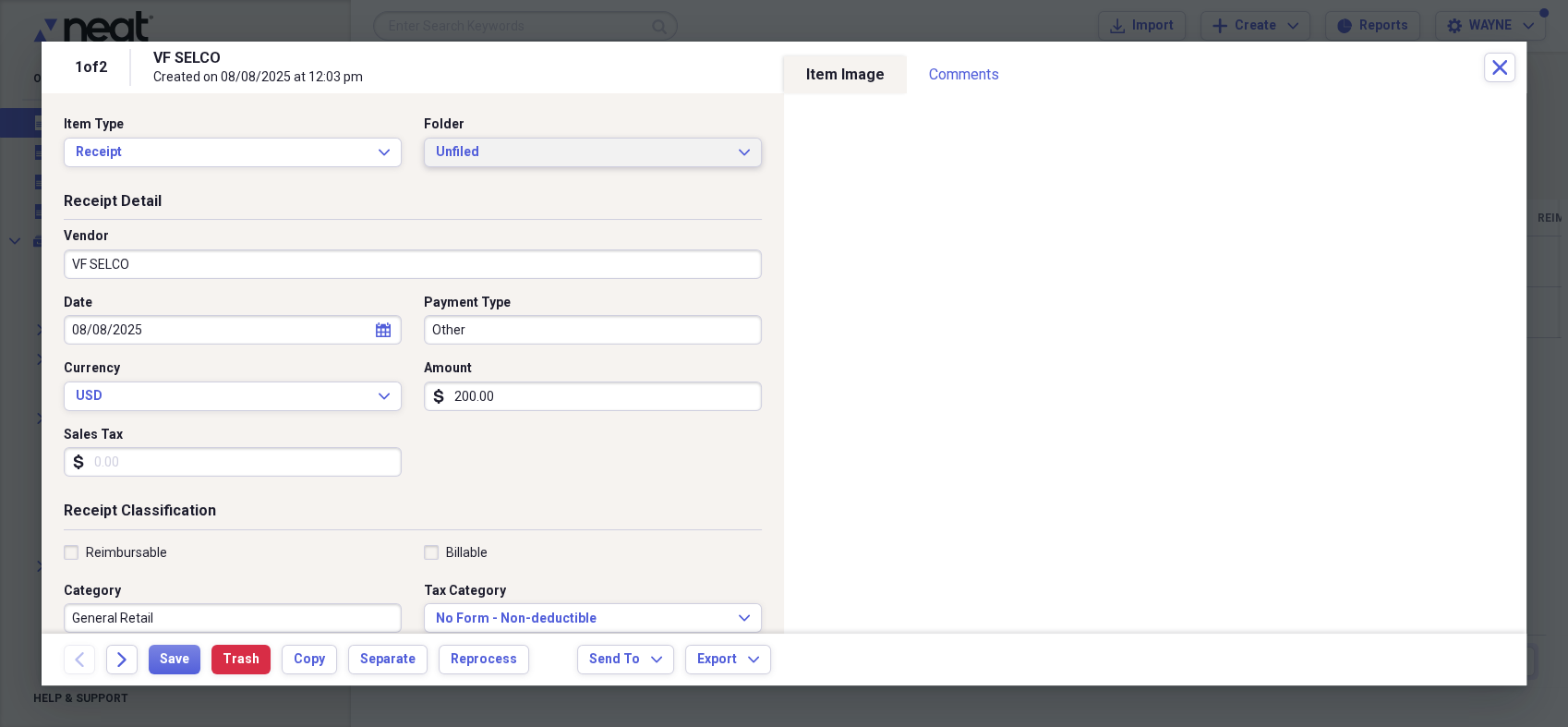 click on "Unfiled Expand" at bounding box center (593, 152) 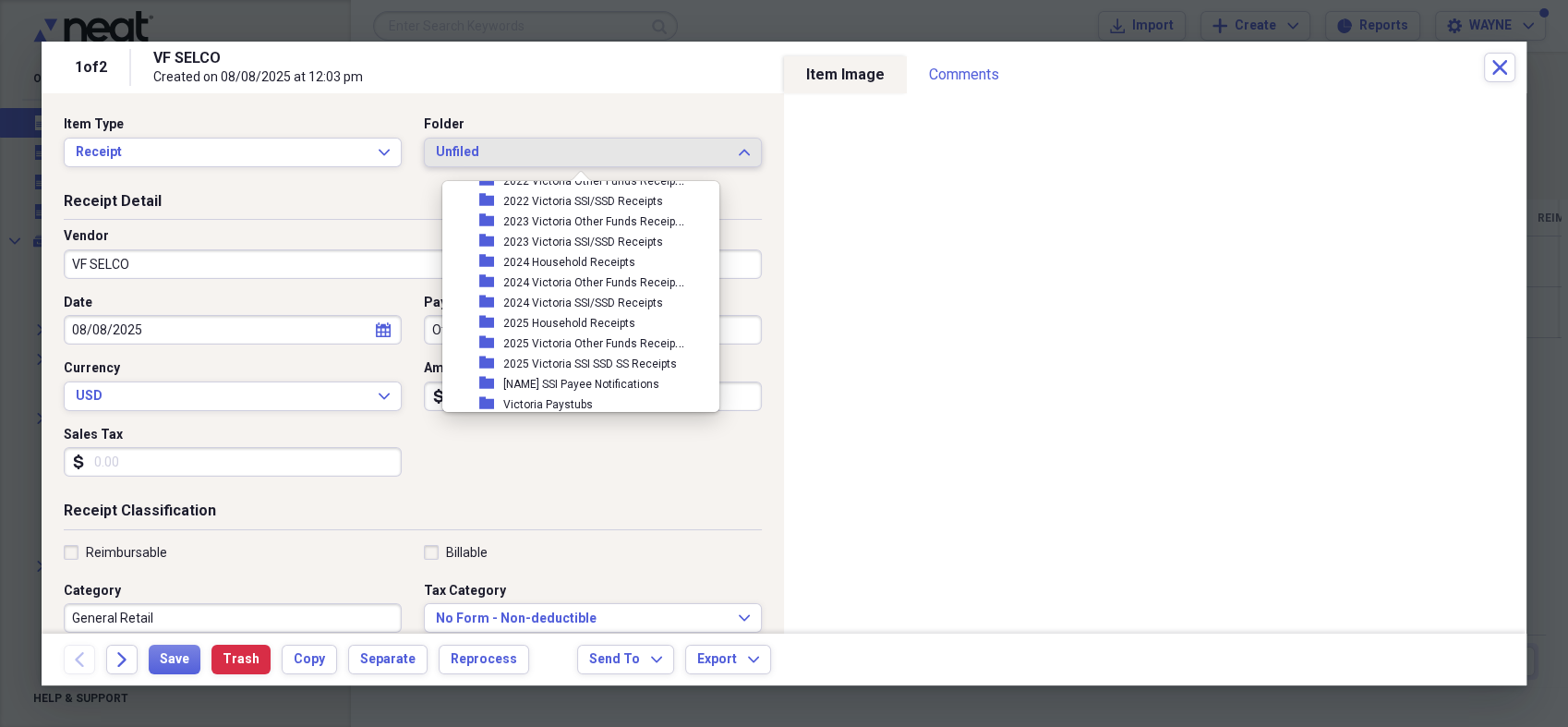 scroll, scrollTop: 636, scrollLeft: 0, axis: vertical 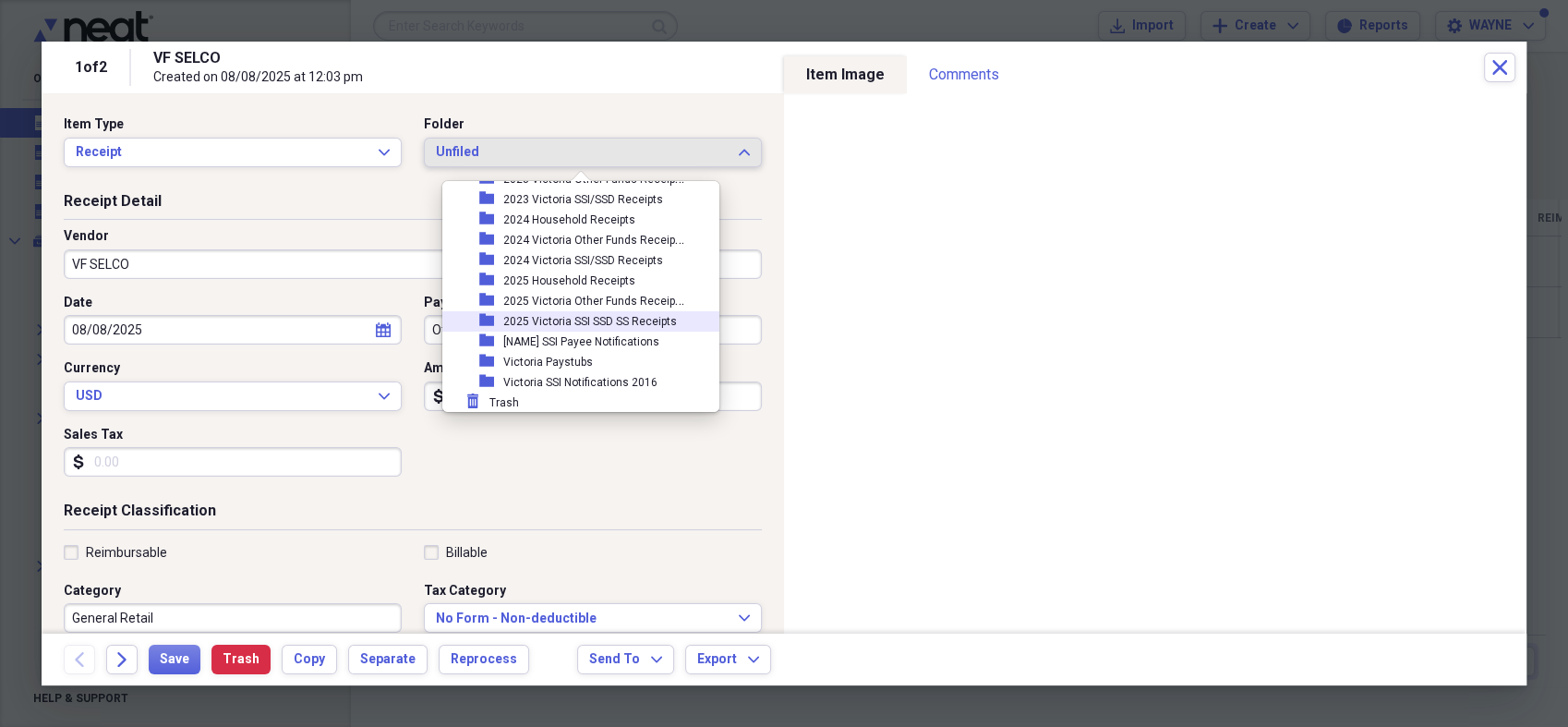 click on "folder 2025 Victoria SSI SSD SS Receipts" at bounding box center (573, 321) 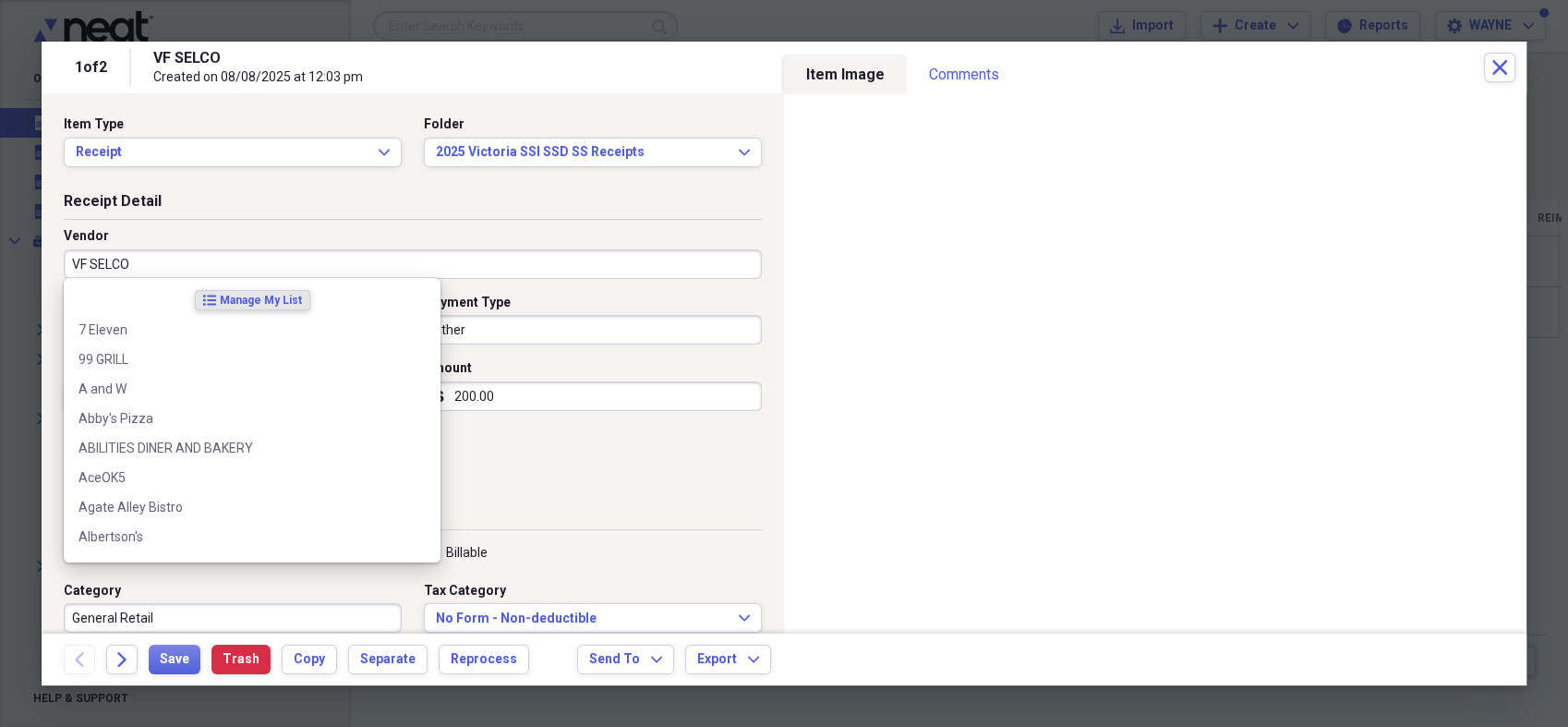 click on "VF SELCO" at bounding box center (413, 264) 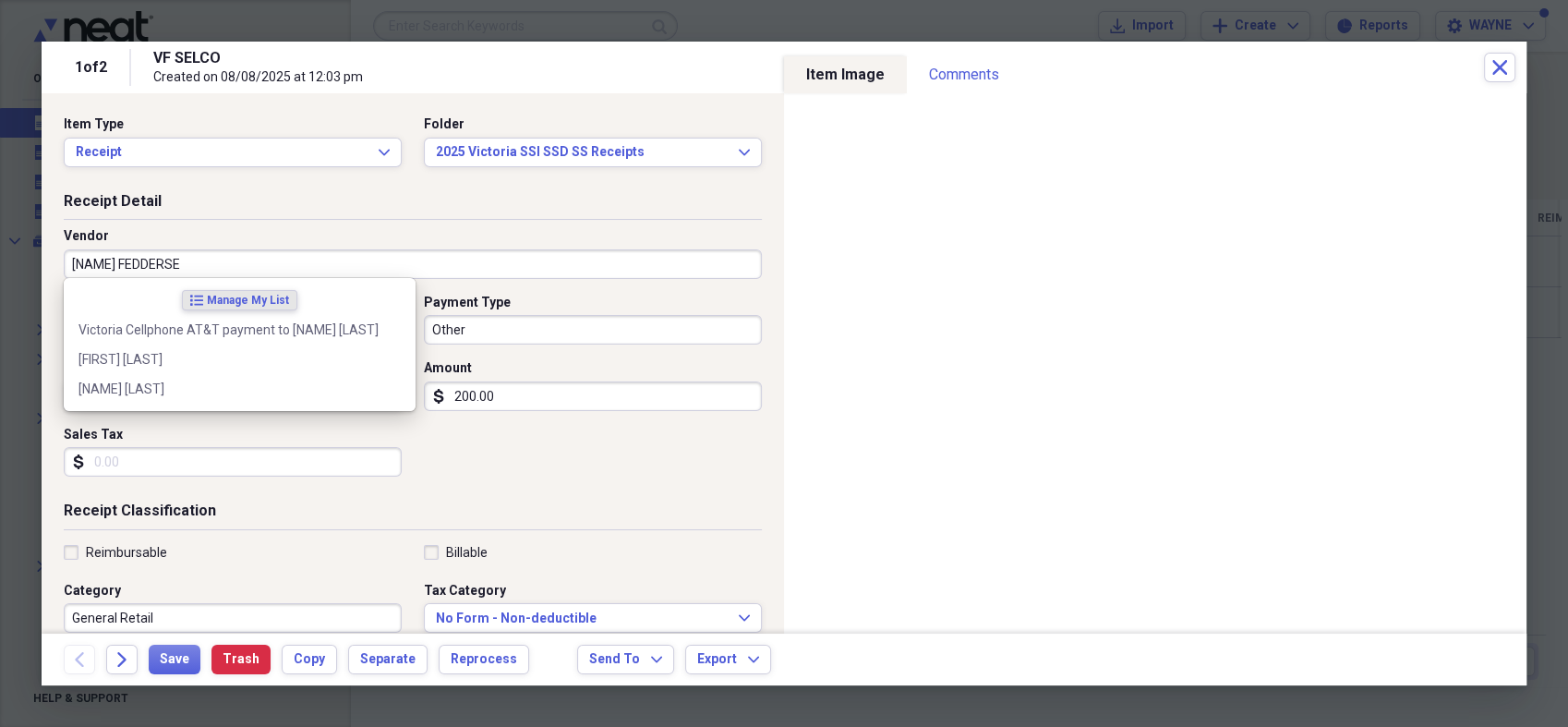 type on "[PERSON]" 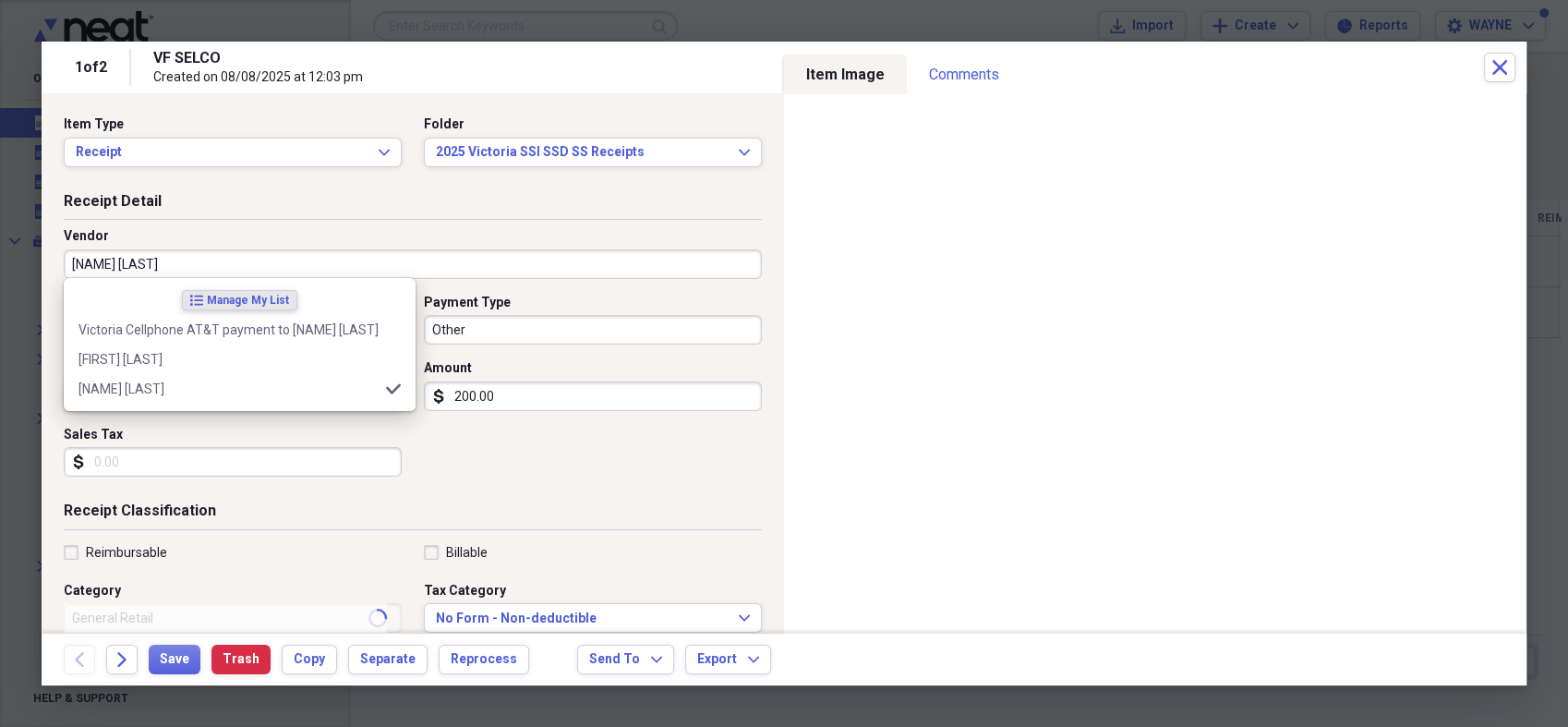 type on "CELL PHONE REIMB TO [PERSON]" 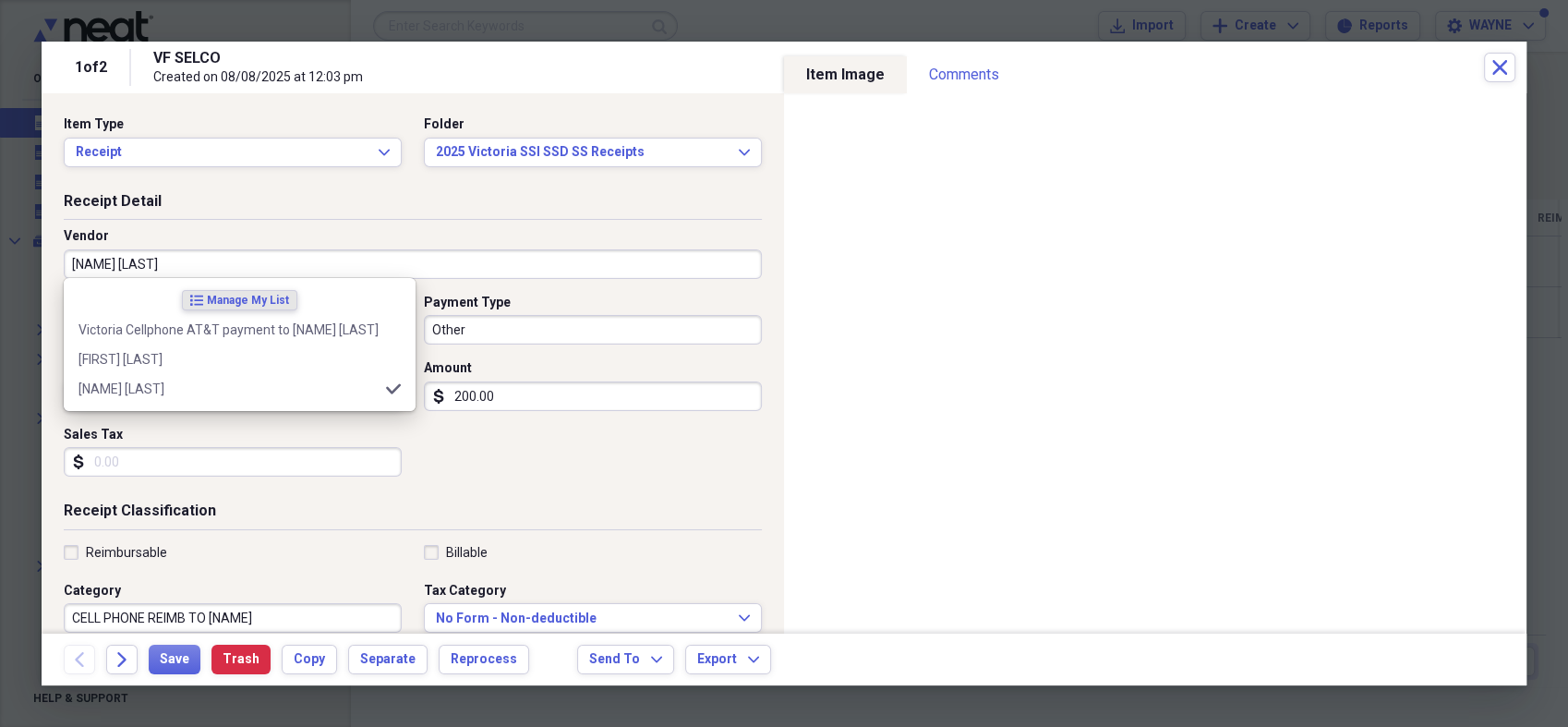 type on "[PERSON]" 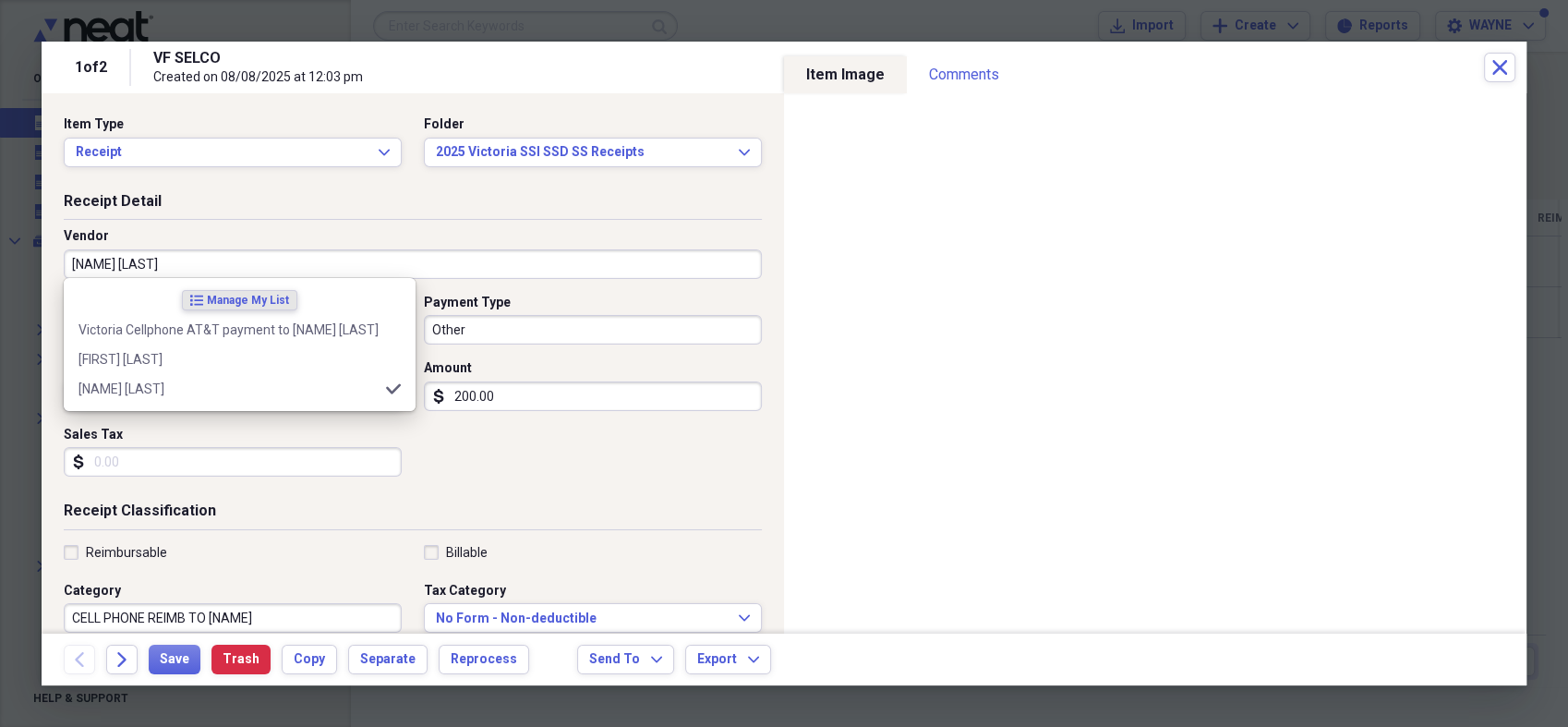 select on "7" 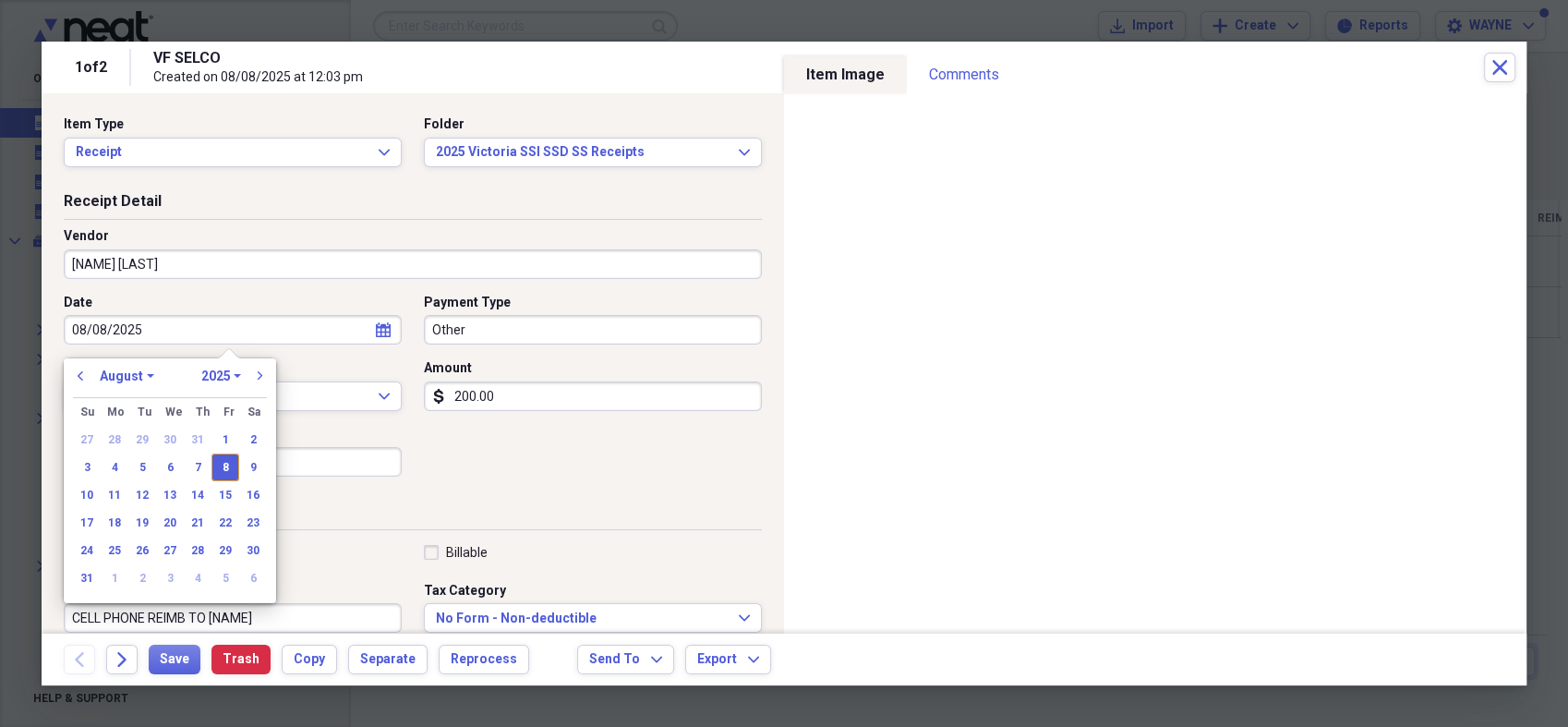 click on "8" at bounding box center (225, 467) 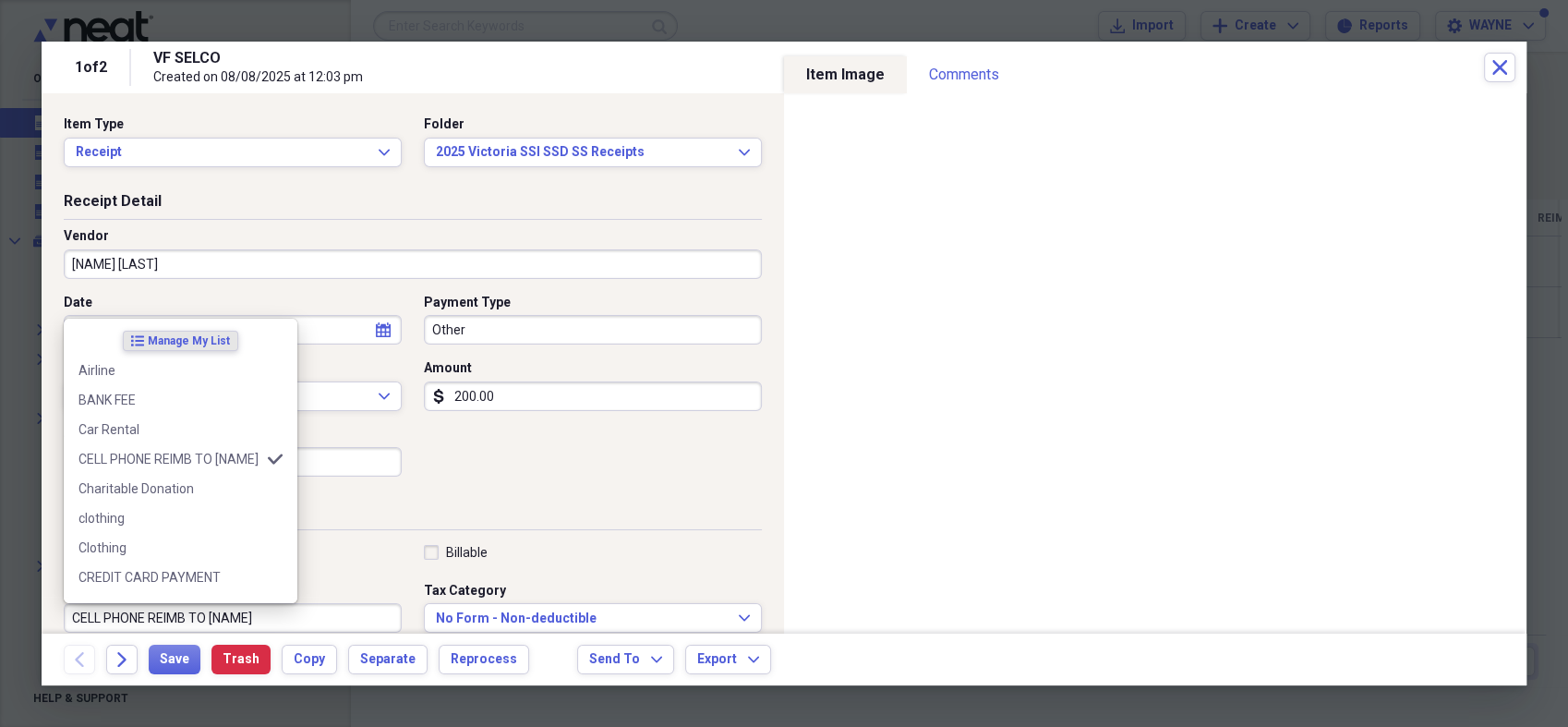 click on "CELL PHONE REIMB TO [PERSON]" at bounding box center (233, 618) 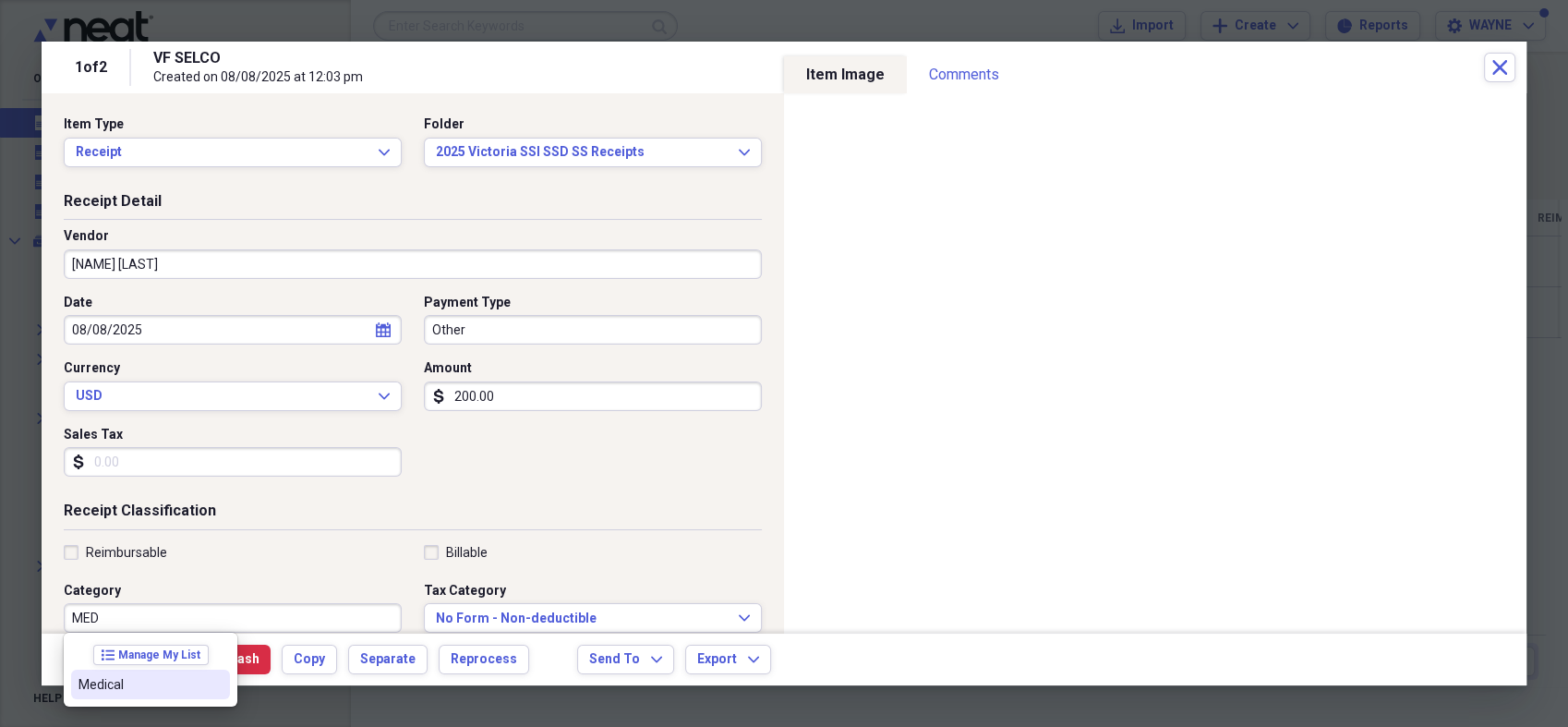 click on "Medical" at bounding box center [139, 685] 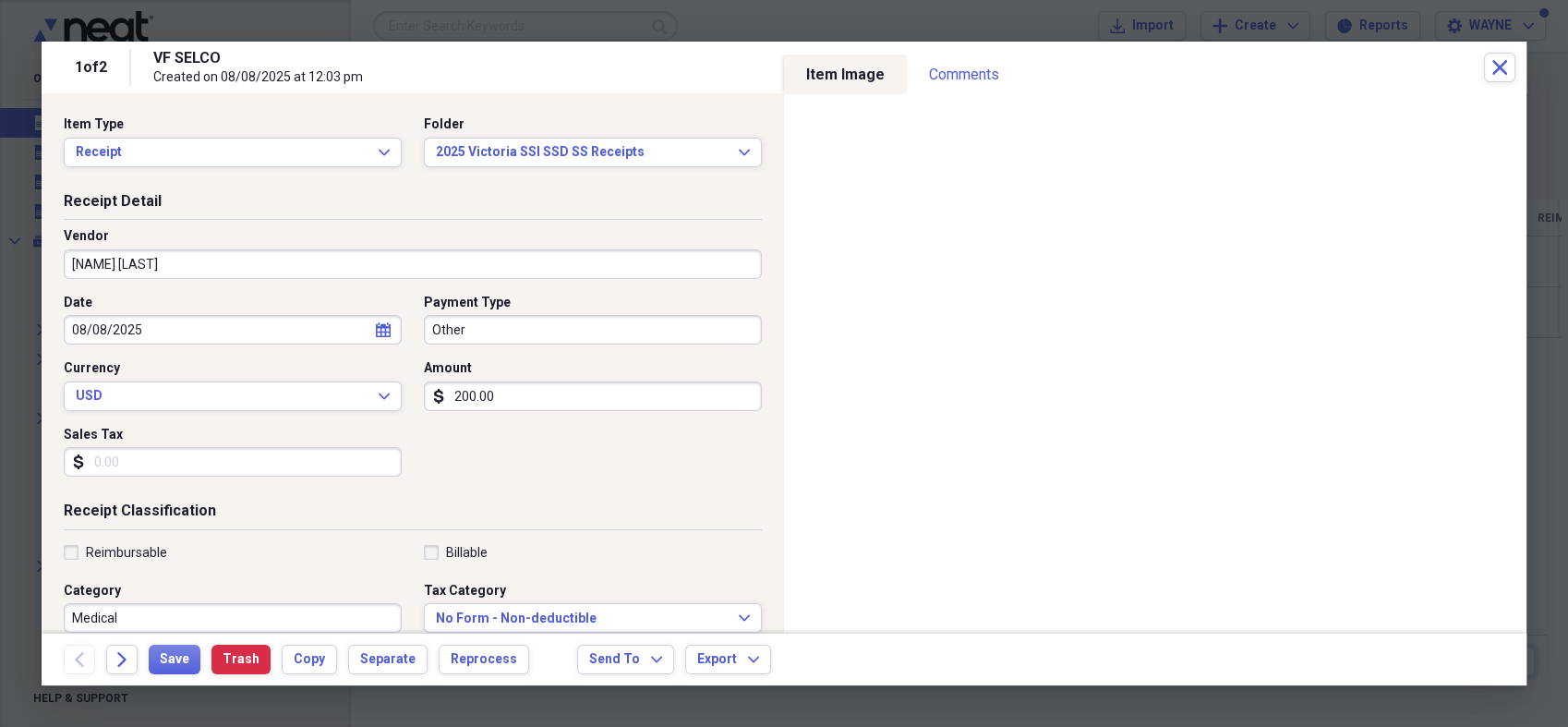 click on "Other" at bounding box center [593, 330] 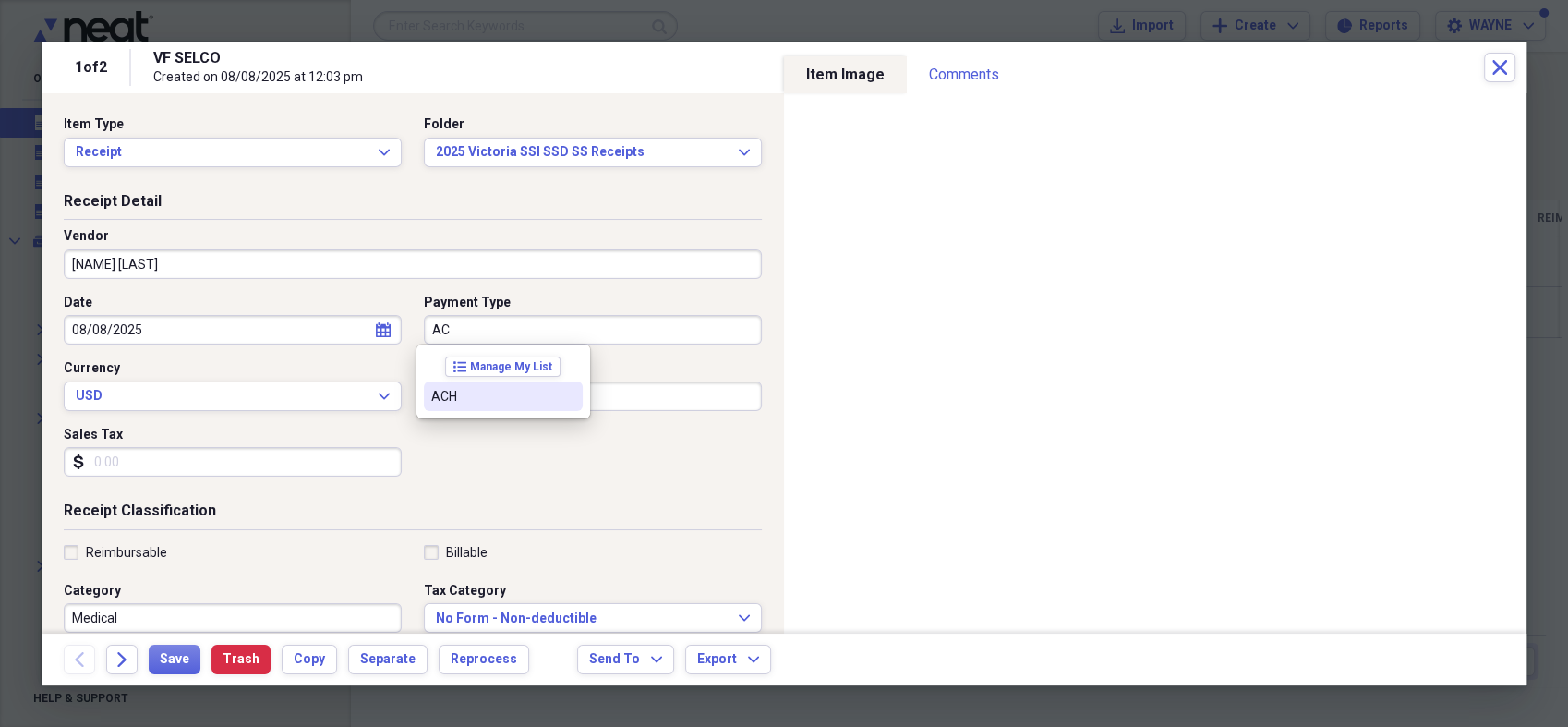 click on "ACH" at bounding box center (492, 396) 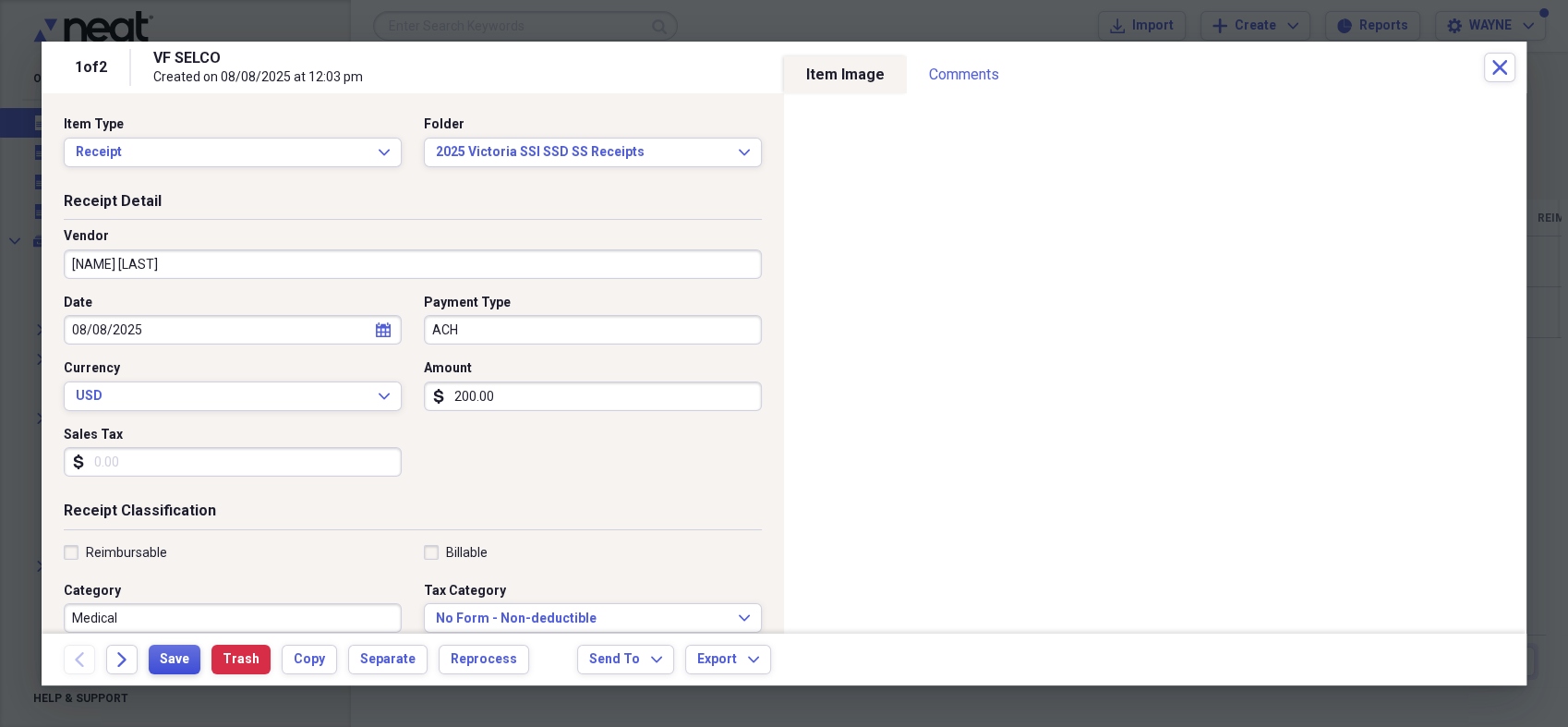 click on "Save" at bounding box center [175, 660] 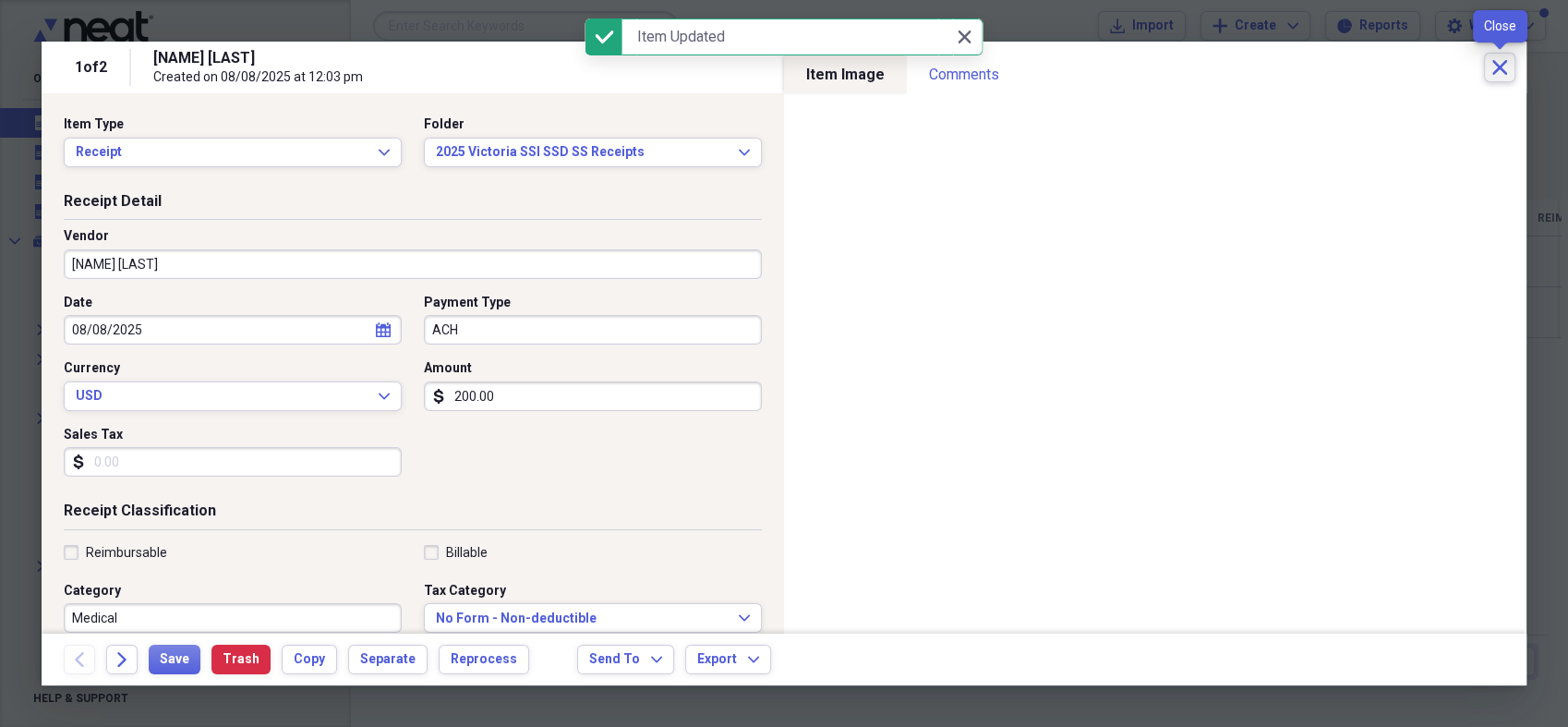 click on "Close" at bounding box center [1500, 67] 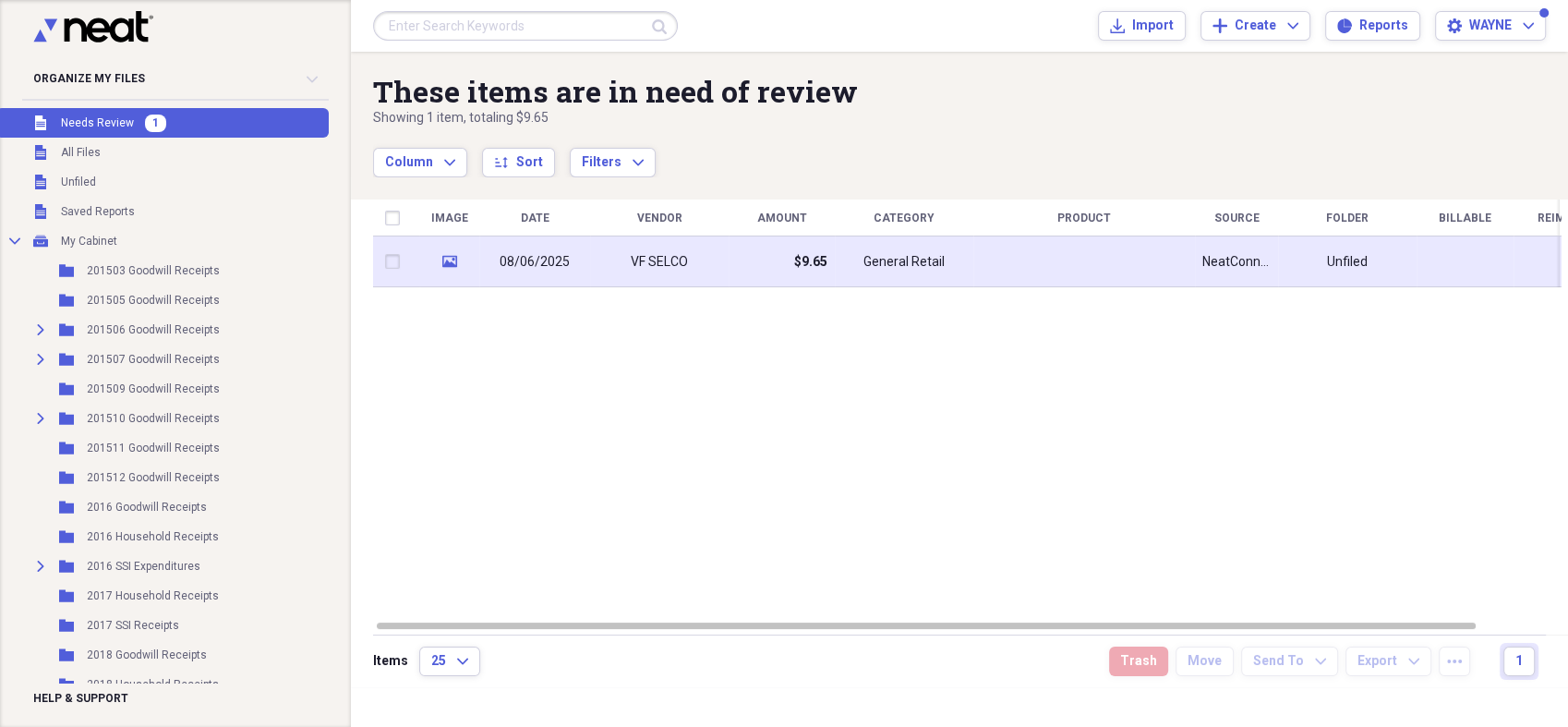 click on "General Retail" at bounding box center (904, 261) 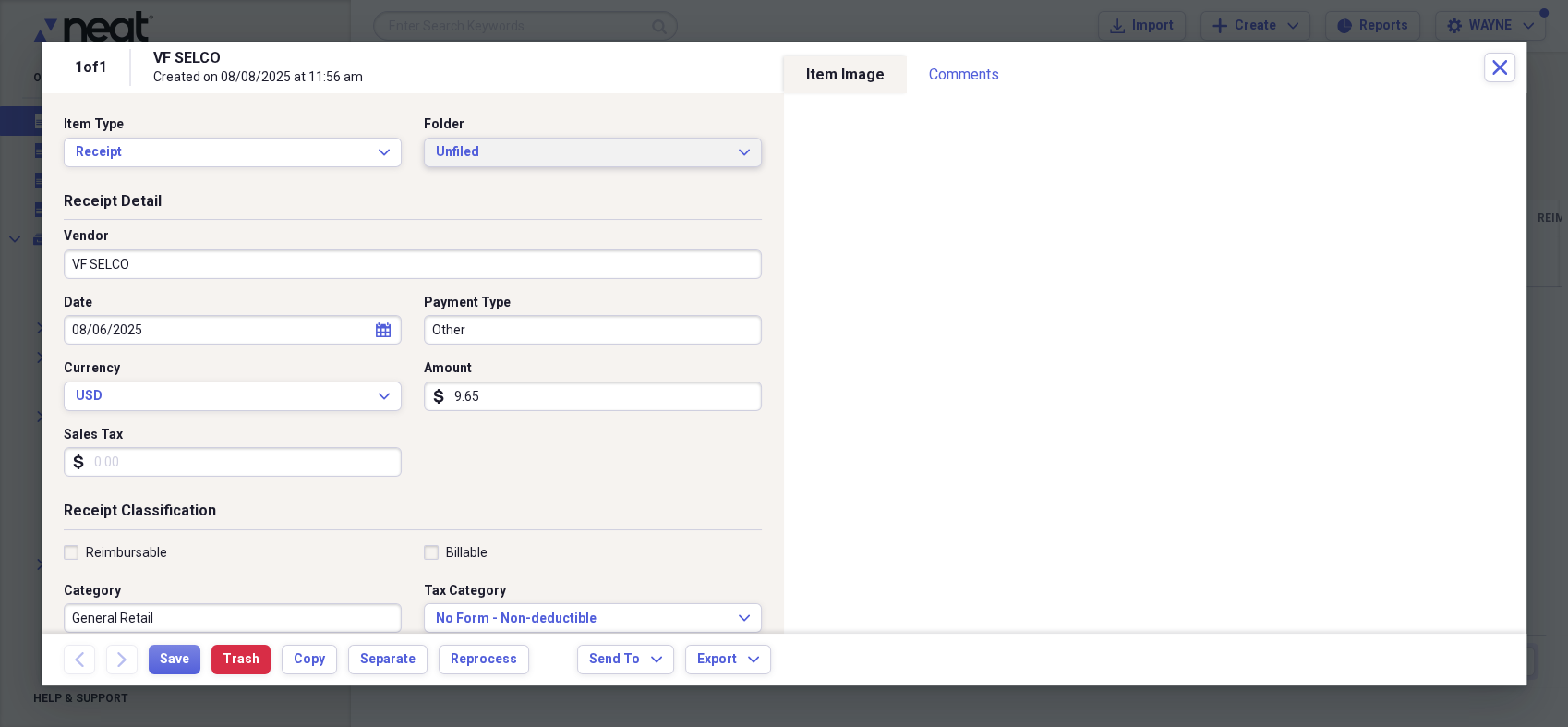 click on "Unfiled Expand" at bounding box center [593, 152] 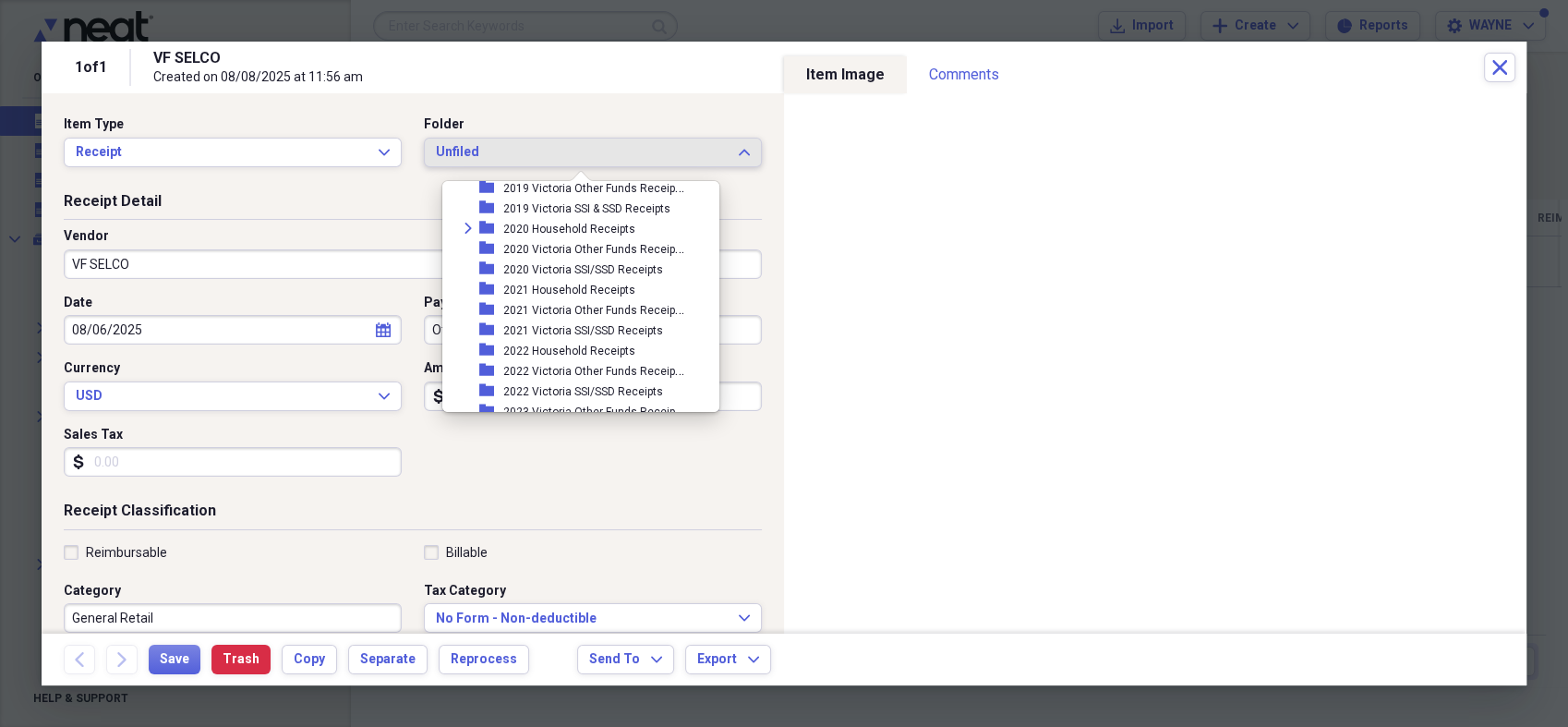scroll, scrollTop: 636, scrollLeft: 0, axis: vertical 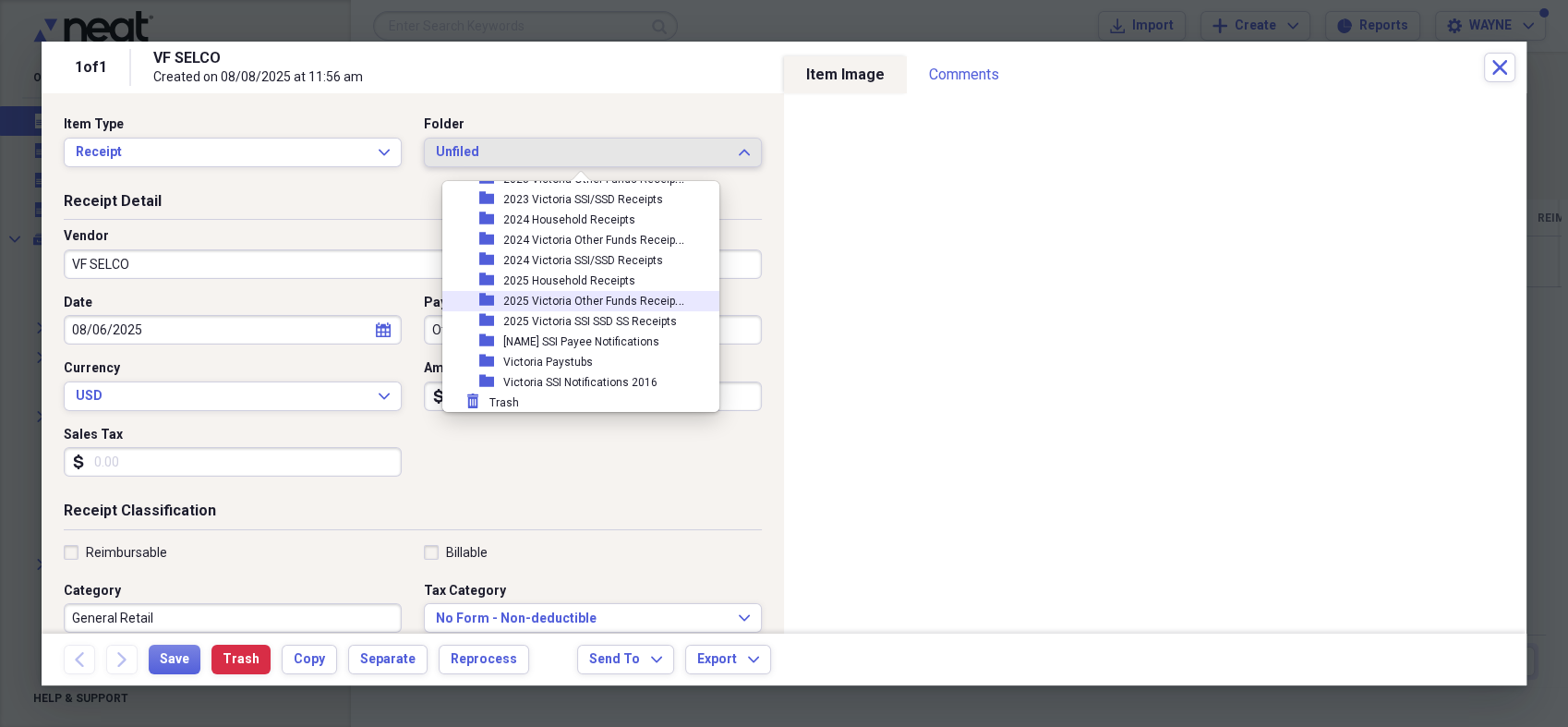 click on "2025 [PERSON] Other Funds Receipts" at bounding box center (594, 299) 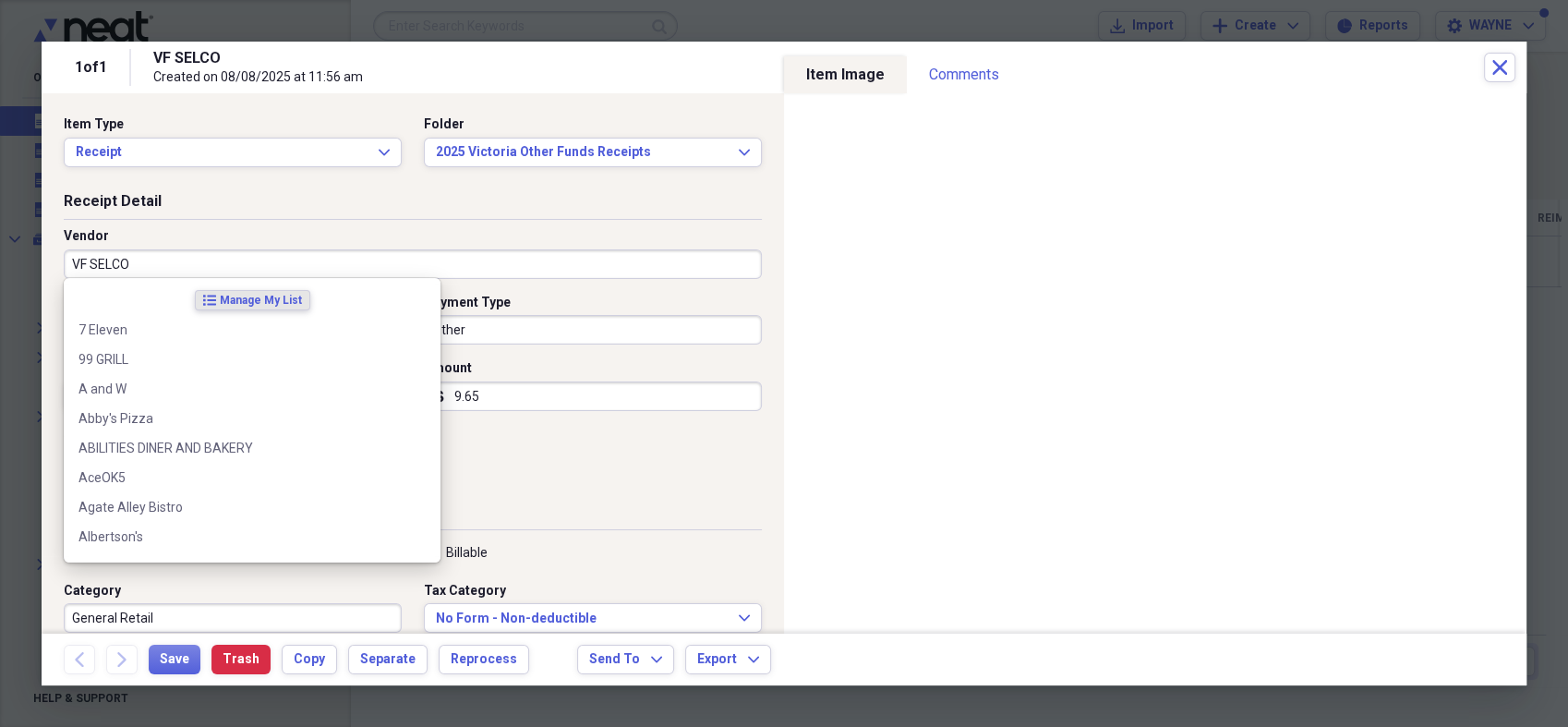 click on "VF SELCO" at bounding box center (413, 264) 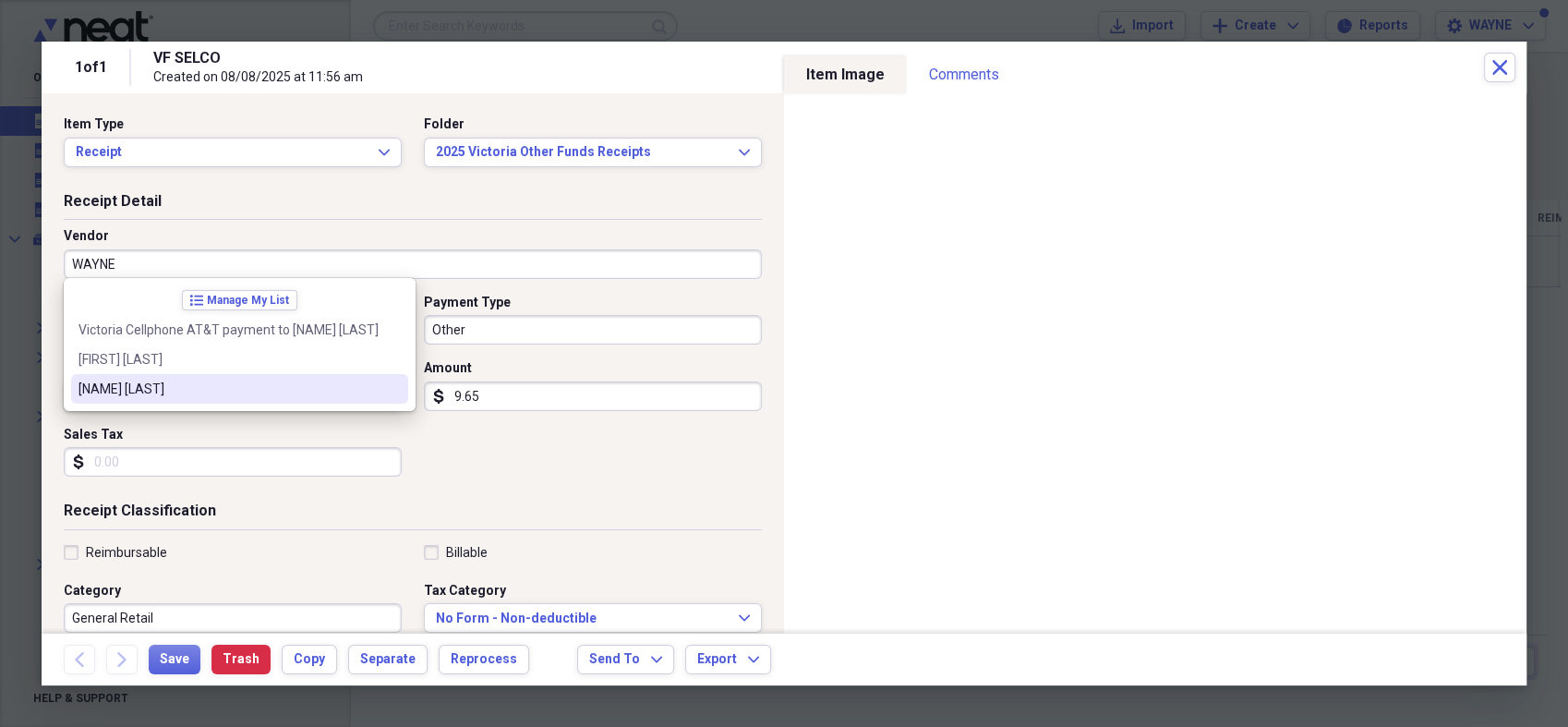 click on "[PERSON]" at bounding box center [228, 389] 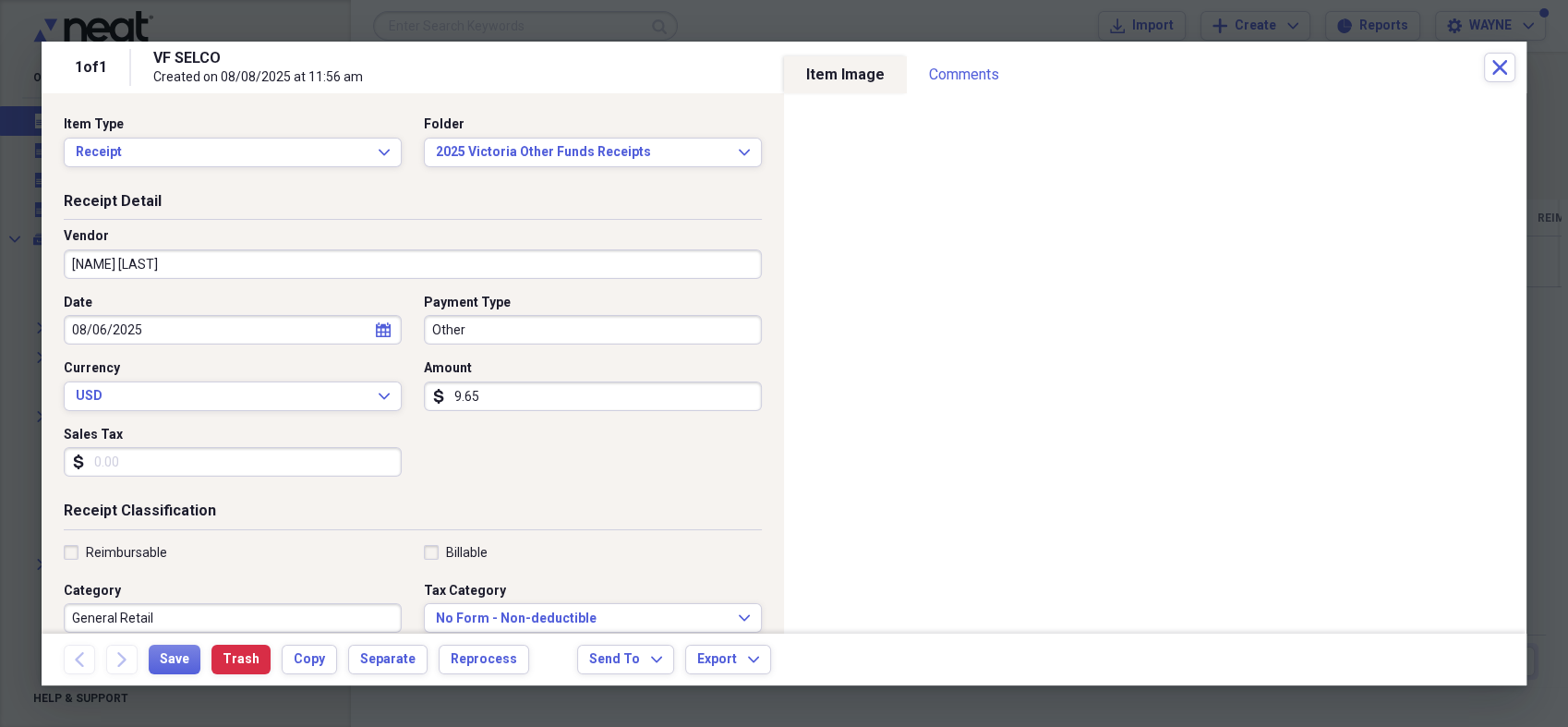type on "CELL PHONE REIMB TO [PERSON]" 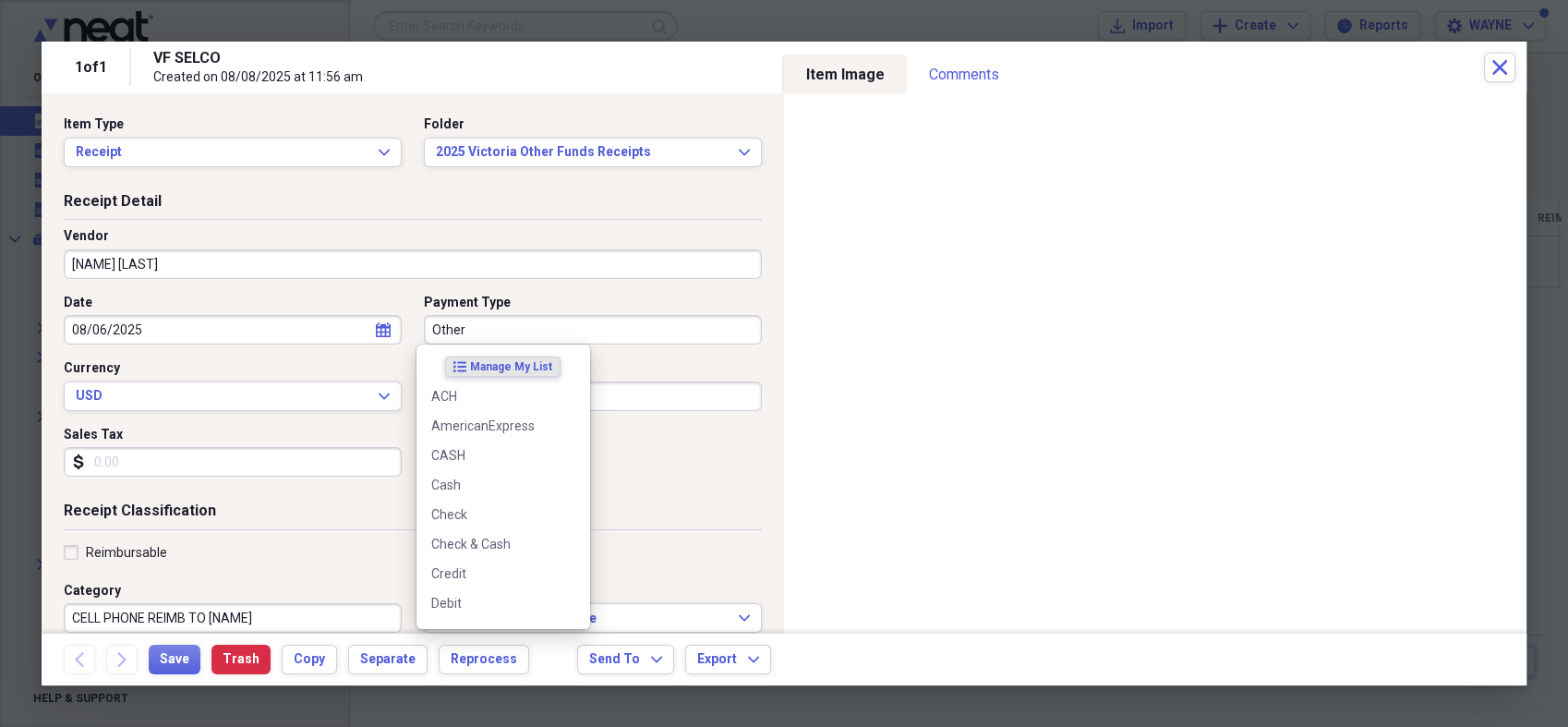 click on "Other" at bounding box center (593, 330) 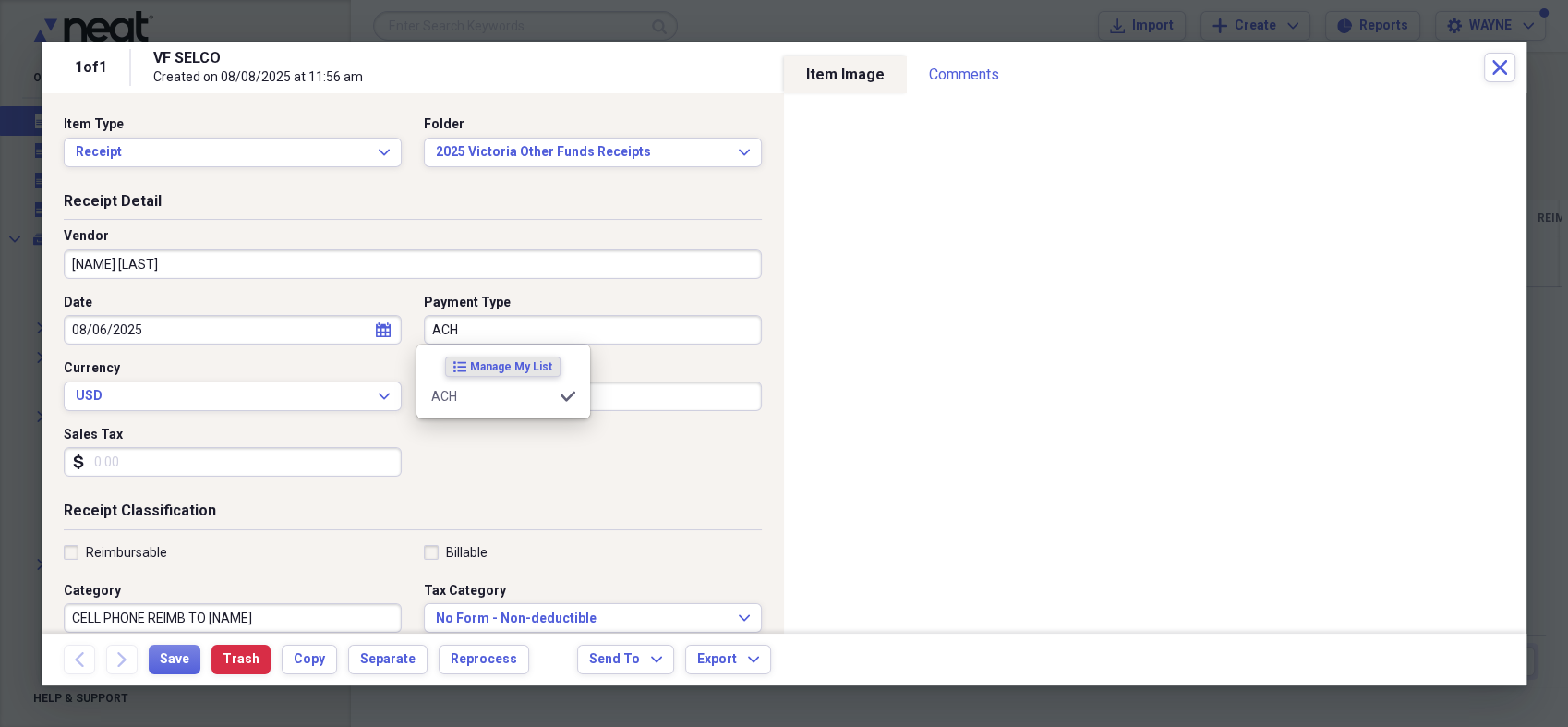 type on "ACH" 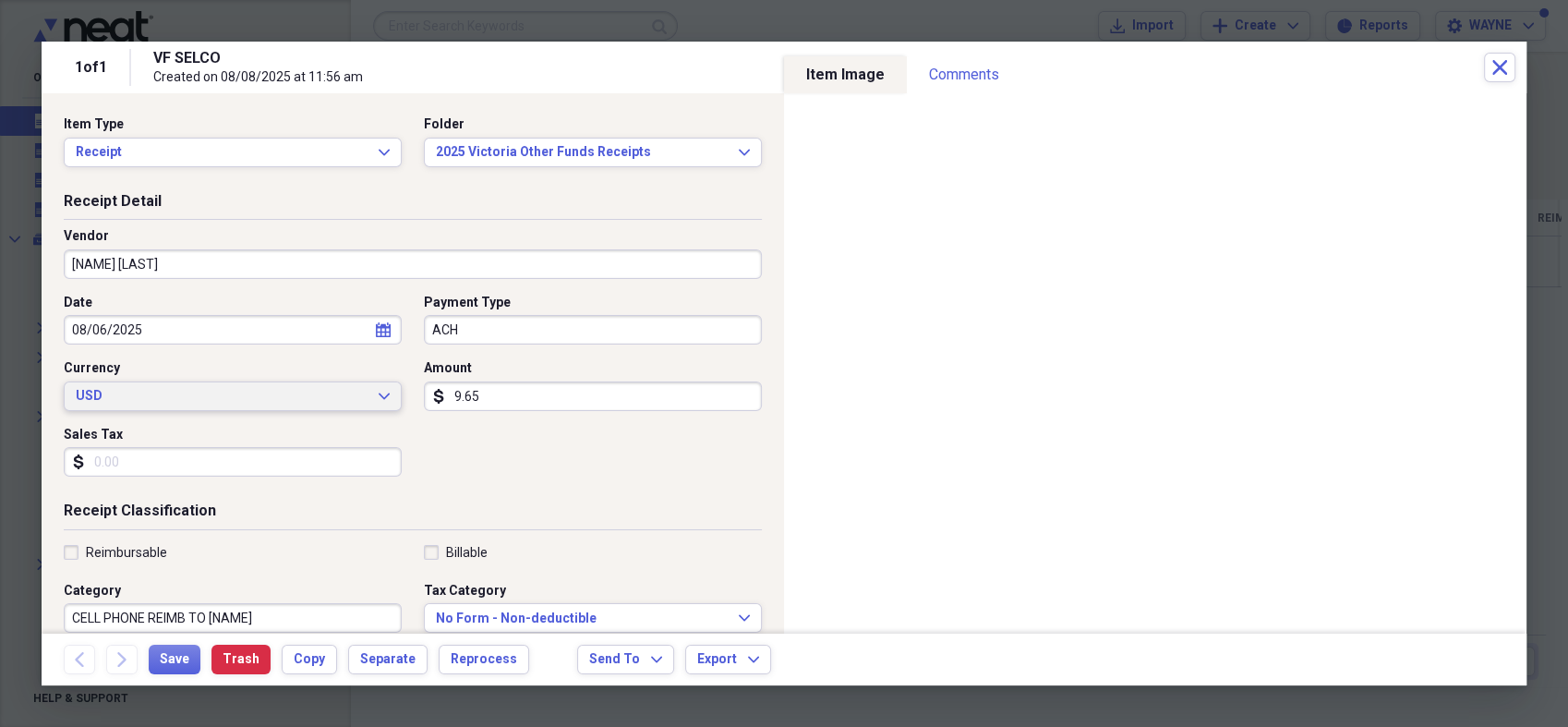 type 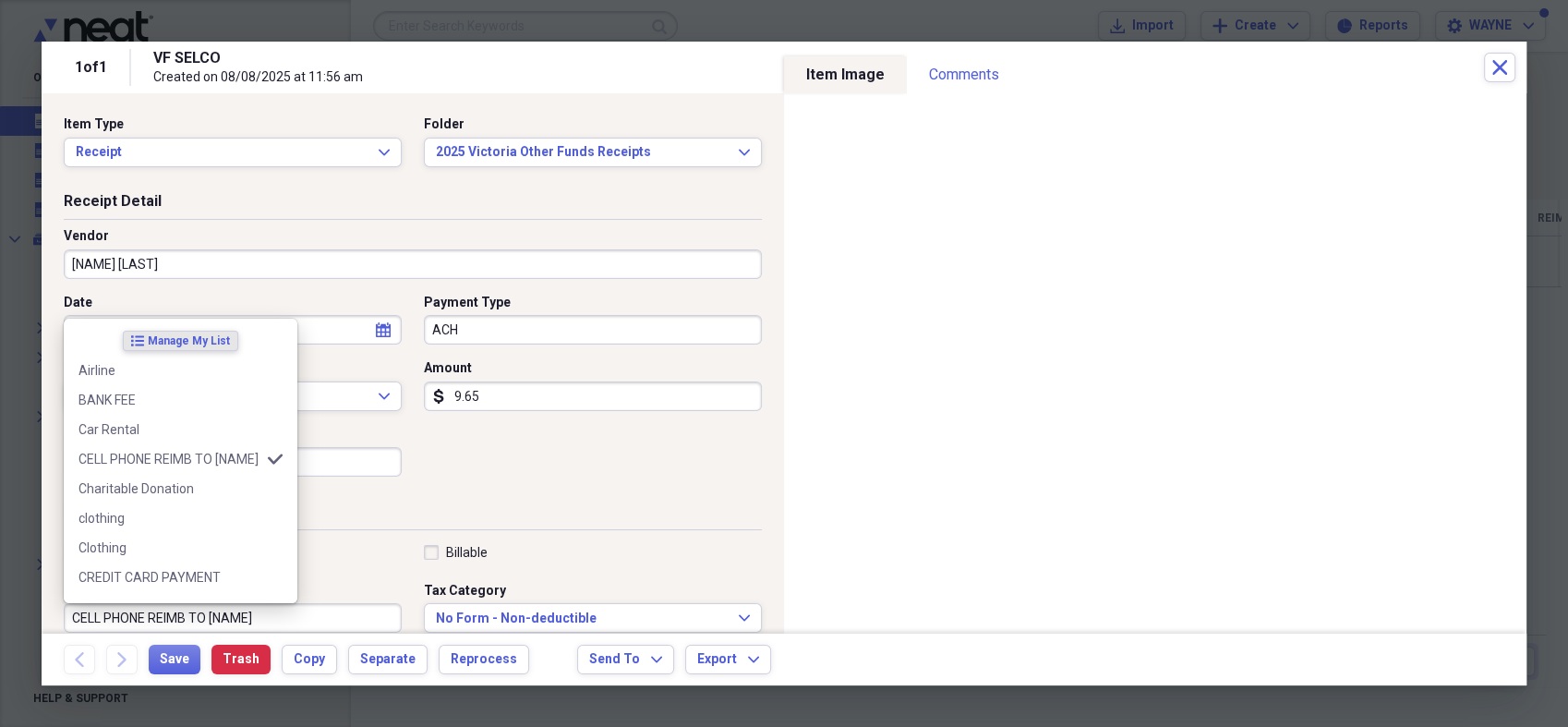 click on "CELL PHONE REIMB TO [PERSON]" at bounding box center [233, 618] 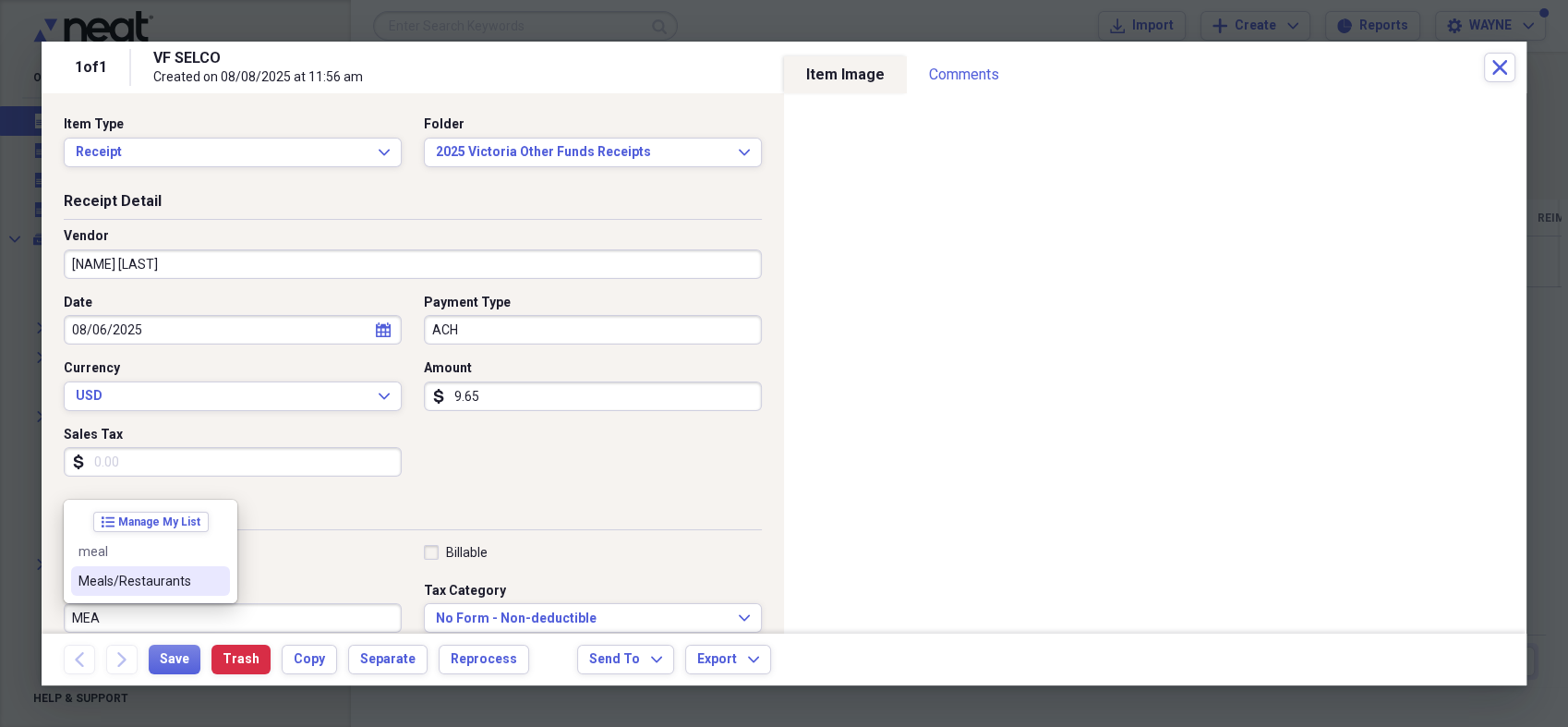 click on "Meals/Restaurants" at bounding box center [139, 581] 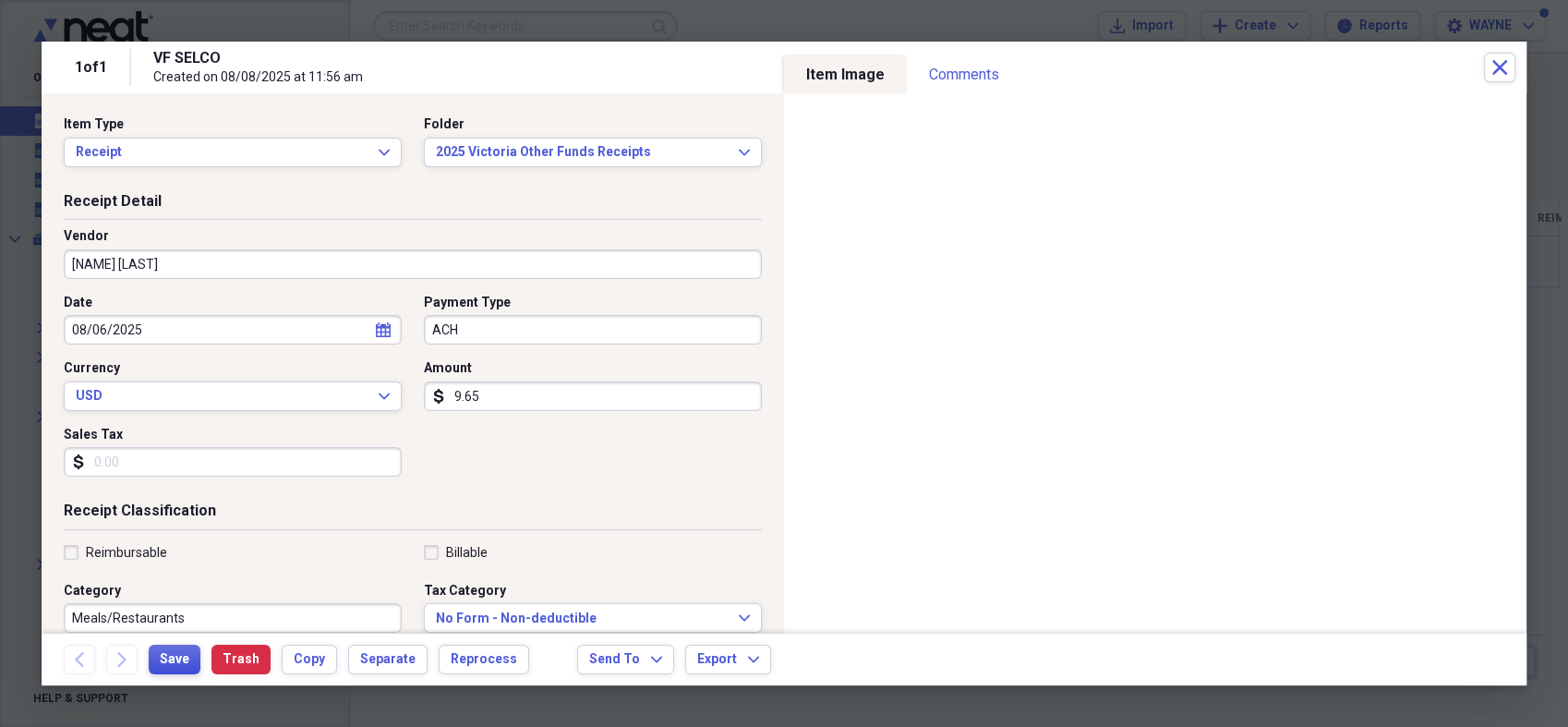 click on "Save" at bounding box center [175, 660] 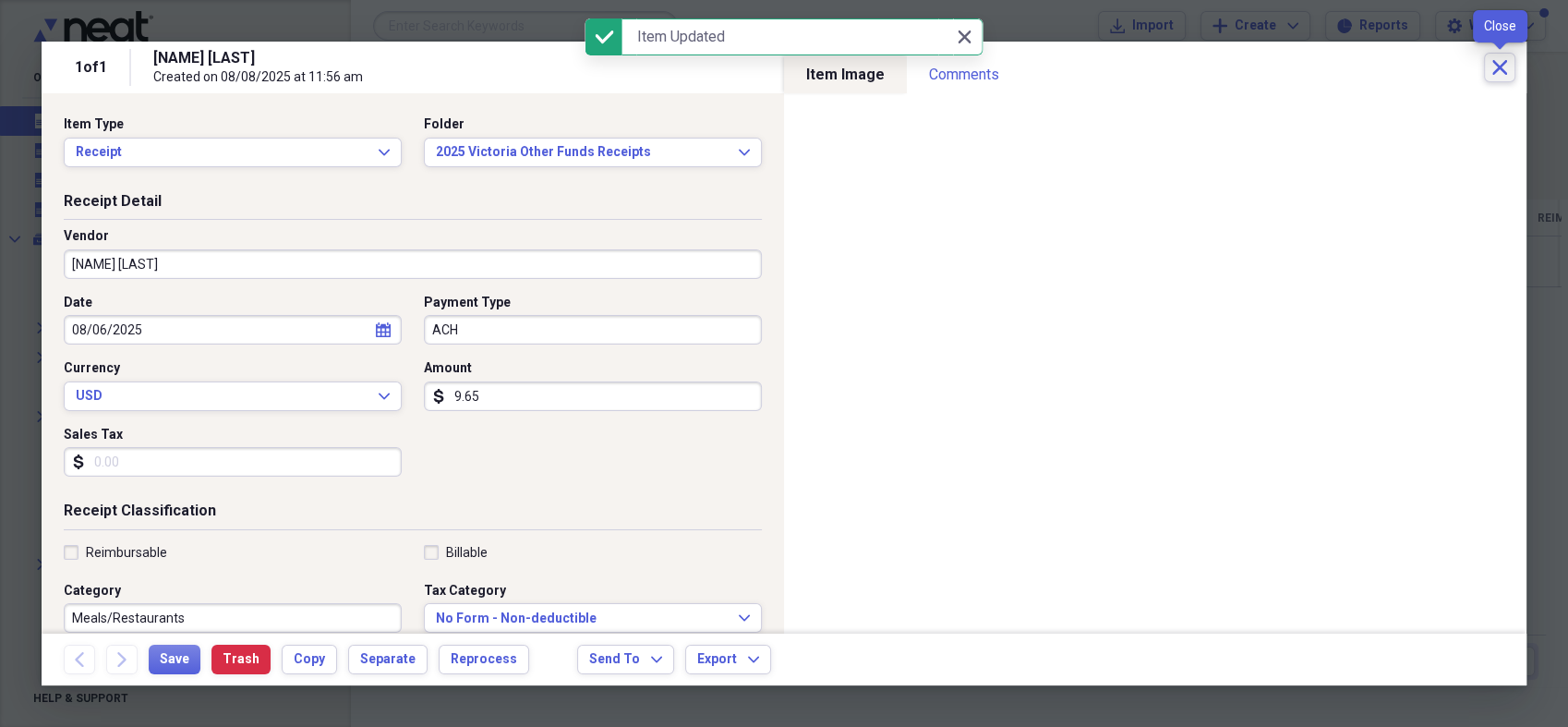 click 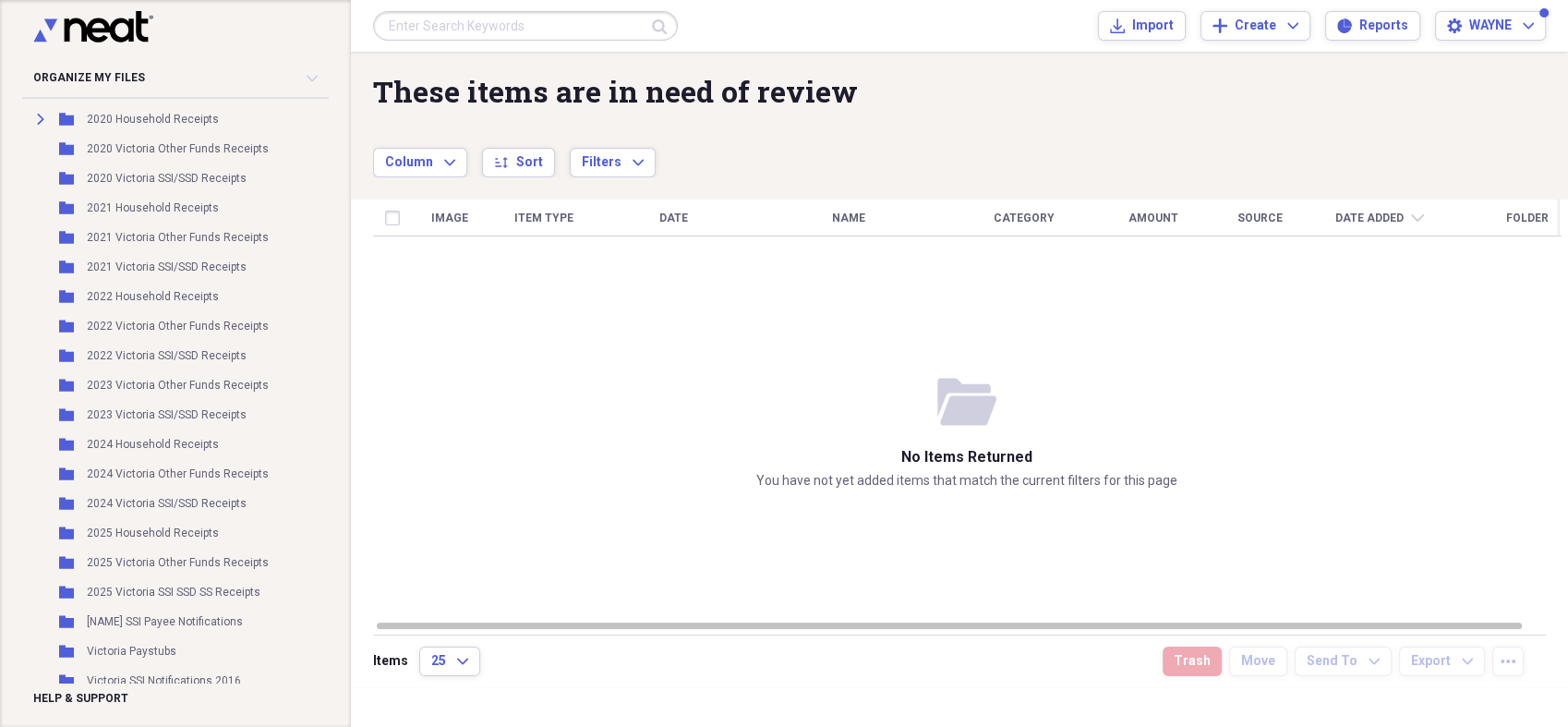 scroll, scrollTop: 717, scrollLeft: 0, axis: vertical 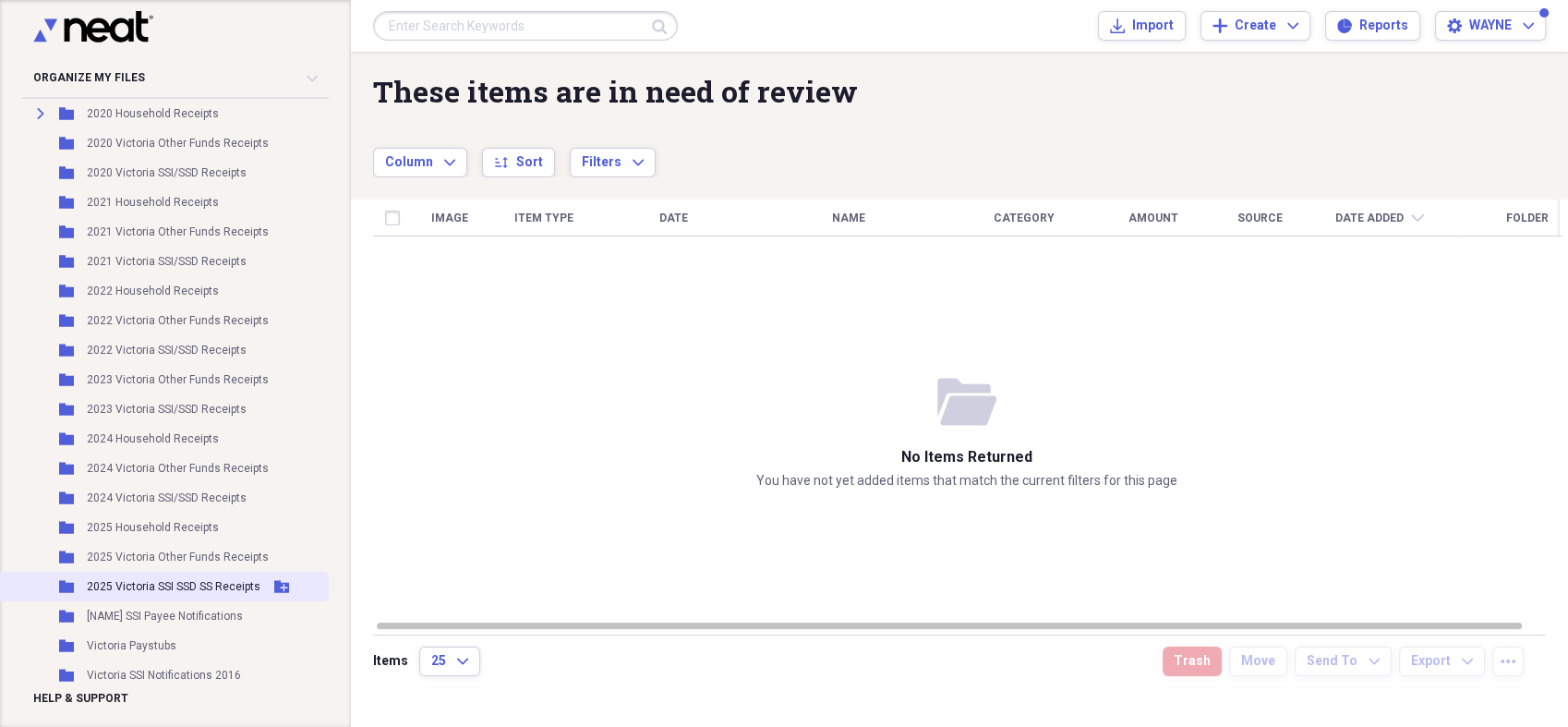 click on "2025 [PERSON] SSI SSD SS Receipts" at bounding box center [174, 587] 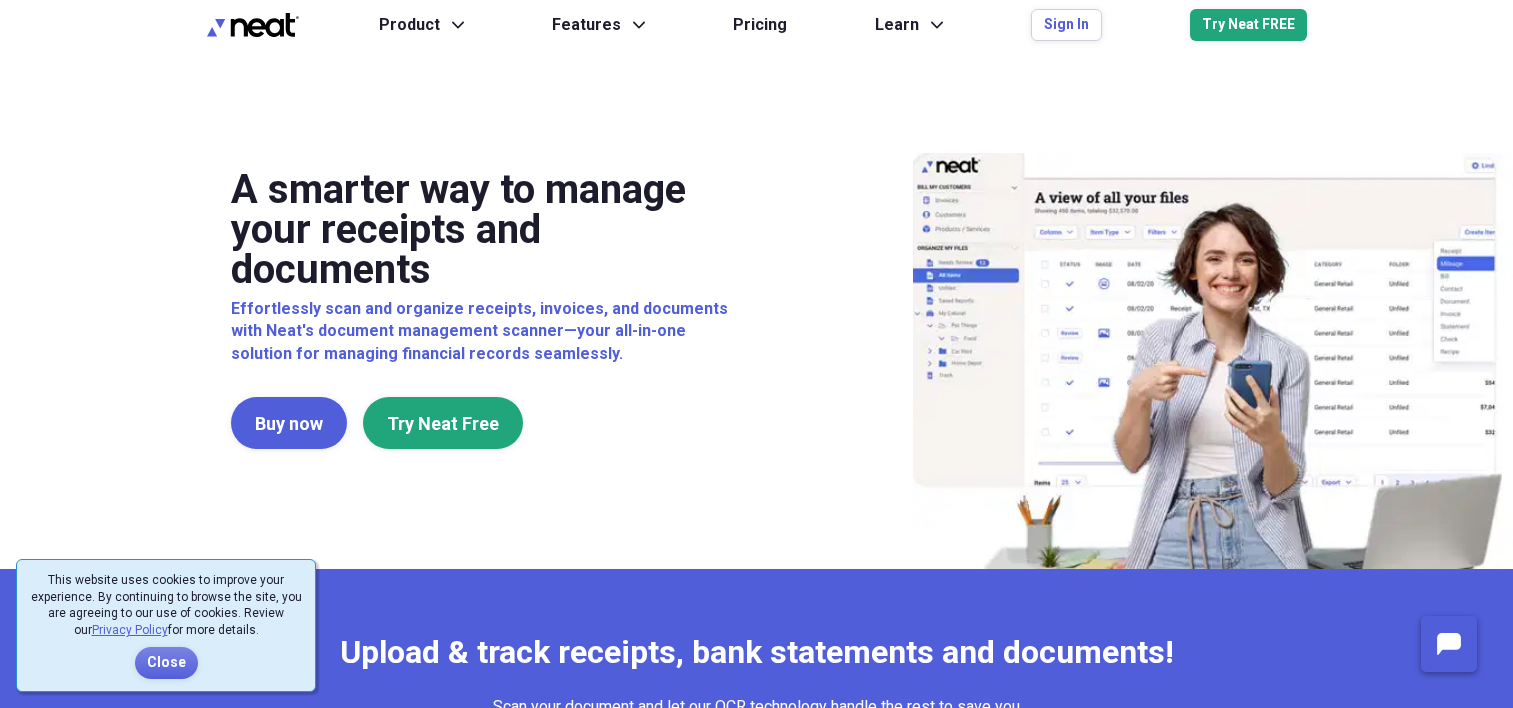 scroll, scrollTop: 0, scrollLeft: 0, axis: both 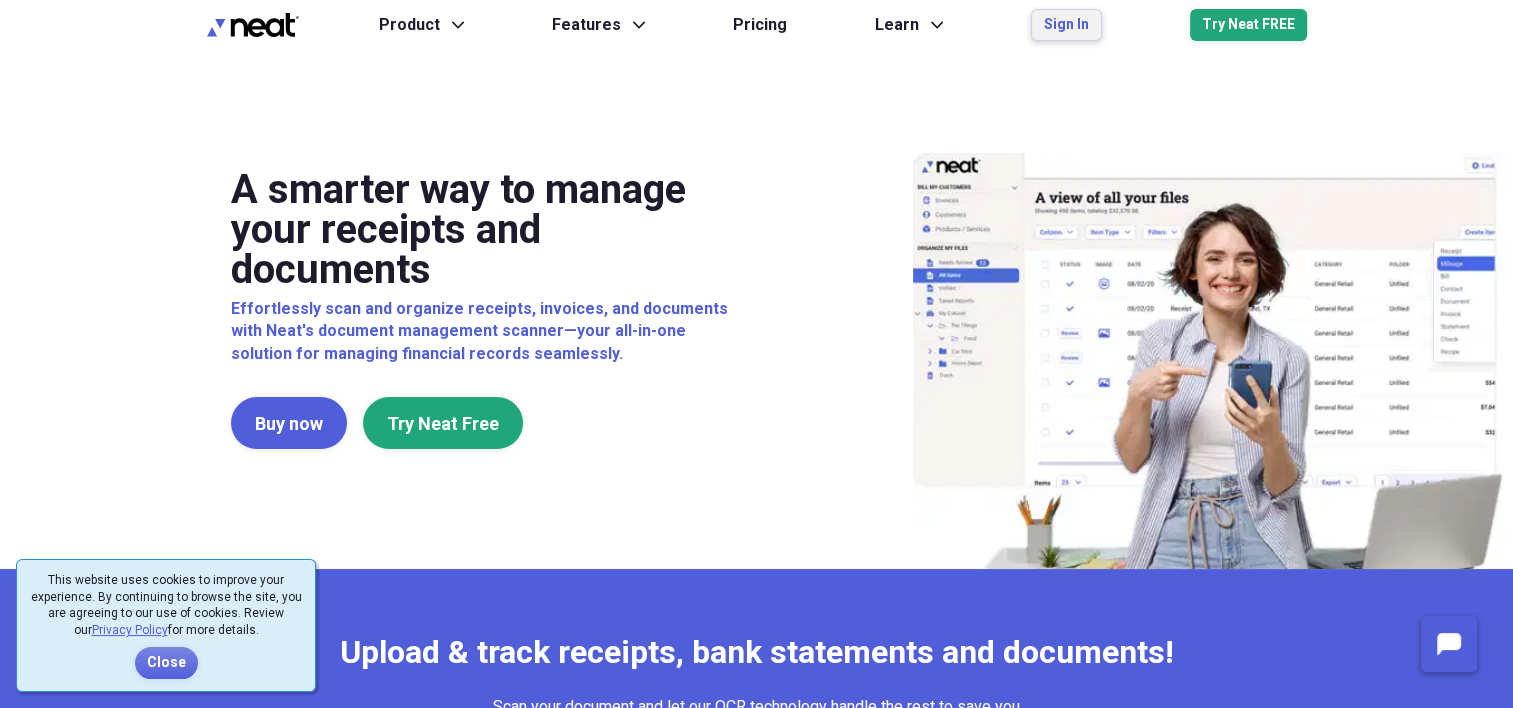 click on "Sign In" at bounding box center (1066, 25) 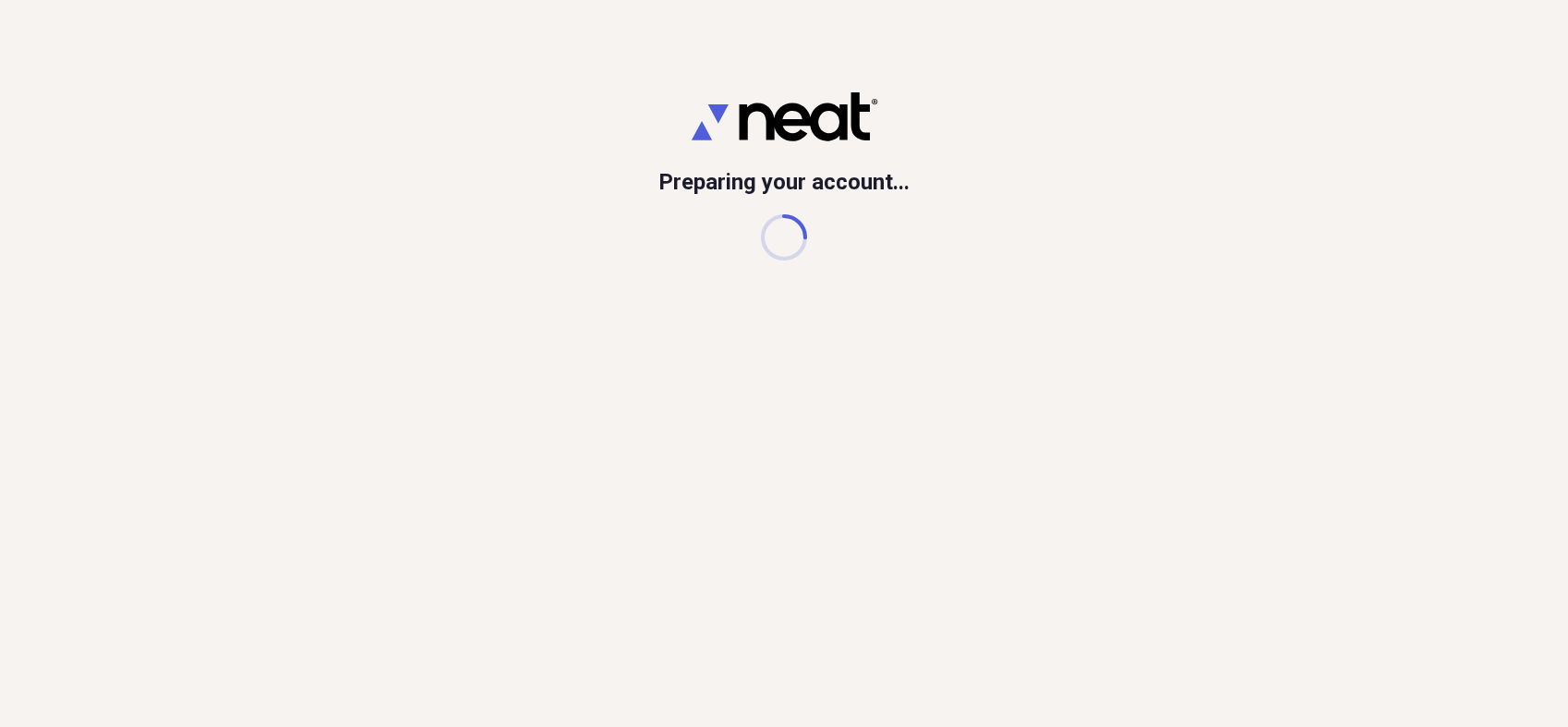 scroll, scrollTop: 0, scrollLeft: 0, axis: both 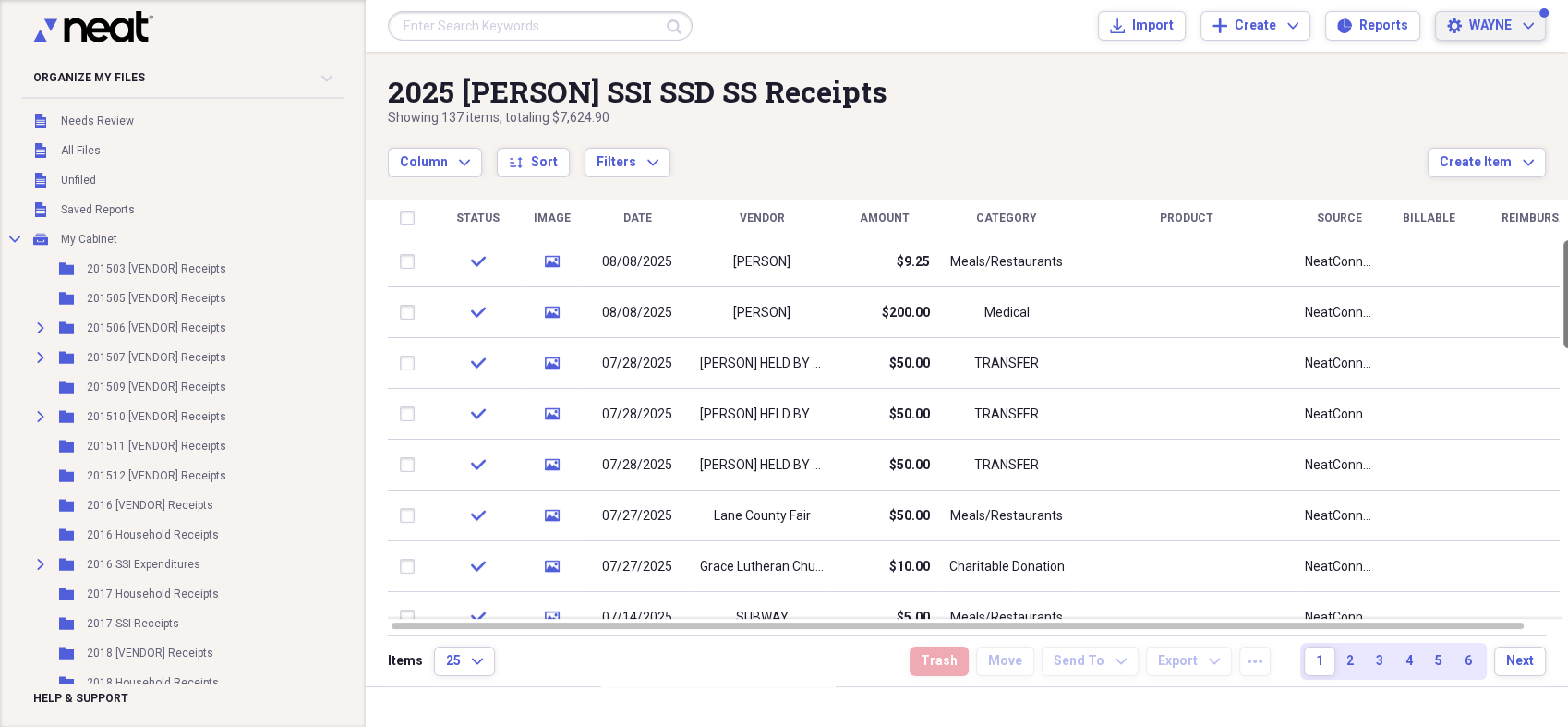 drag, startPoint x: 1556, startPoint y: 261, endPoint x: 1531, endPoint y: 11, distance: 251.24689 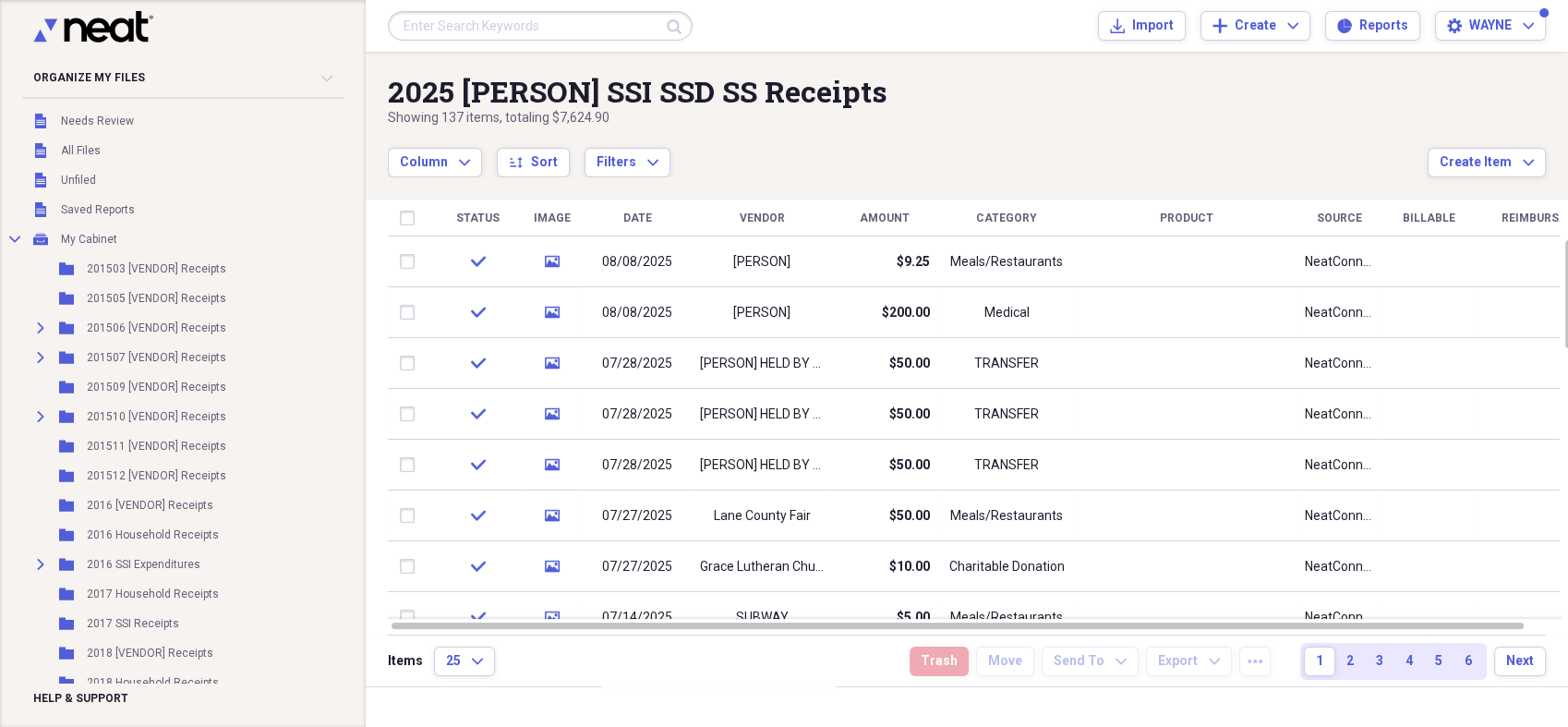 click on "Vendor" at bounding box center [762, 218] 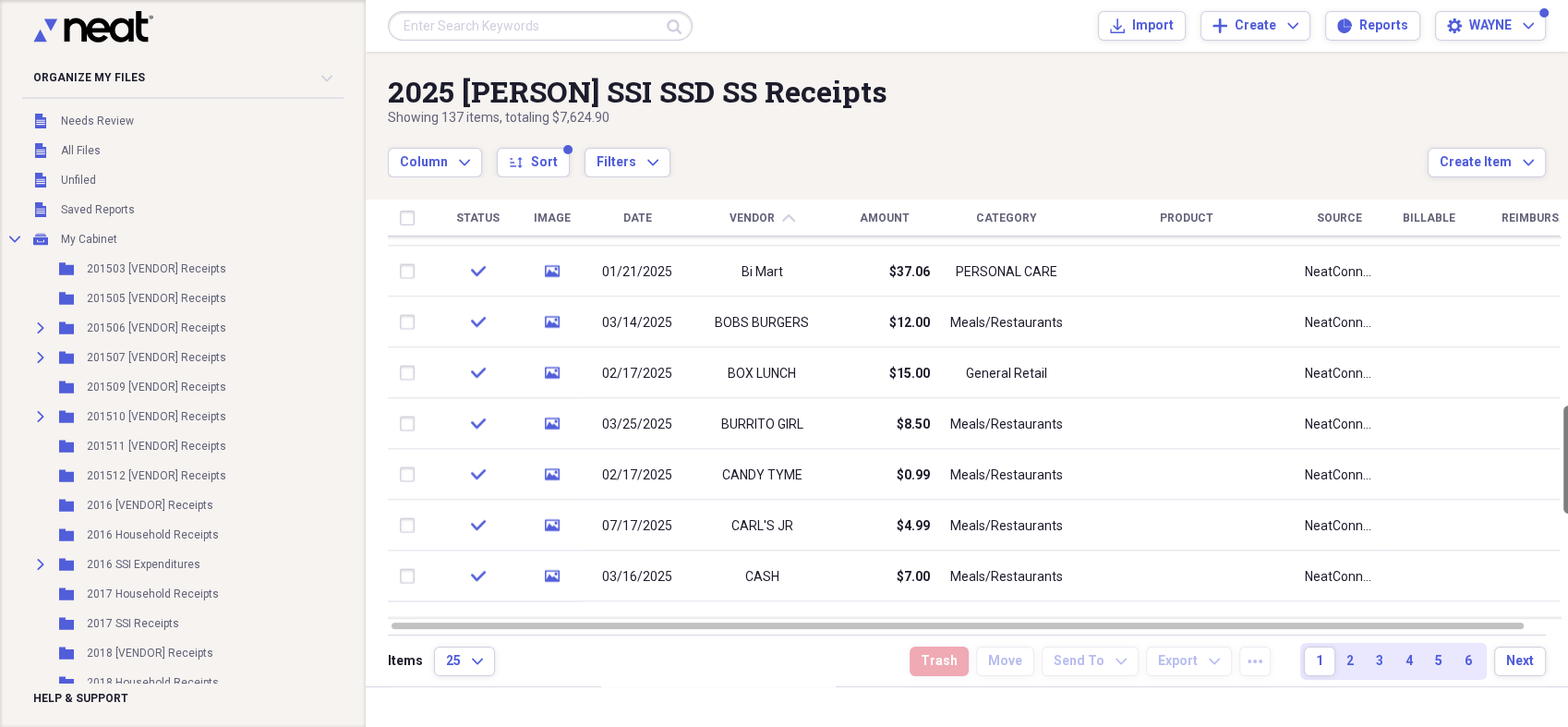 drag, startPoint x: 1559, startPoint y: 297, endPoint x: 1569, endPoint y: 463, distance: 166.30093 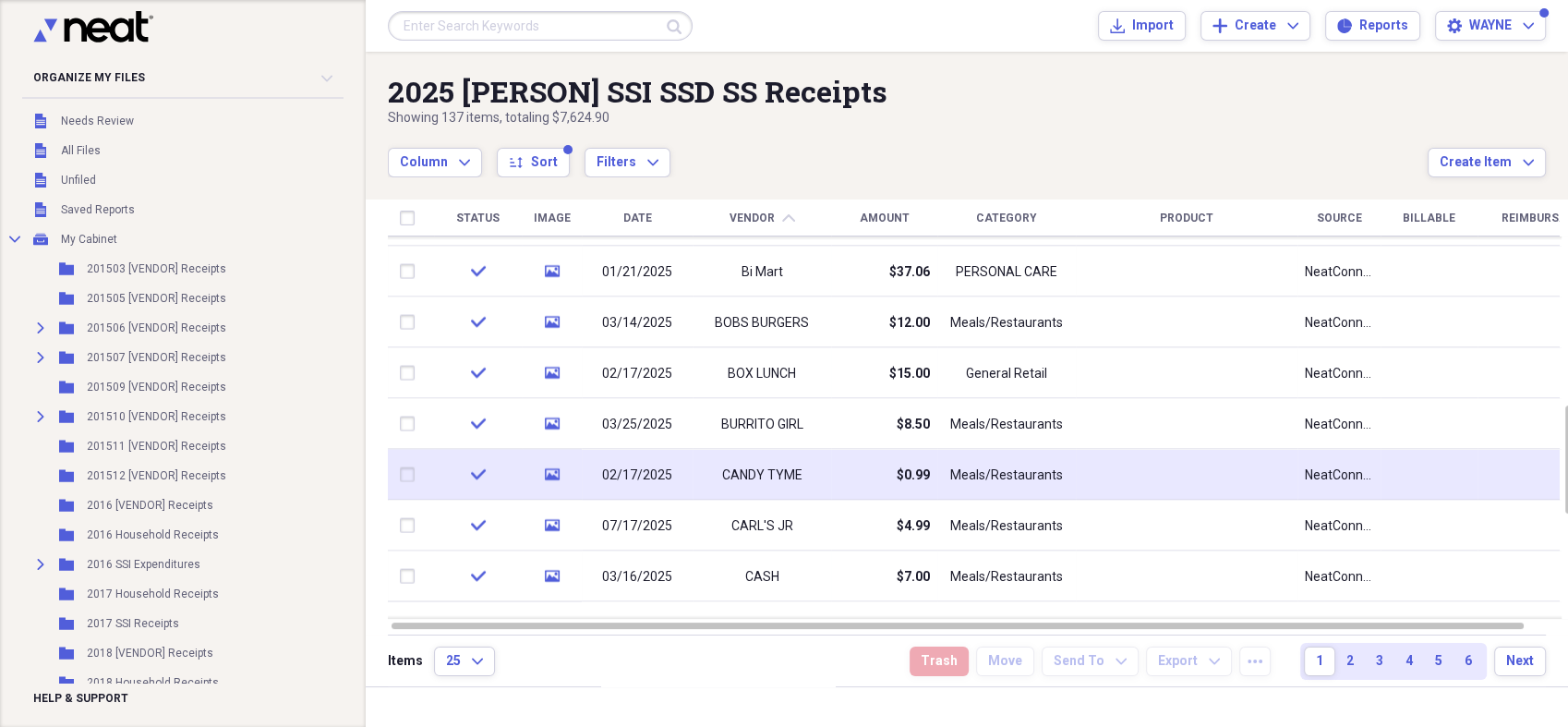 click on "$0.99" at bounding box center [913, 475] 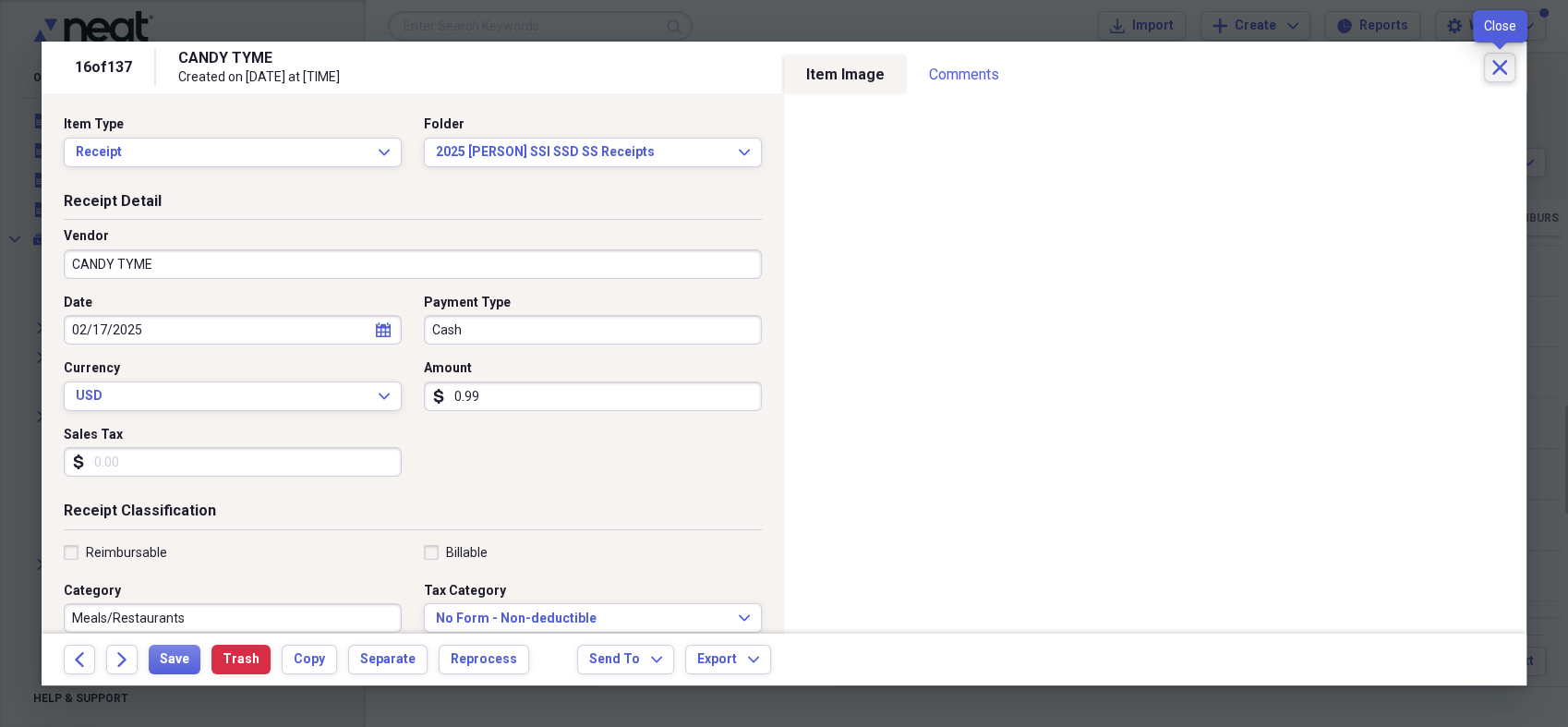 click on "Close" at bounding box center [1500, 67] 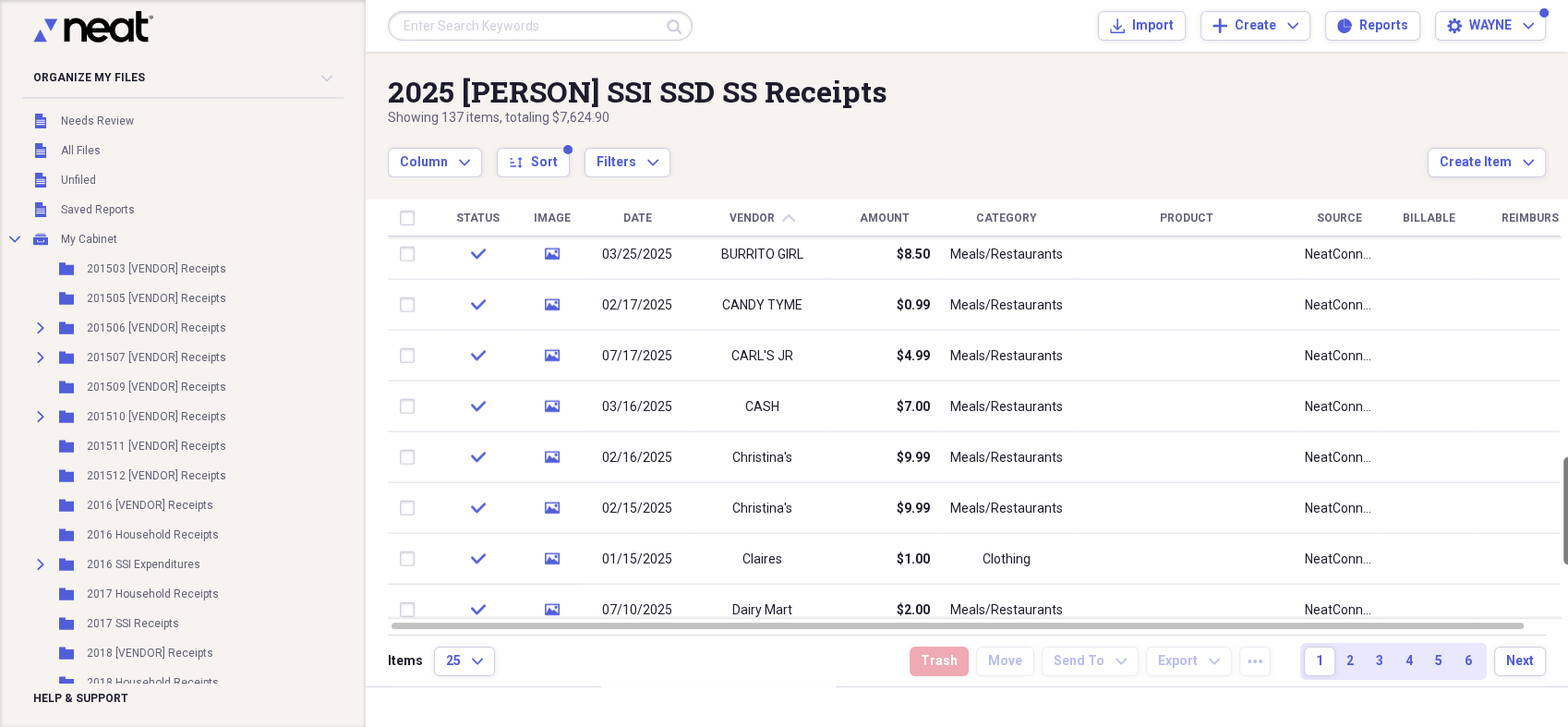 drag, startPoint x: 1555, startPoint y: 418, endPoint x: 1558, endPoint y: 576, distance: 158.02848 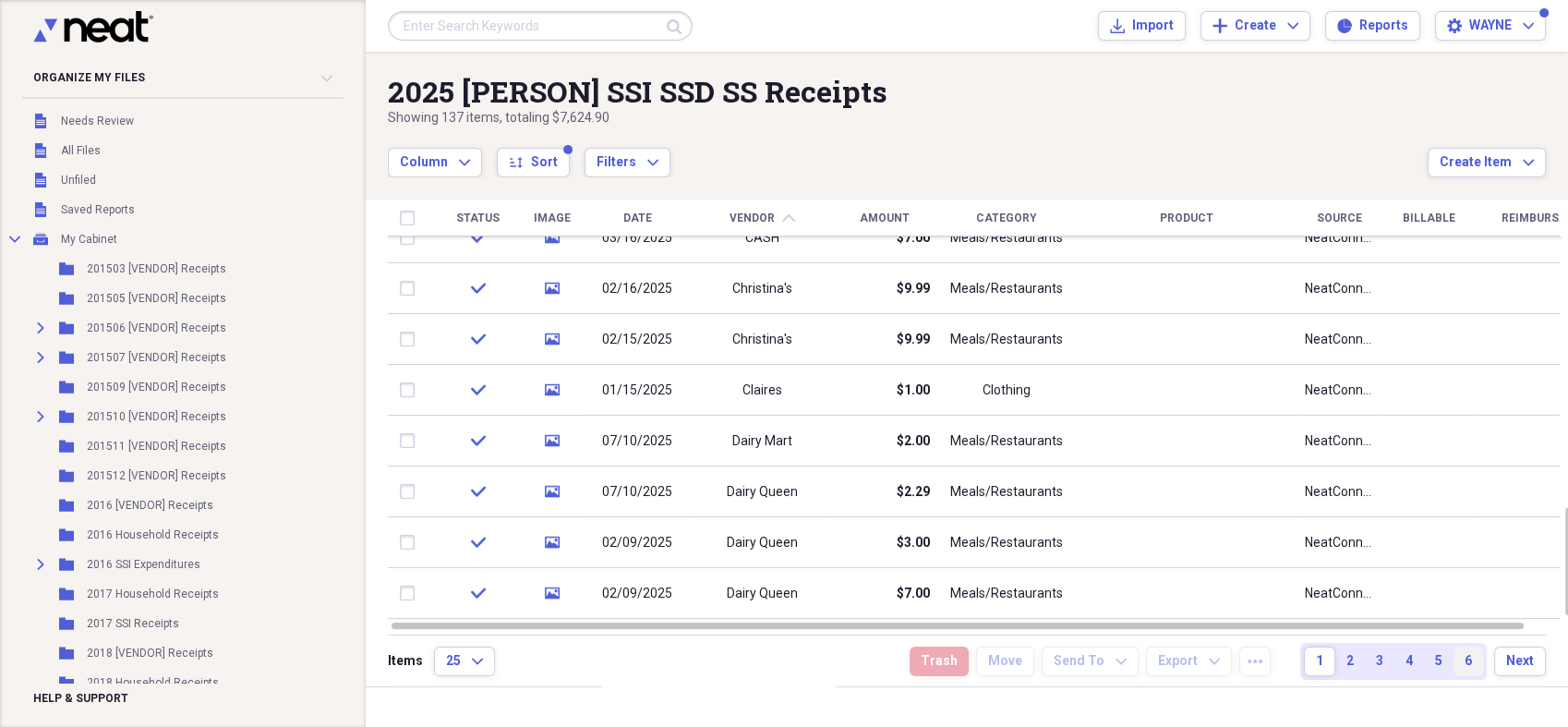 click on "6" at bounding box center (1468, 661) 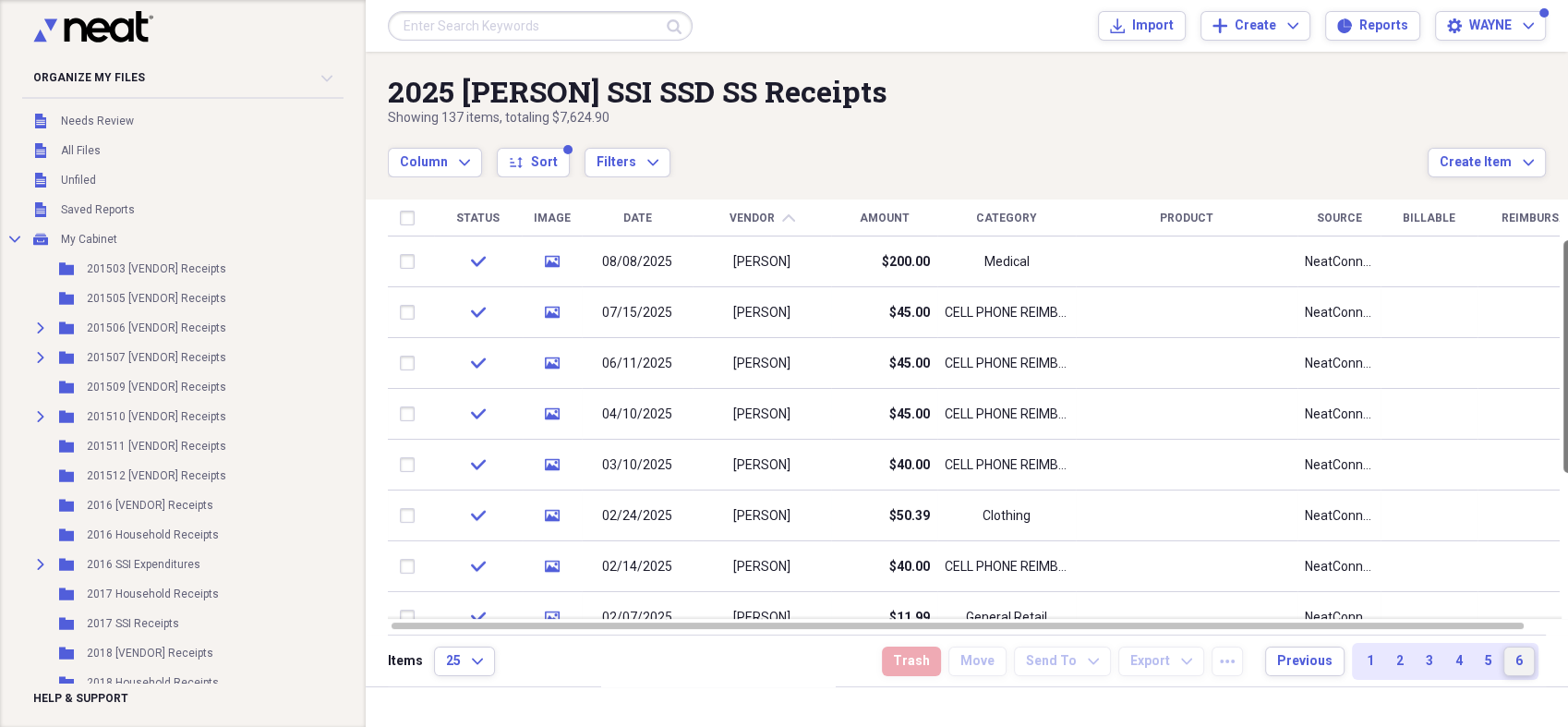 drag, startPoint x: 1559, startPoint y: 453, endPoint x: 1553, endPoint y: 202, distance: 251.0717 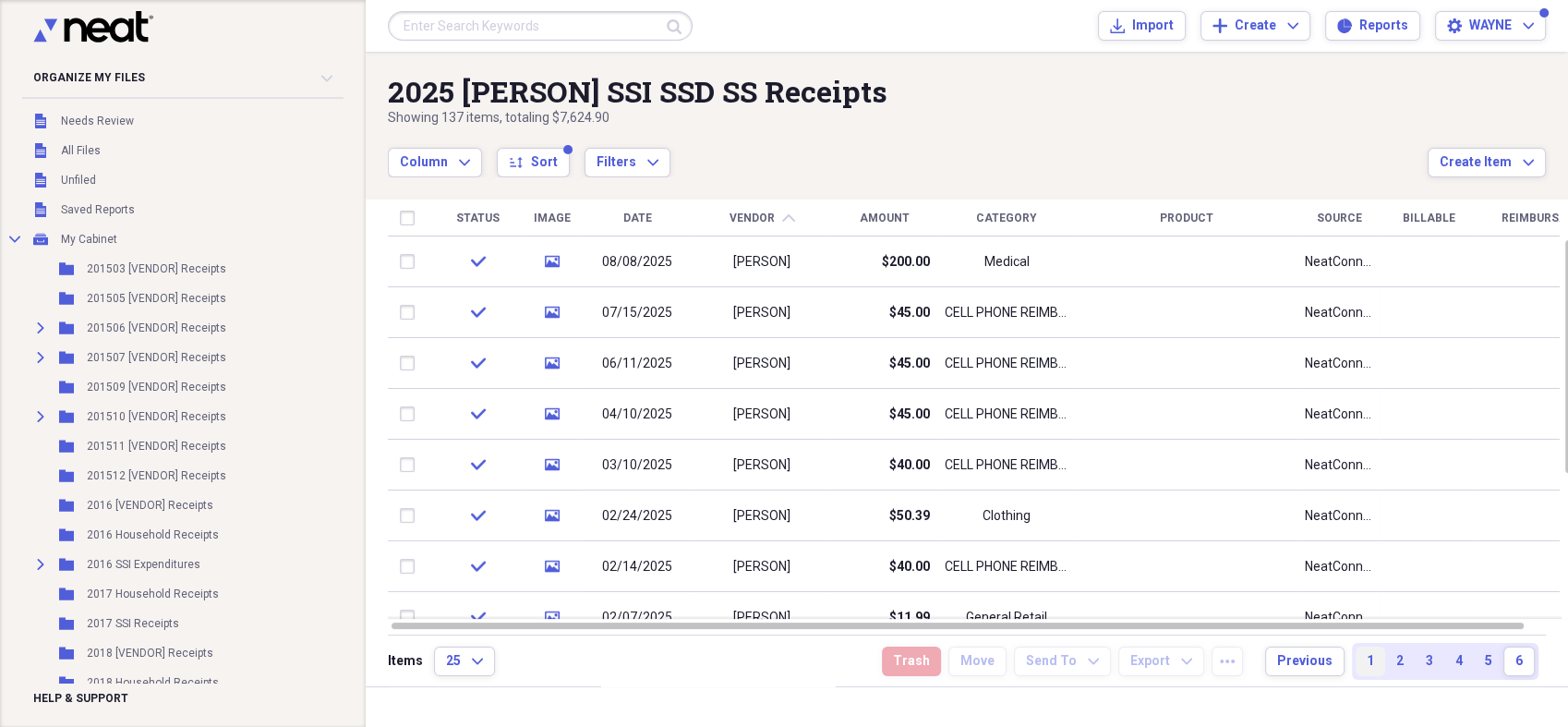 click on "1" at bounding box center (1370, 661) 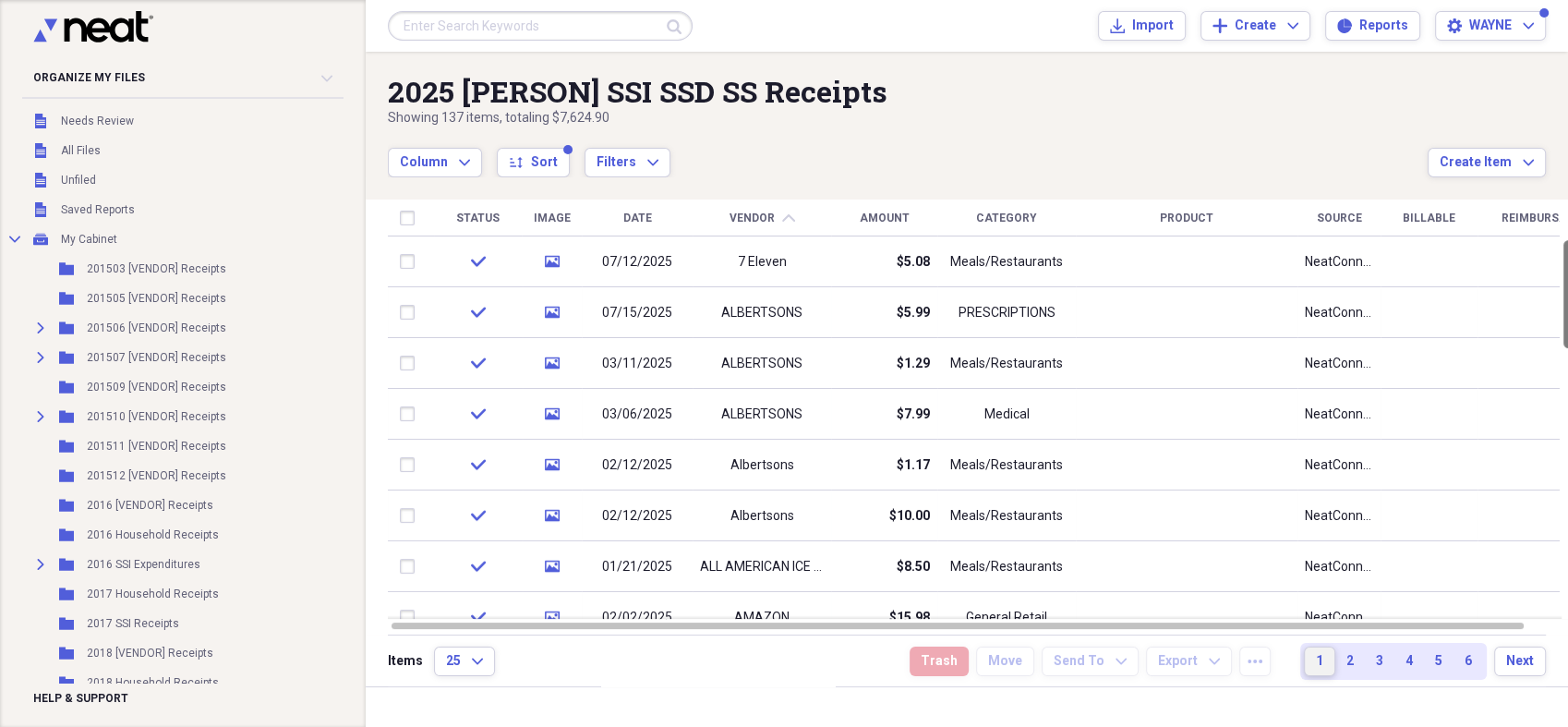 click at bounding box center (1568, 294) 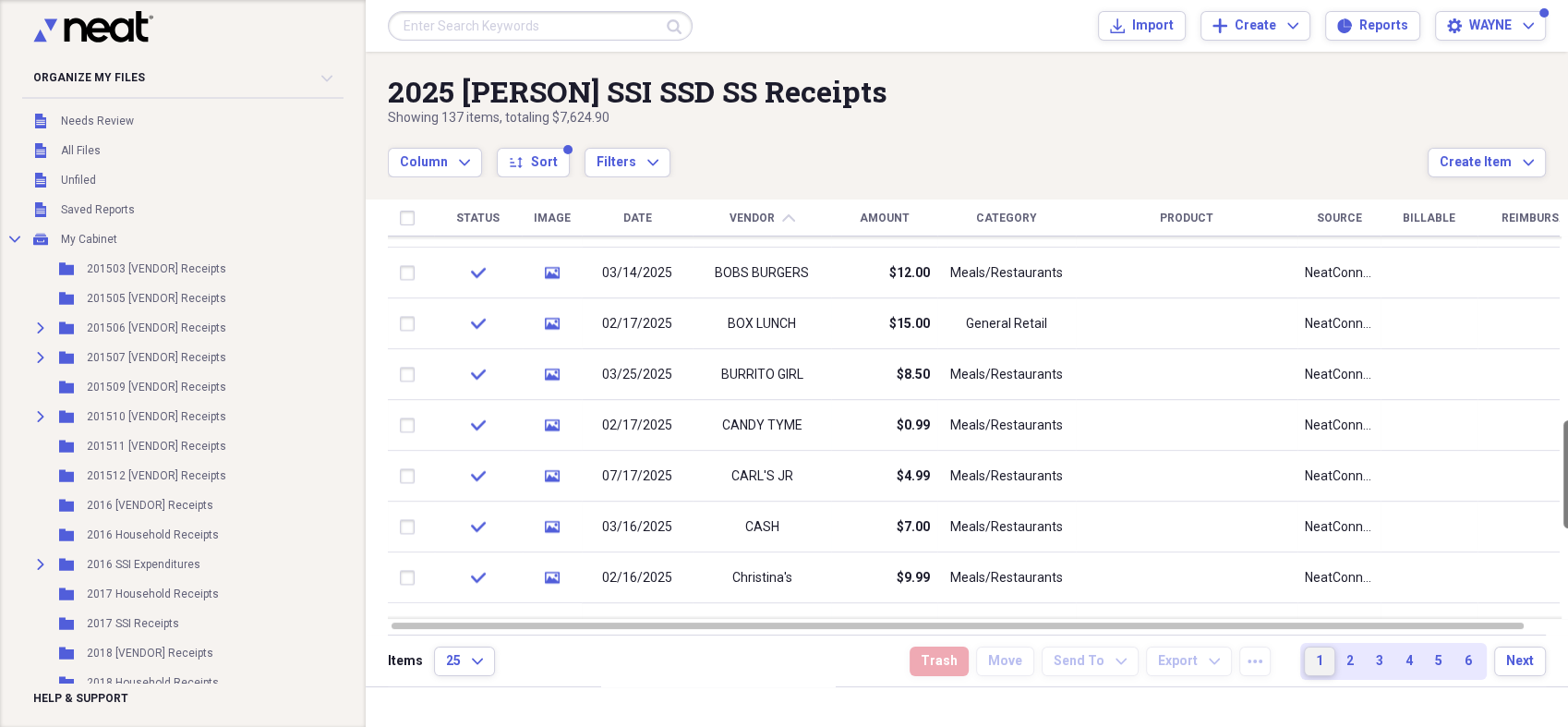 drag, startPoint x: 1563, startPoint y: 271, endPoint x: 1568, endPoint y: 452, distance: 181.06905 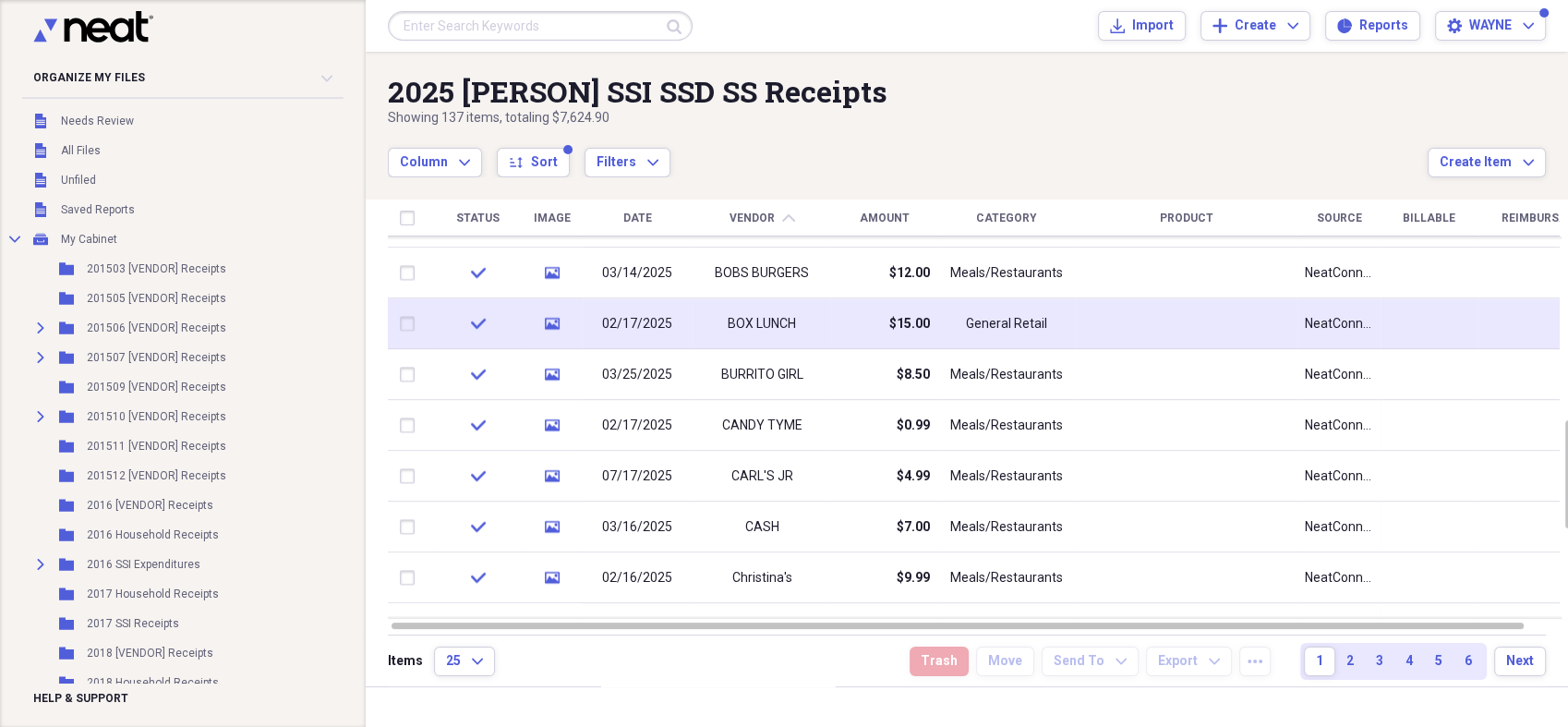 click on "General Retail" at bounding box center [1007, 324] 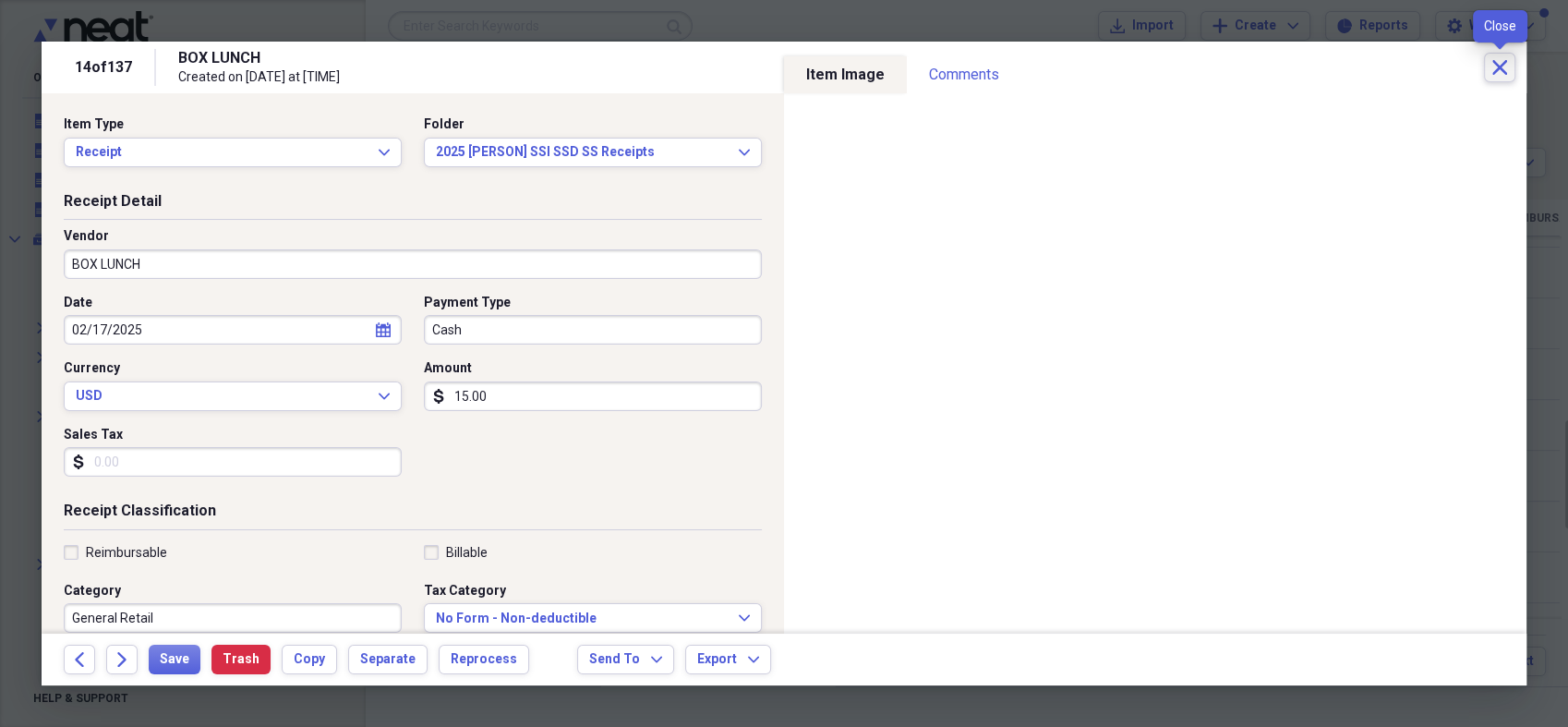 click 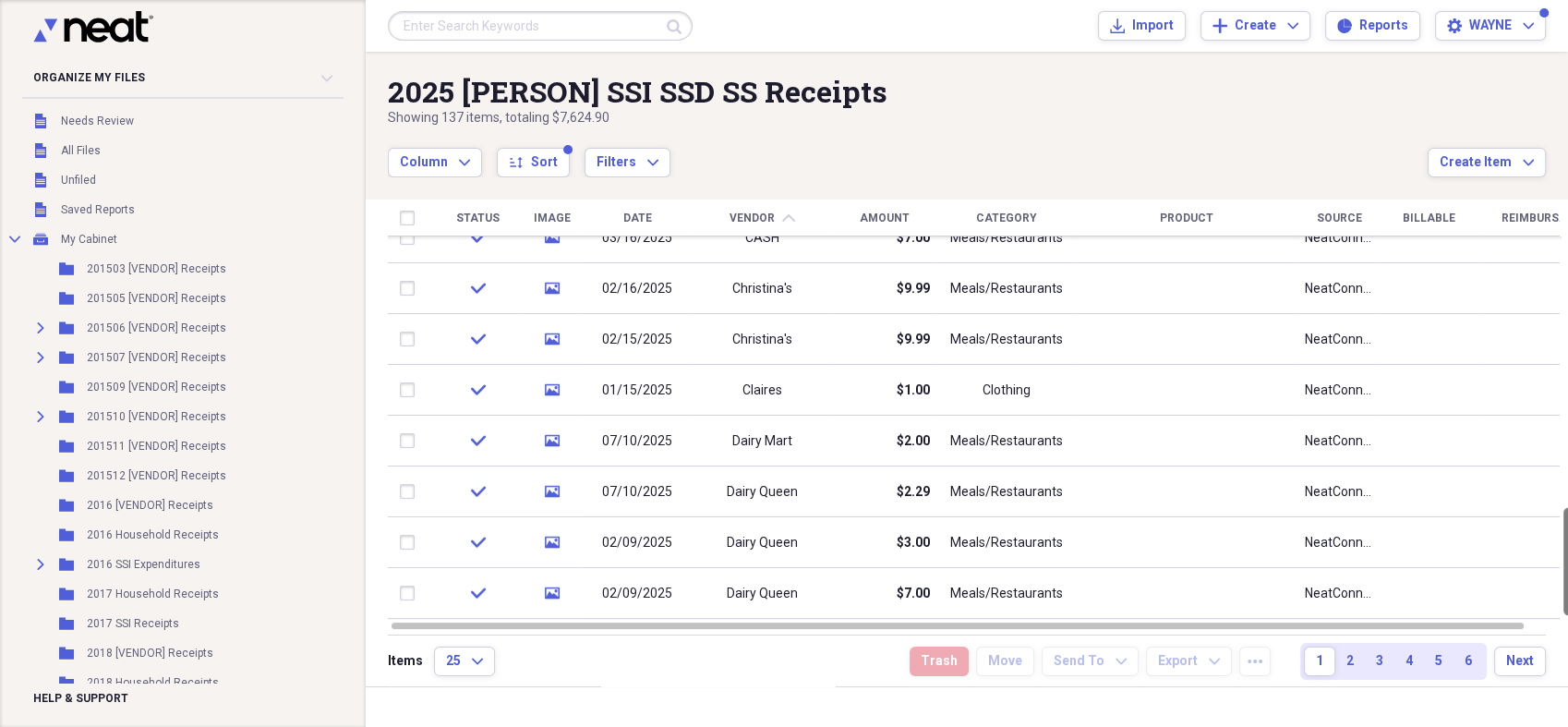 drag, startPoint x: 1562, startPoint y: 452, endPoint x: 1569, endPoint y: 588, distance: 136.18003 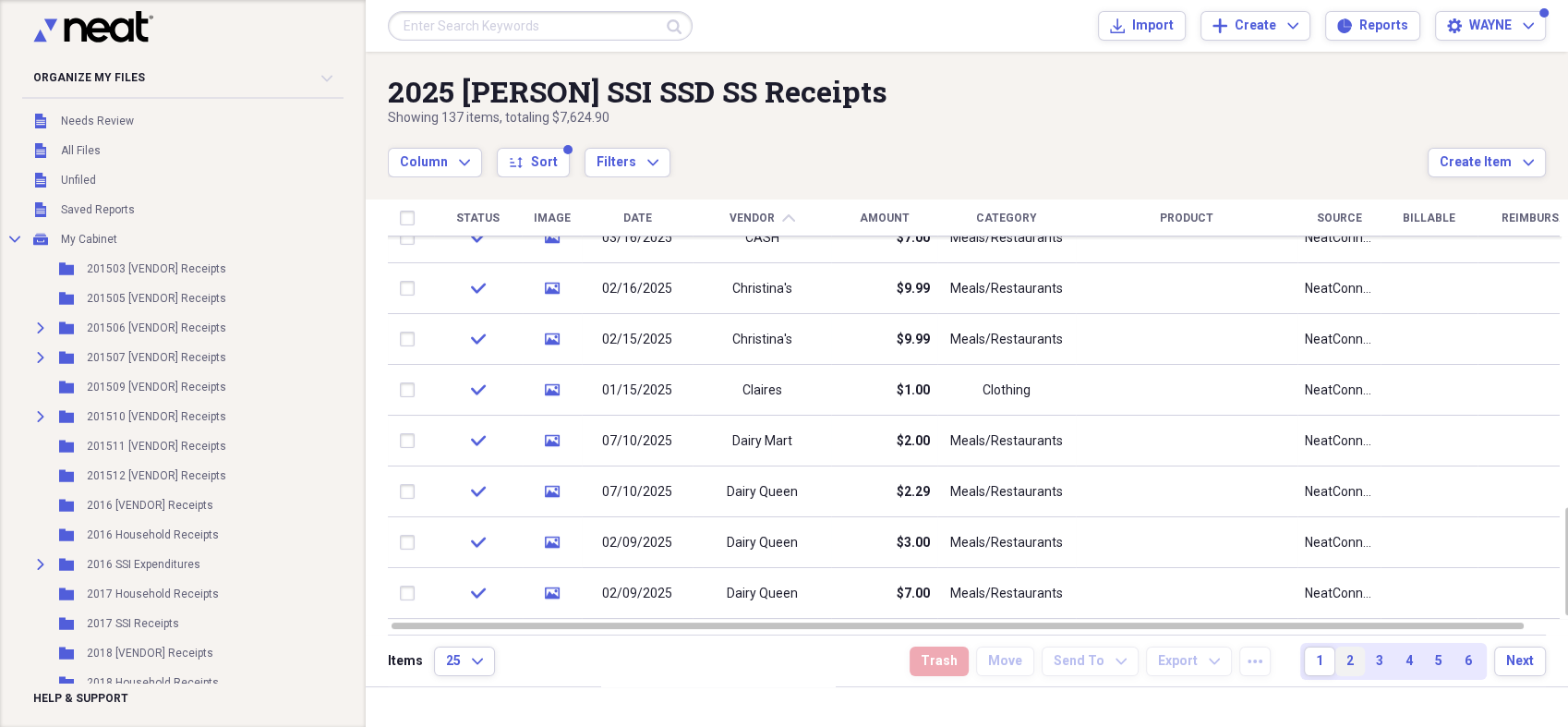 click on "2" at bounding box center [1350, 661] 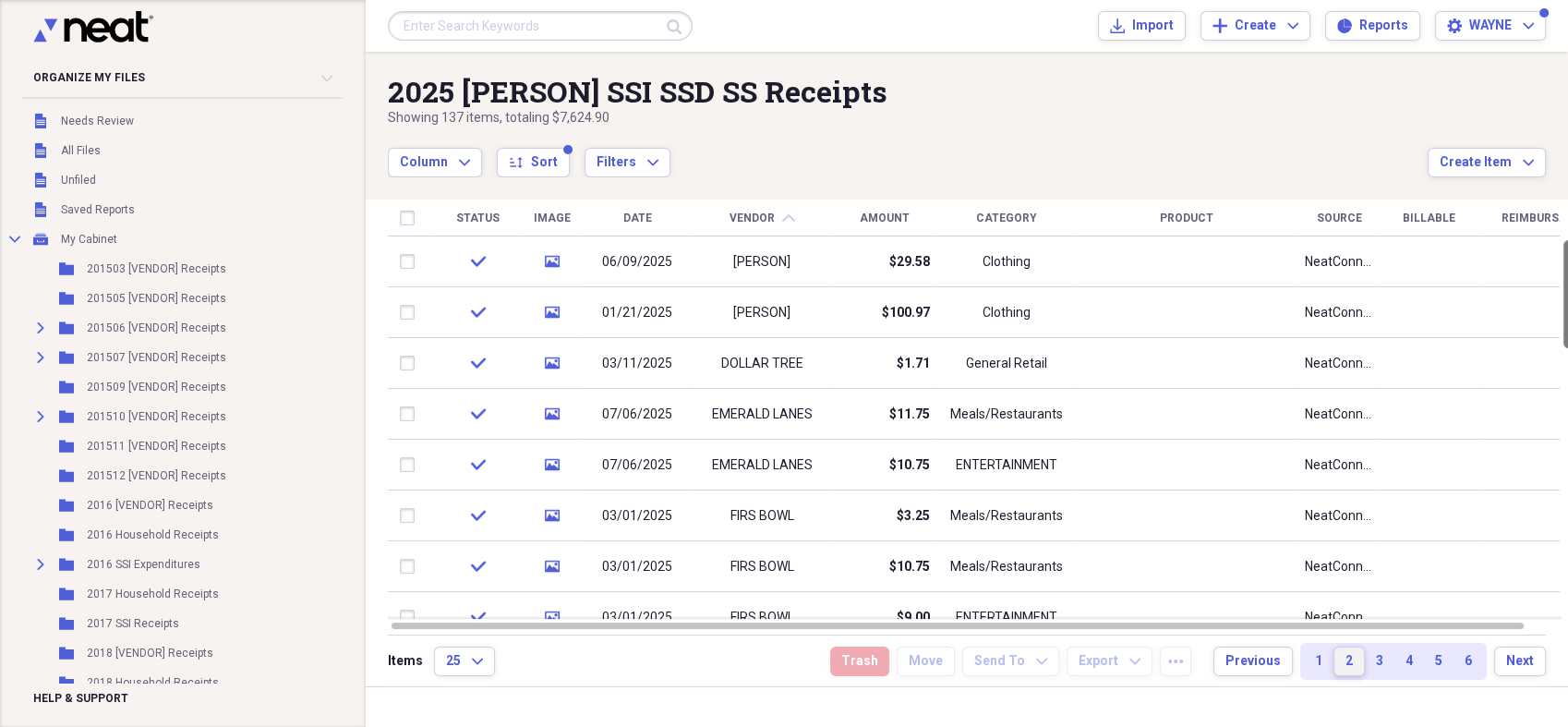 click at bounding box center (1568, 294) 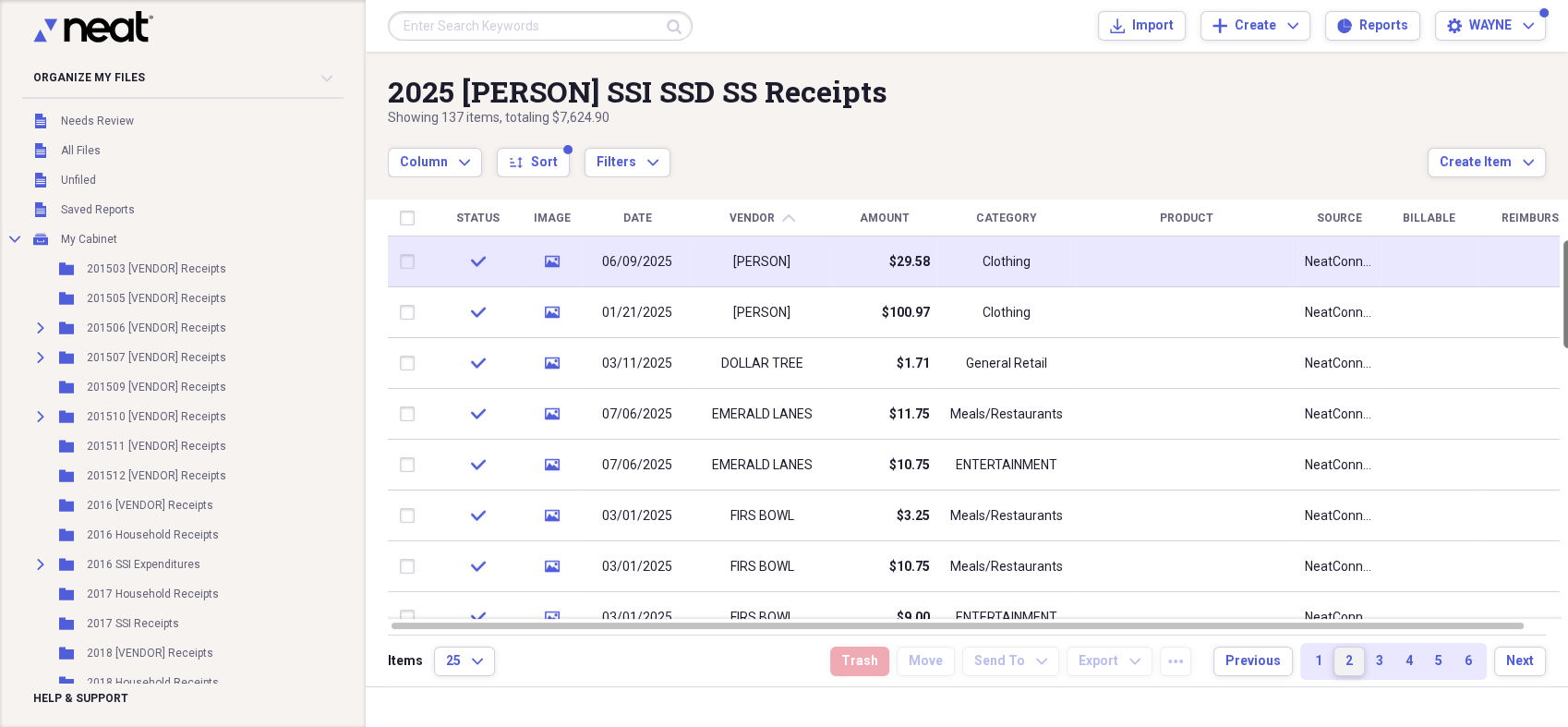drag, startPoint x: 1563, startPoint y: 281, endPoint x: 1219, endPoint y: 240, distance: 346.4347 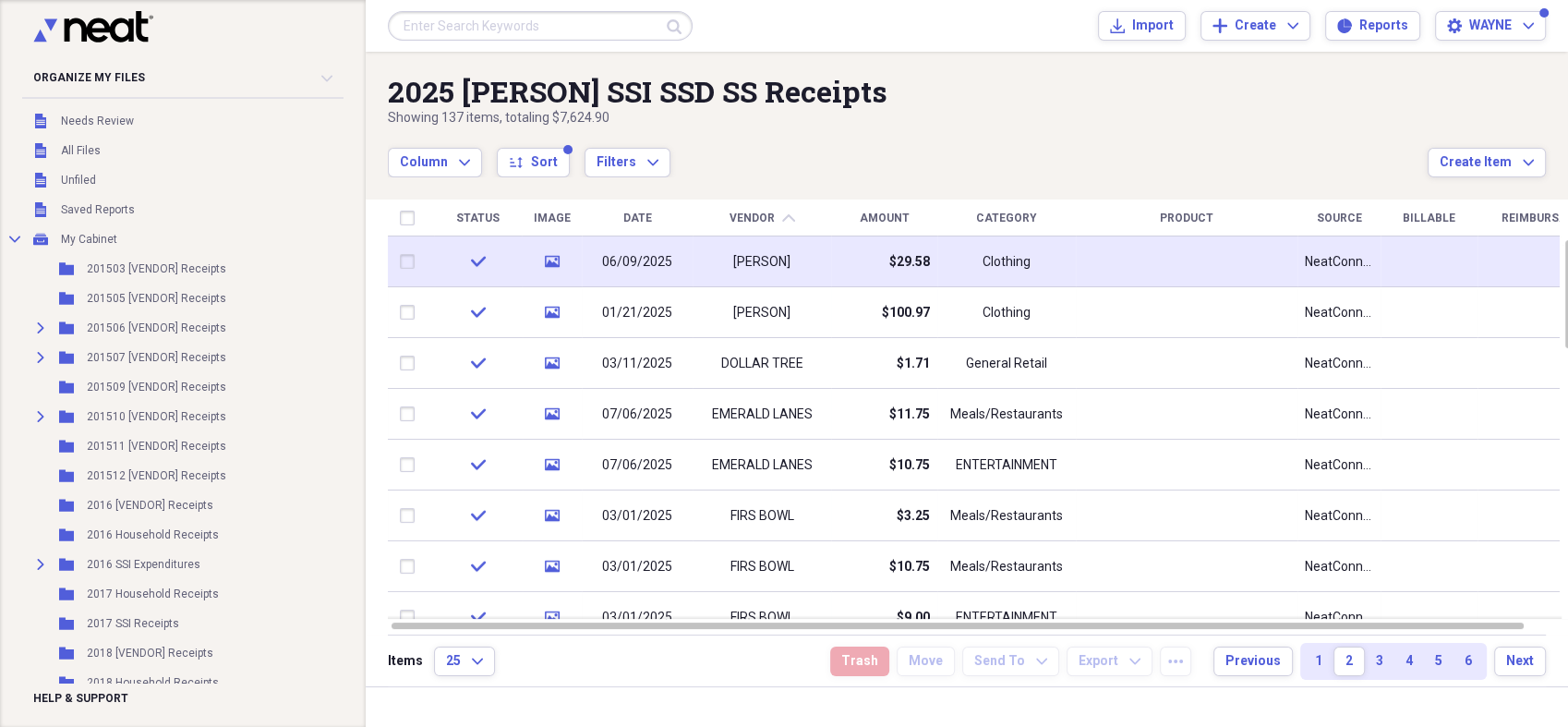 click at bounding box center (1187, 261) 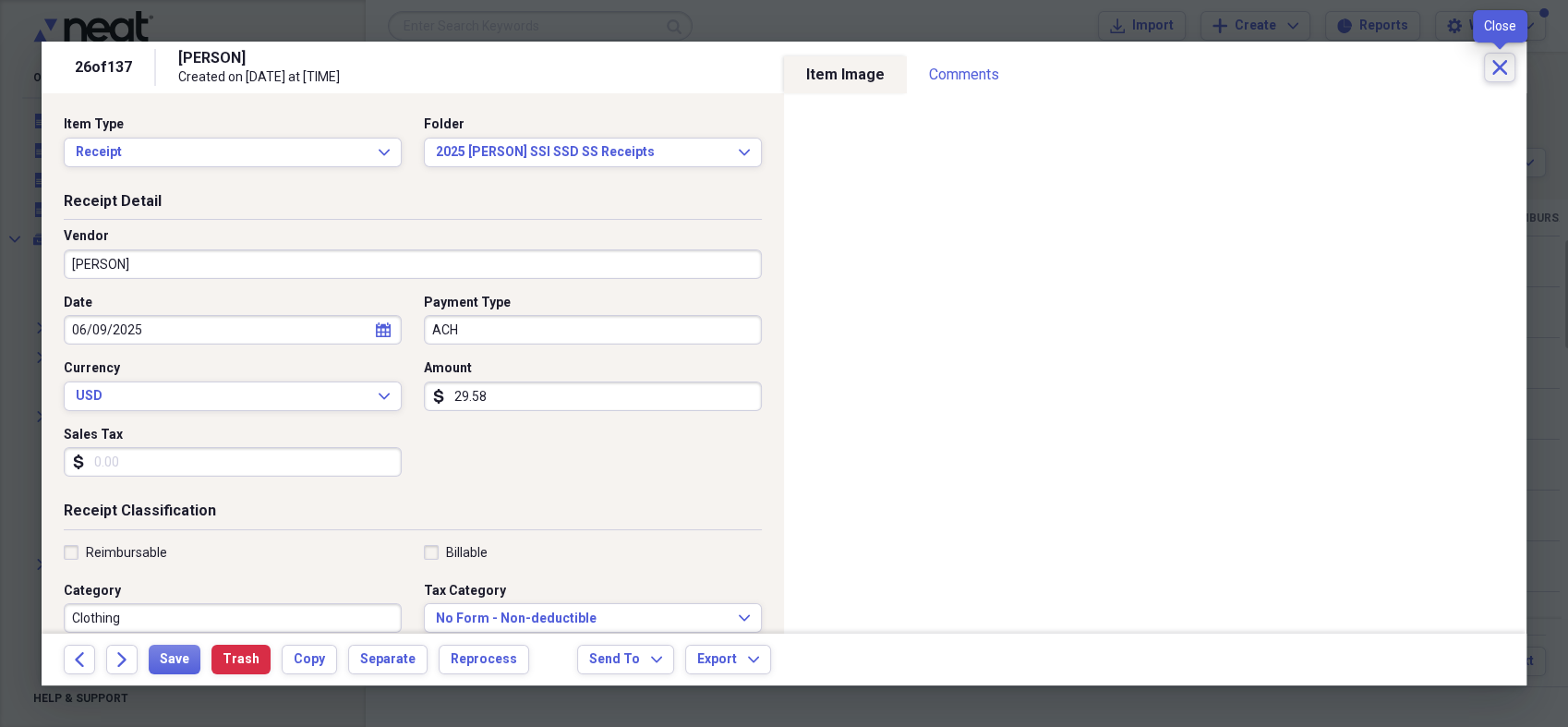 click on "Close" at bounding box center [1500, 67] 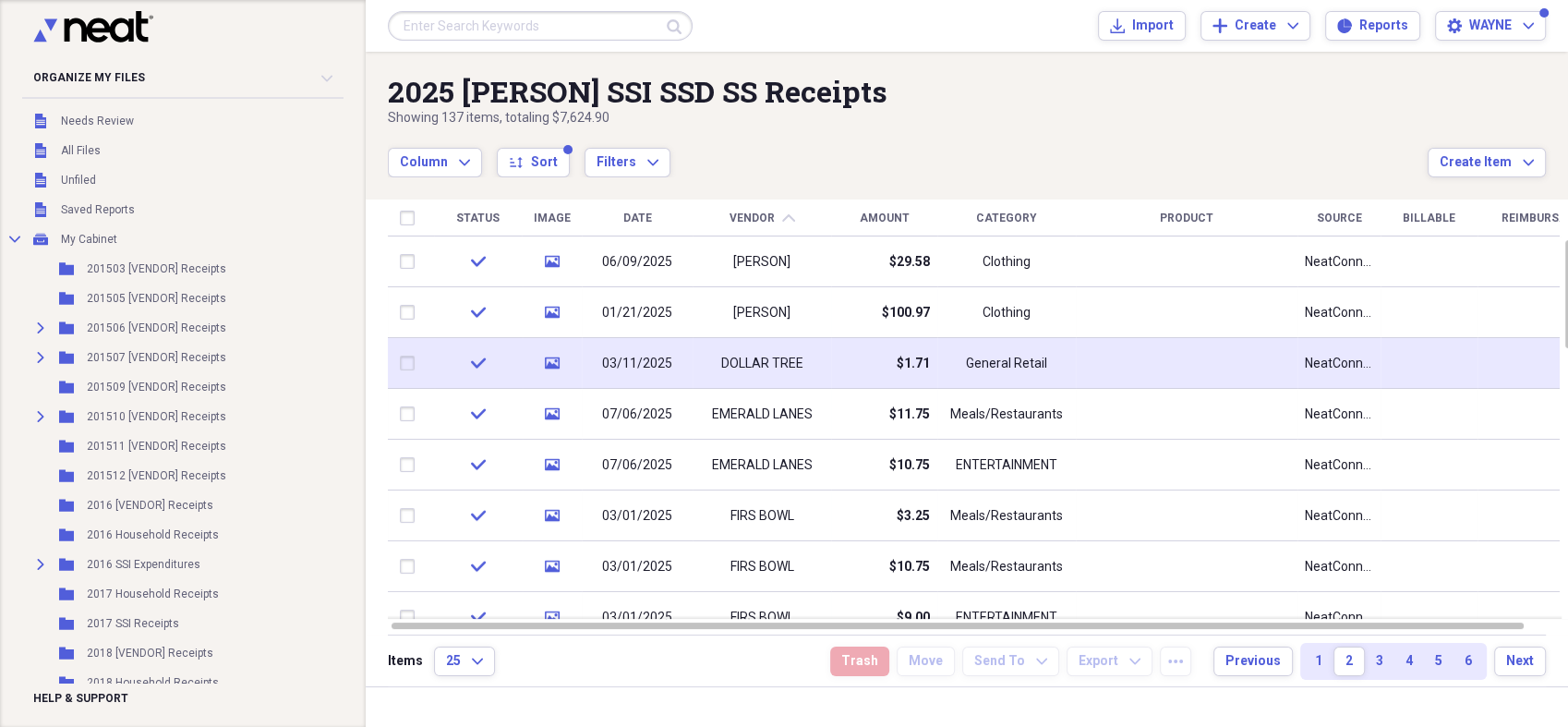 click on "General Retail" at bounding box center (1007, 364) 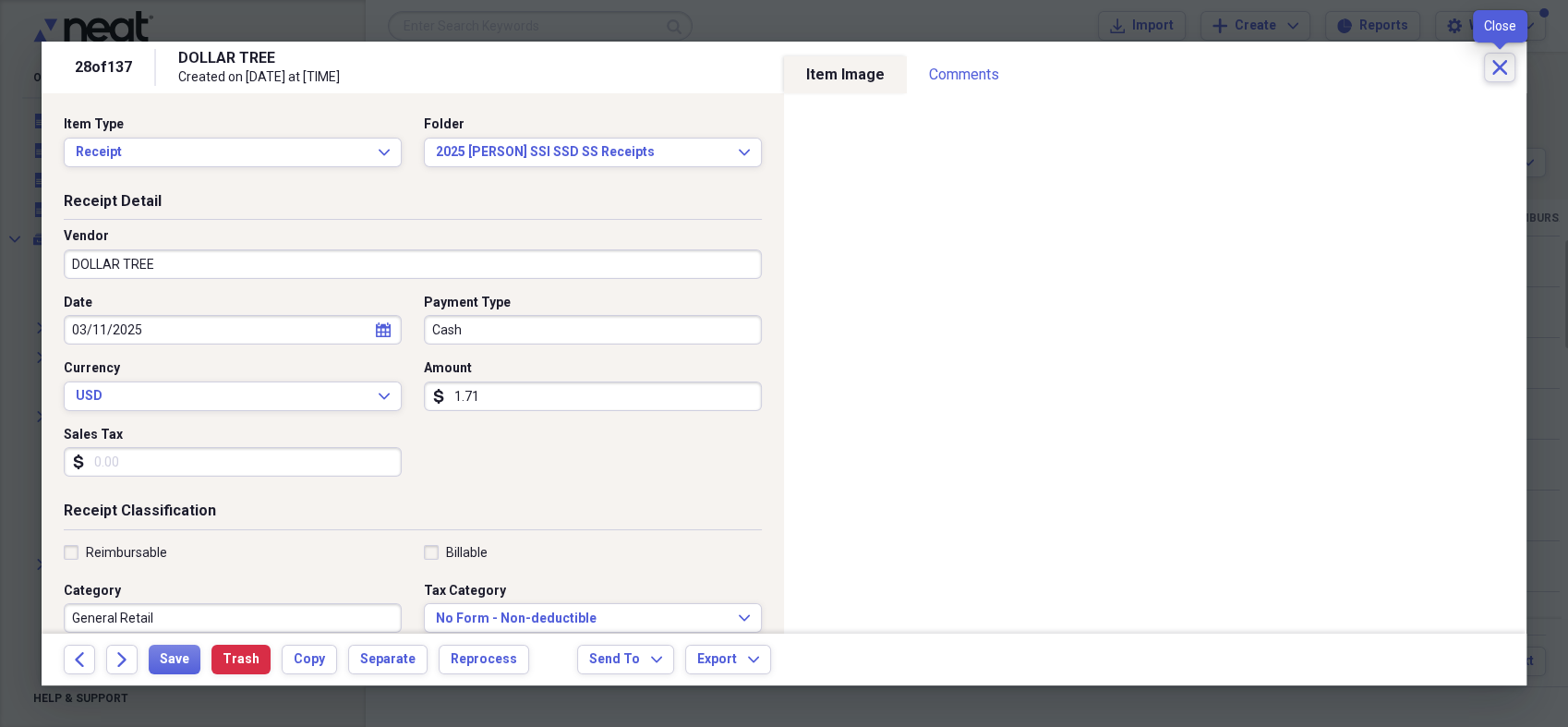 click on "Close" 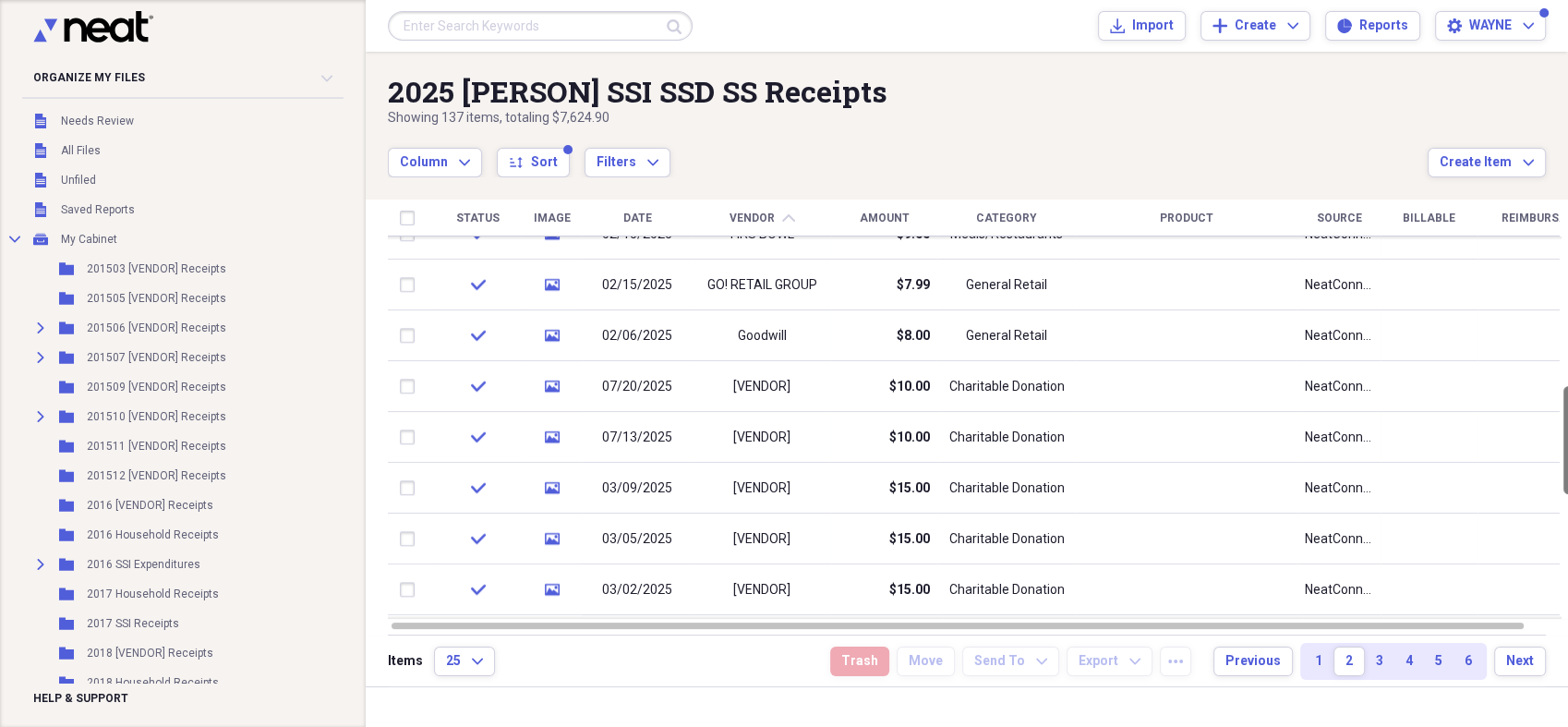 drag, startPoint x: 1559, startPoint y: 261, endPoint x: 1566, endPoint y: 406, distance: 145.16887 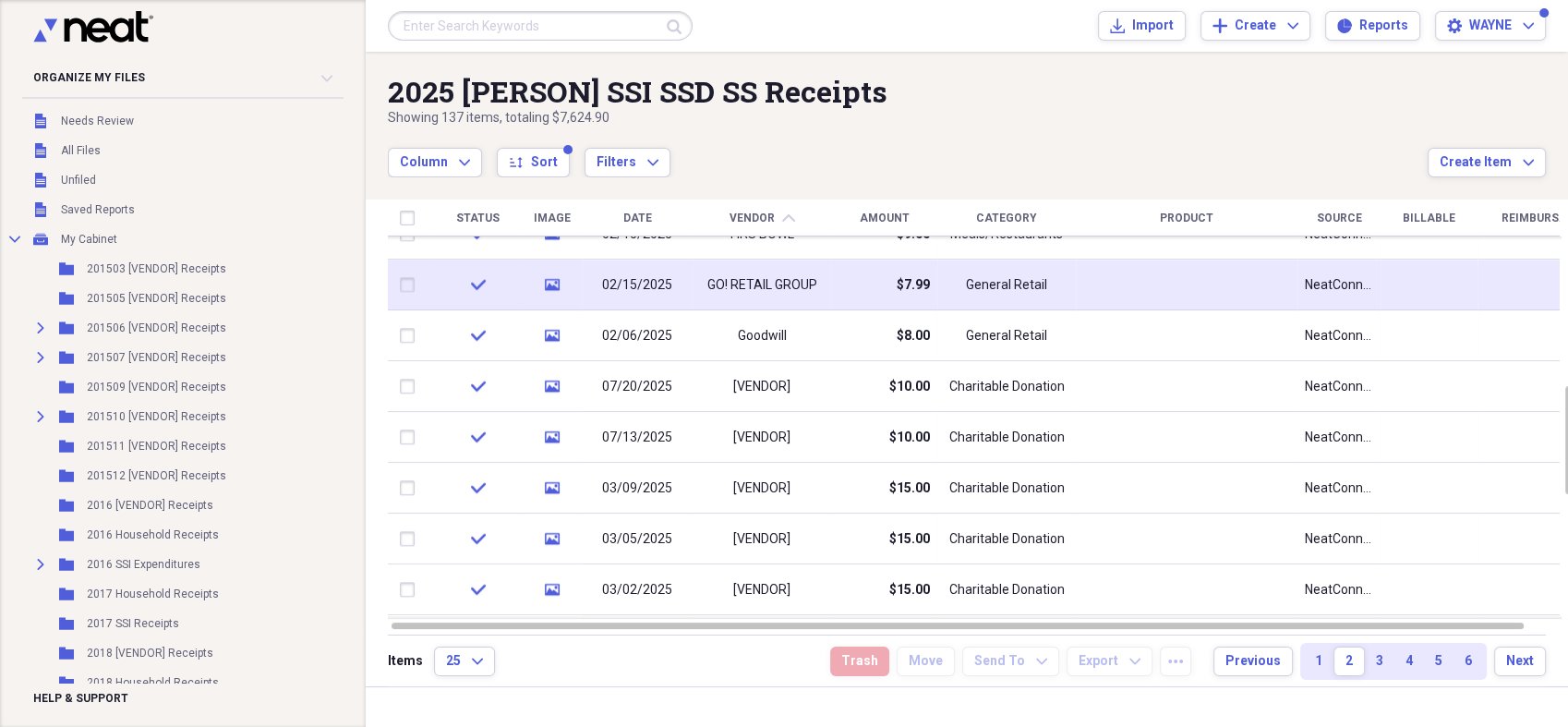 click on "General Retail" at bounding box center (1007, 285) 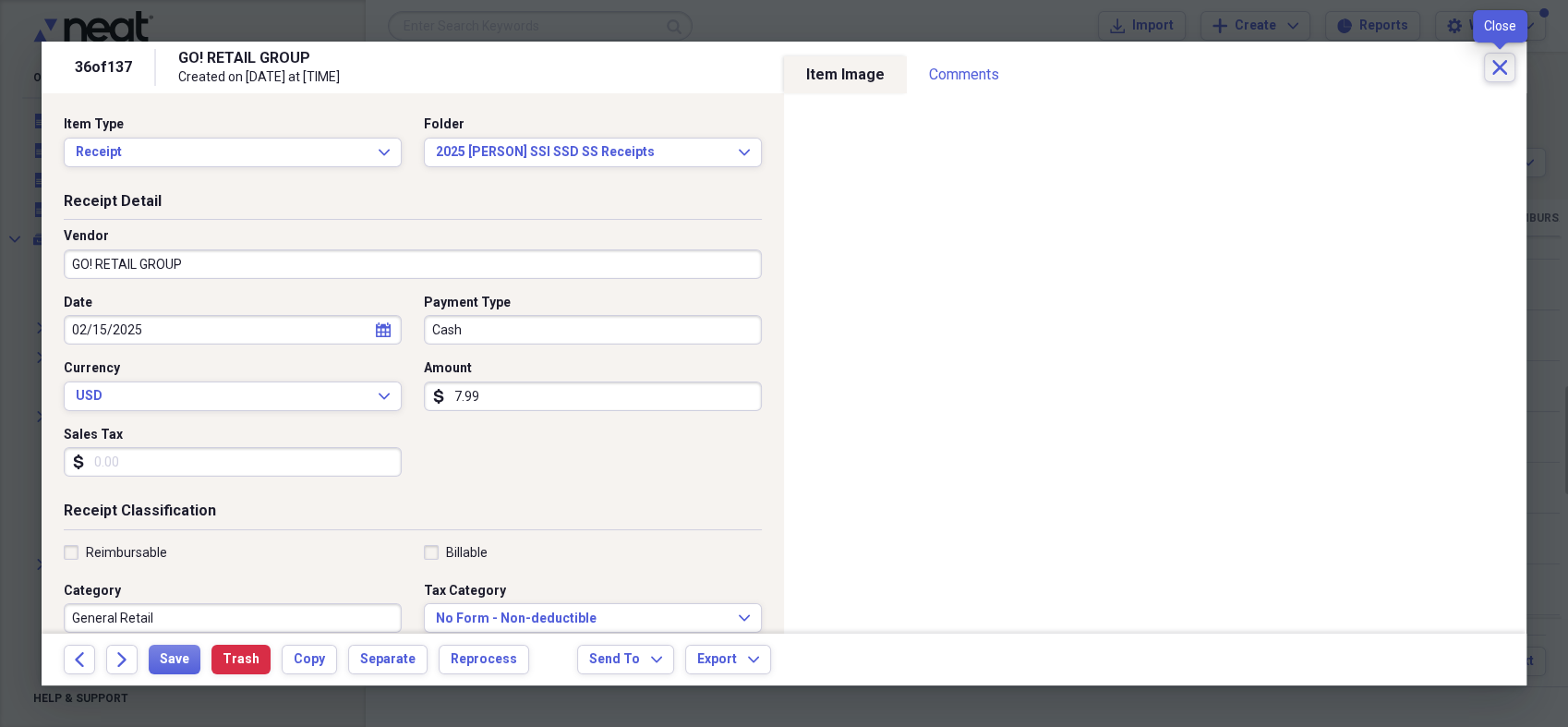 click 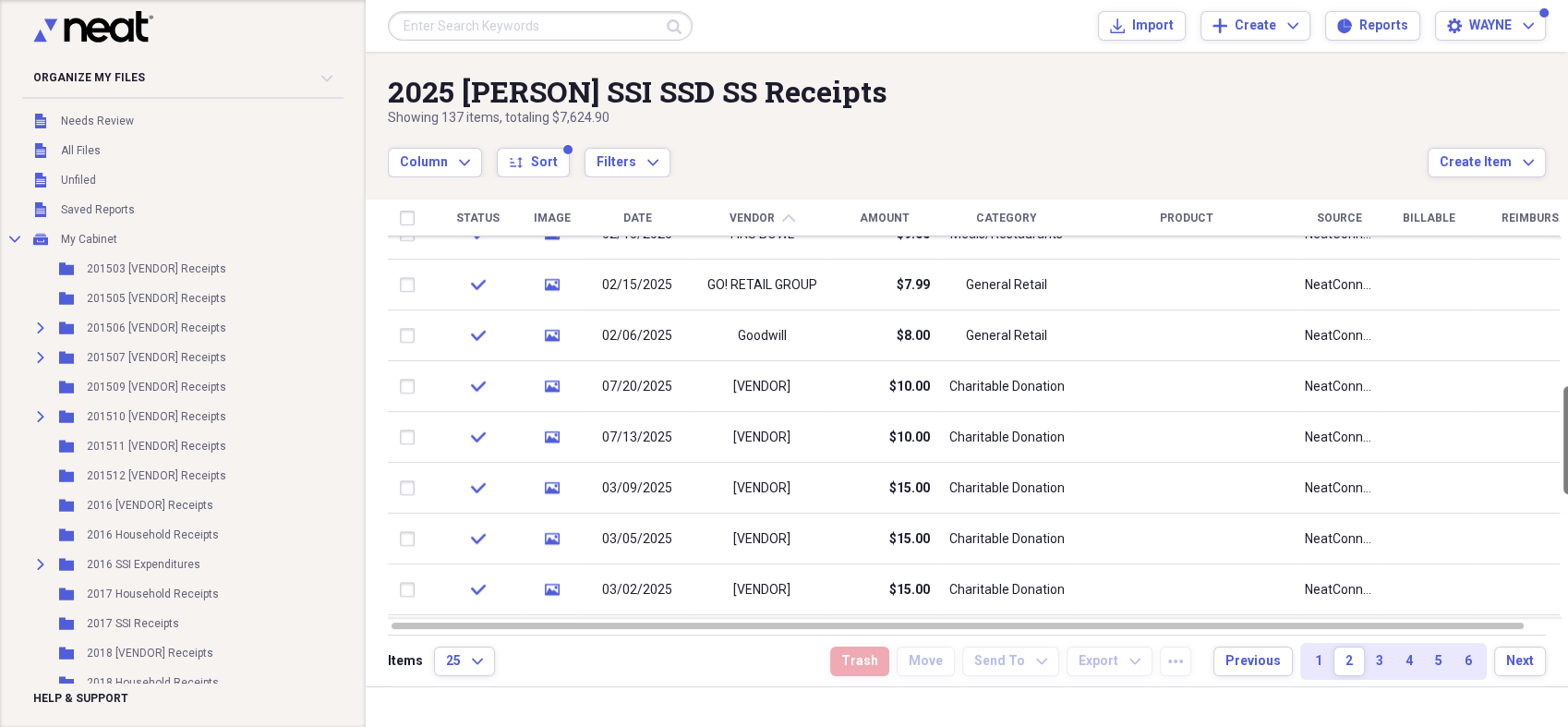 click on "Organize My Files Collapse Unfiled Needs Review Unfiled All Files Unfiled Unfiled Unfiled Saved Reports Collapse My Cabinet My Cabinet Add Folder Folder 201503 [VENDOR] Receipts Add Folder Folder 201505 [VENDOR] Receipts Add Folder Expand Folder 201506 [VENDOR] Receipts Add Folder Expand Folder 201507 [VENDOR] Receipts Add Folder Folder 201509 [VENDOR] Receipts Add Folder Expand Folder 201510 [VENDOR] Receipts Add Folder Folder 201511 [VENDOR] Receipts Add Folder Folder 201512 [VENDOR] Receipts Add Folder Folder 2016 [VENDOR] Receipts Add Folder Folder 2016 Household Receipts Add Folder Expand Folder 2016 [PERSON] Expenditures Add Folder Folder 2017 Household Receipts Add Folder Folder 2017 [PERSON] Receipts Add Folder Folder 2018 [VENDOR] Receipts Add Folder Folder 2018 Household Receipts Add Folder Folder 2018 [PERSON] Expenditures Add Folder Folder 2019 Household Receipts Add Folder Folder 2019 [PERSON] Other Funds Receipts Add Folder Folder 2019 [PERSON] SSI & SSD Receipts Add Folder Expand Folder Add Folder Folder Add" at bounding box center (784, 363) 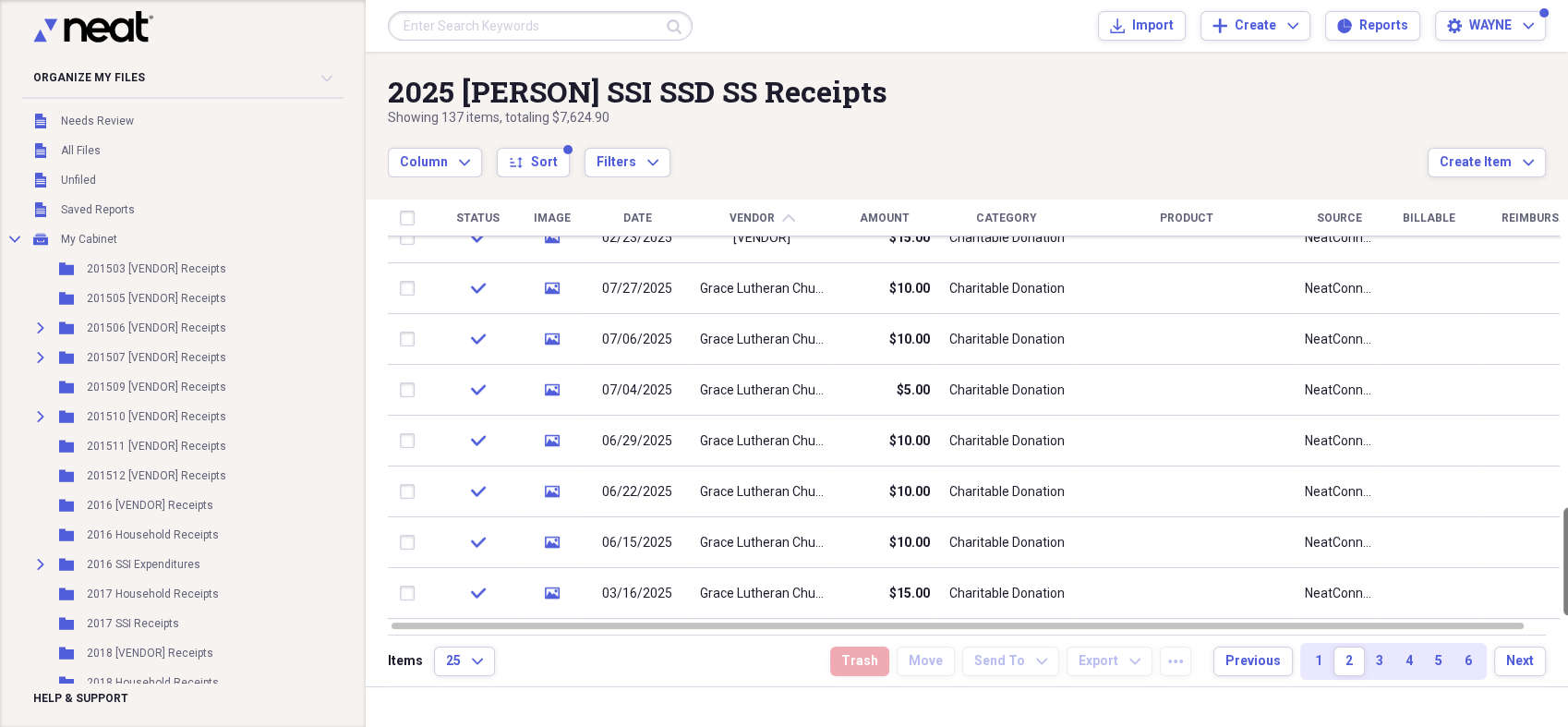 drag, startPoint x: 1566, startPoint y: 395, endPoint x: 1571, endPoint y: 563, distance: 168.07439 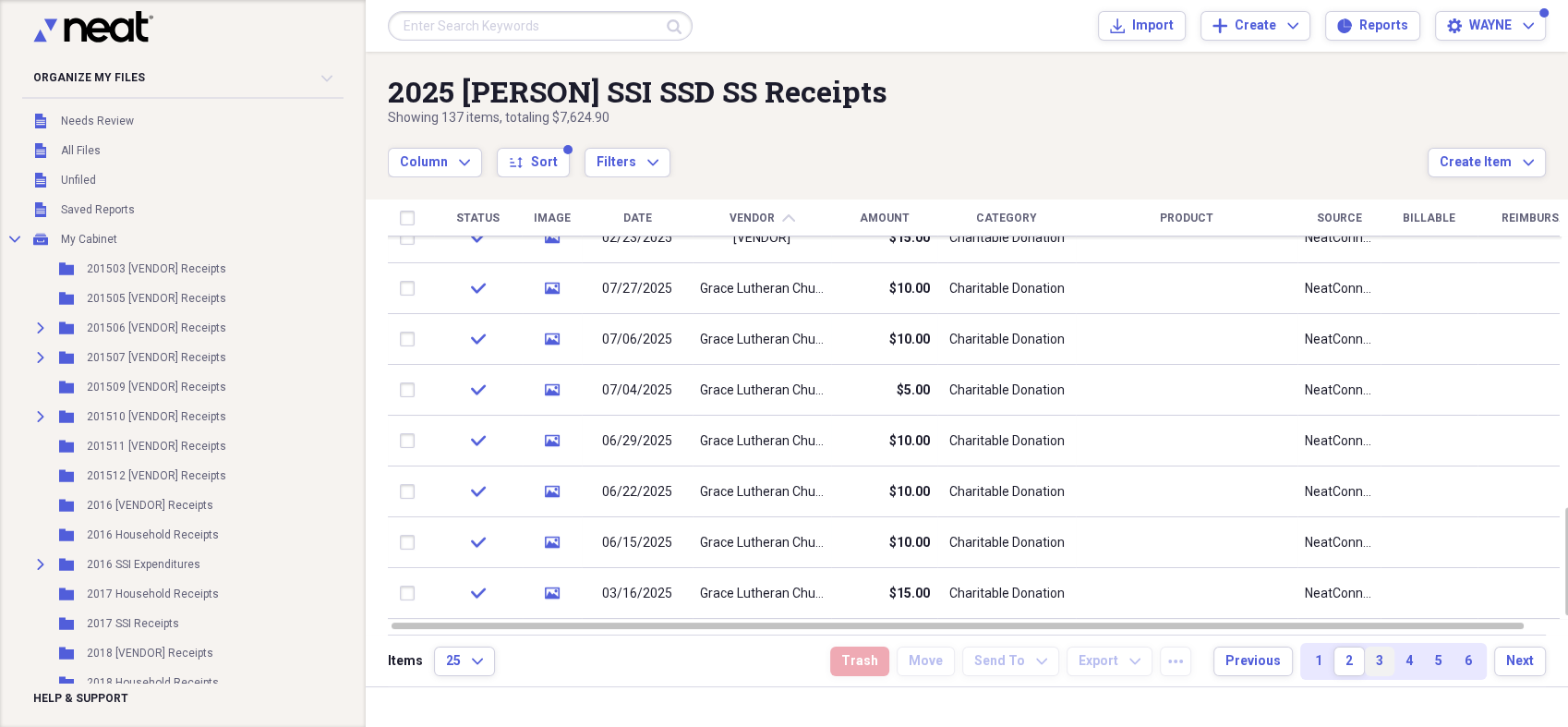 click on "3" at bounding box center [1380, 661] 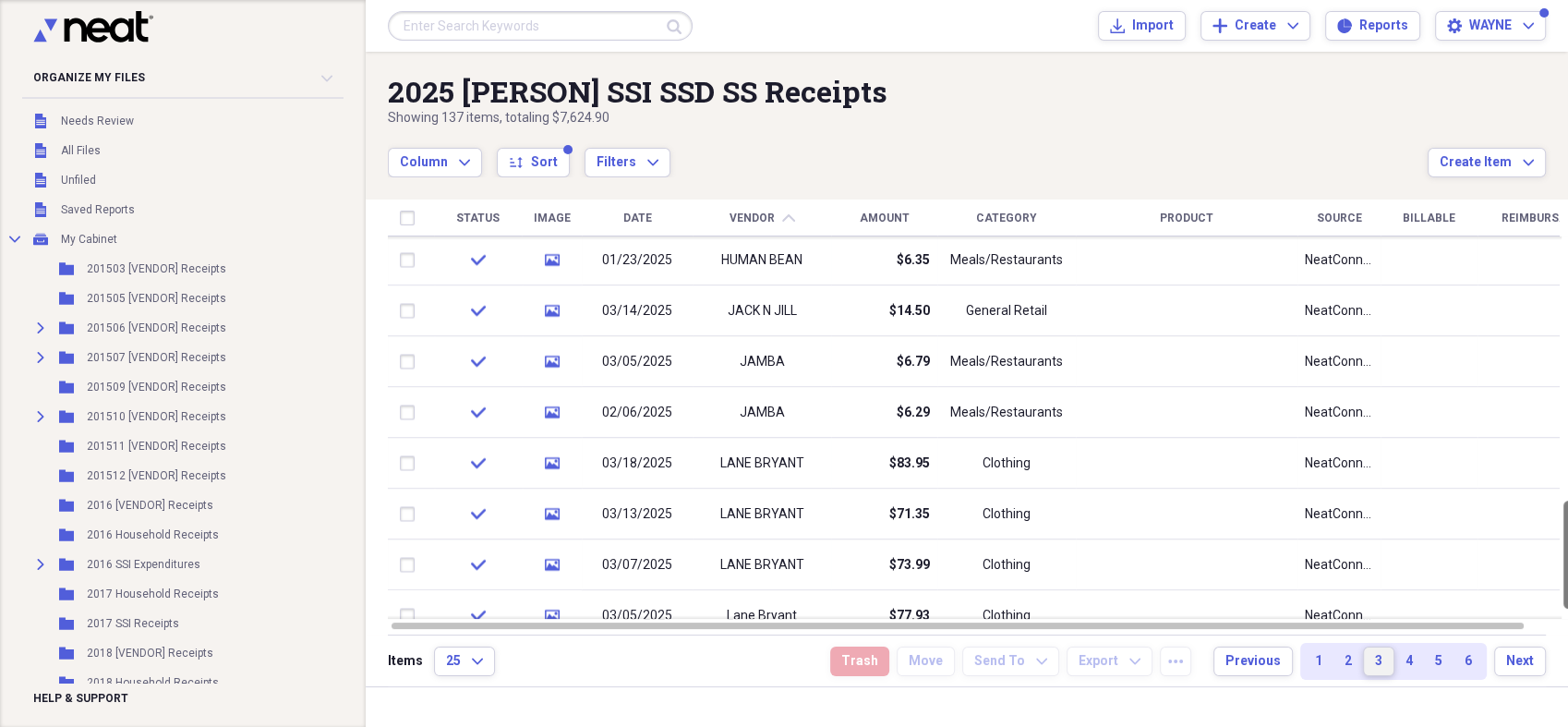 drag, startPoint x: 1559, startPoint y: 253, endPoint x: 1571, endPoint y: 514, distance: 261.2757 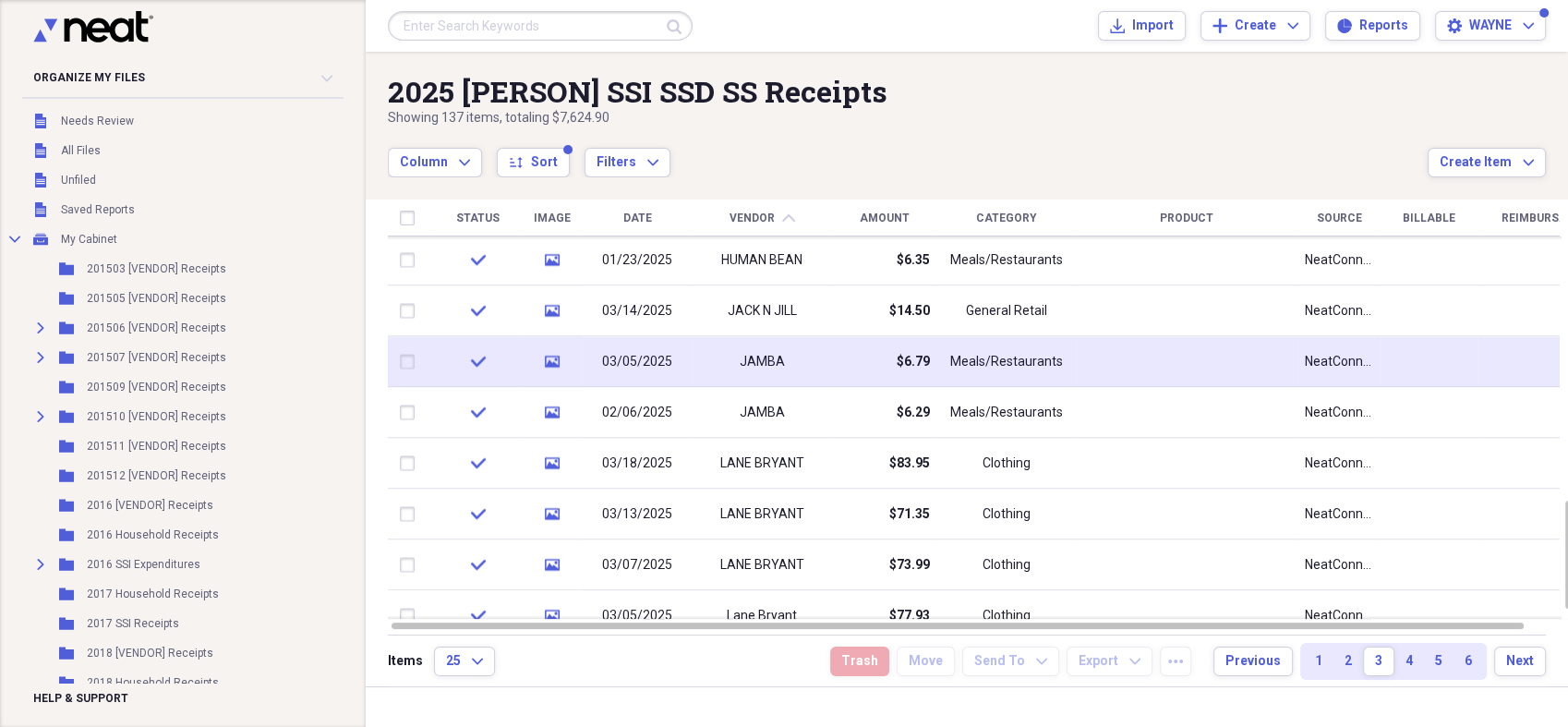 click at bounding box center [1187, 361] 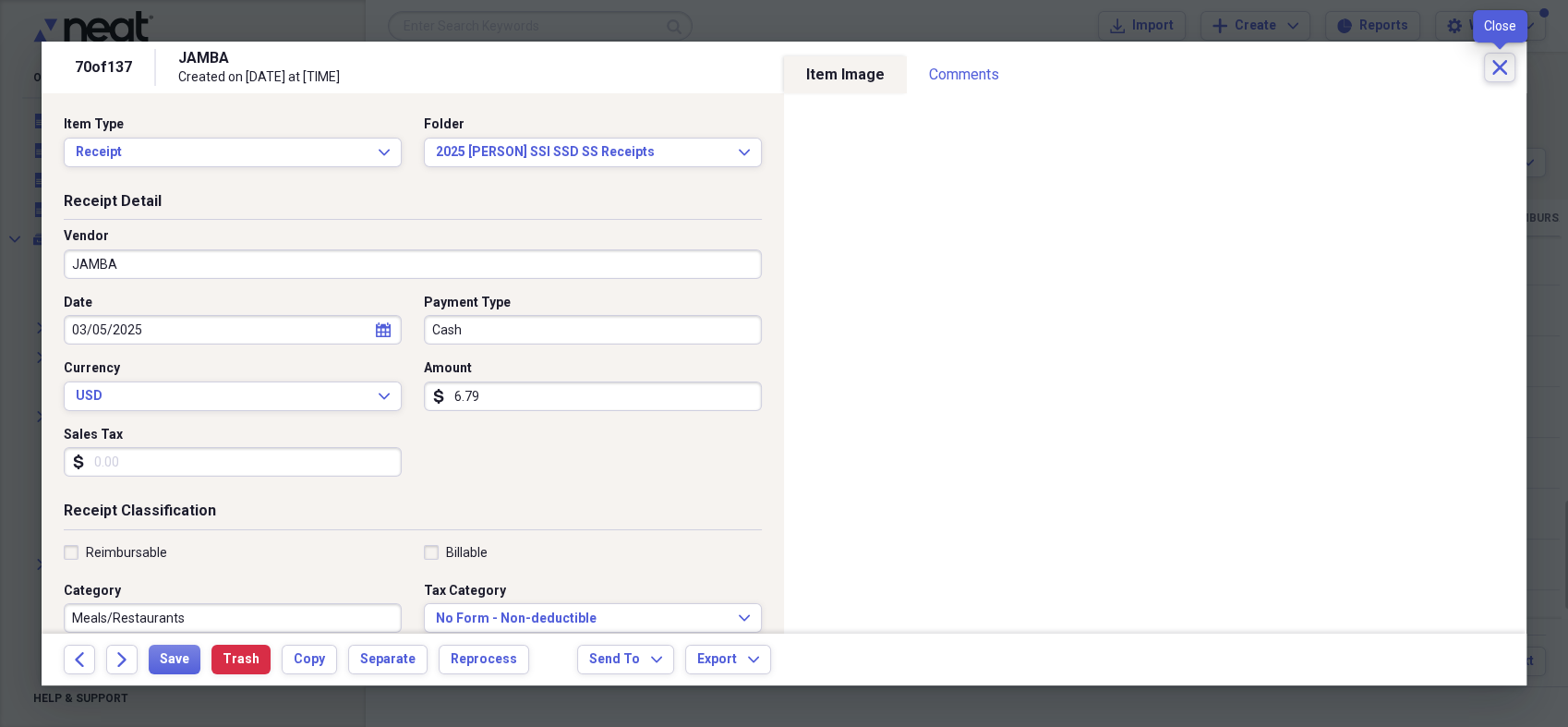 click 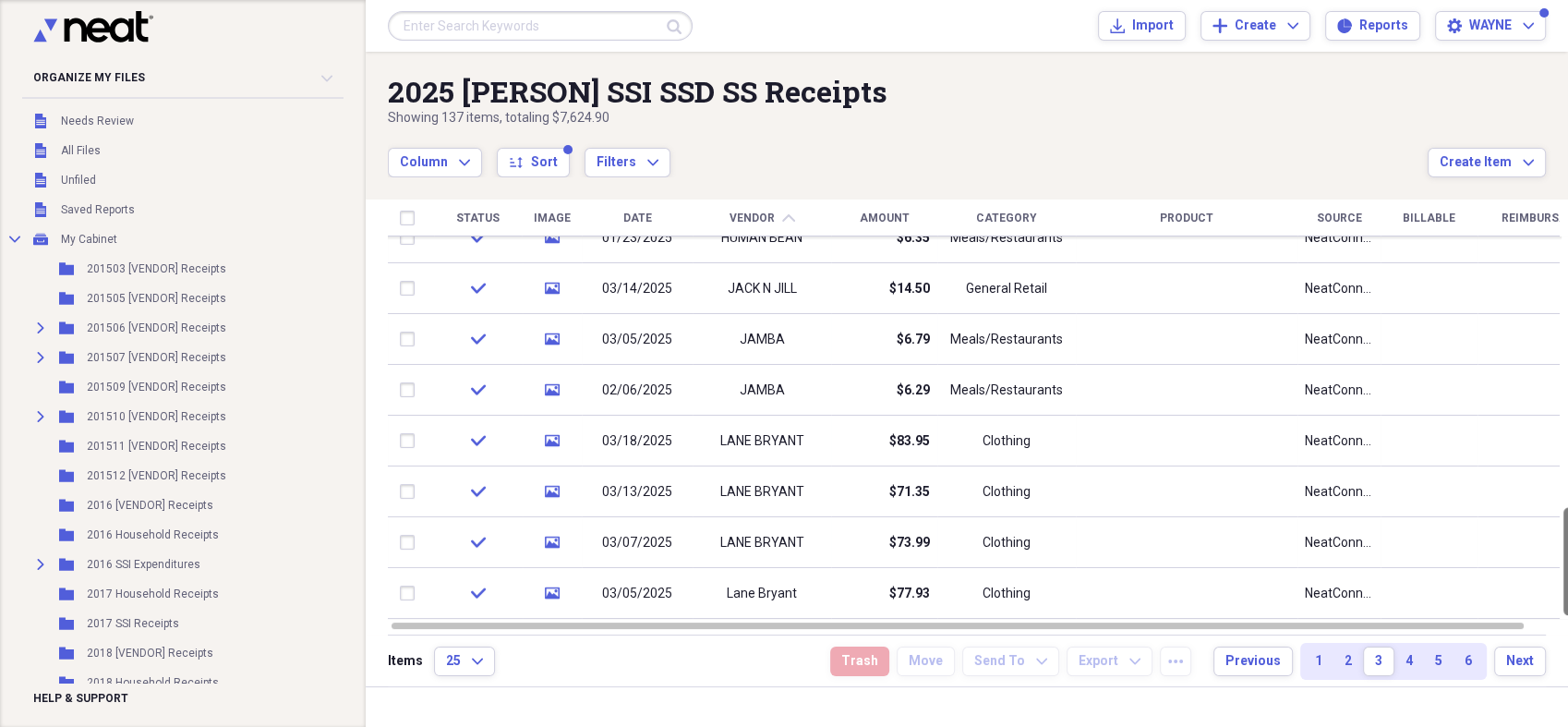drag, startPoint x: 1558, startPoint y: 515, endPoint x: 1553, endPoint y: 591, distance: 76.1643 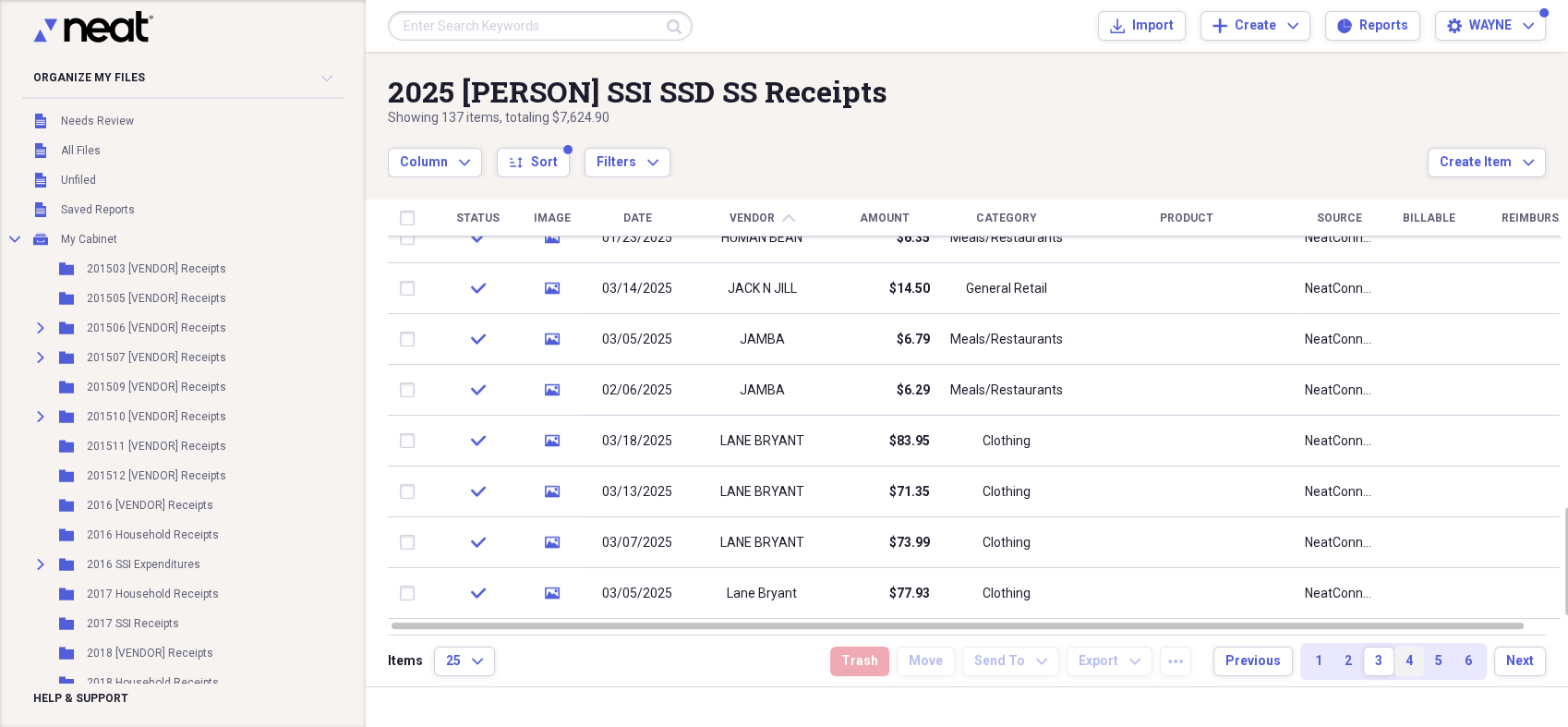 click on "4" at bounding box center [1409, 661] 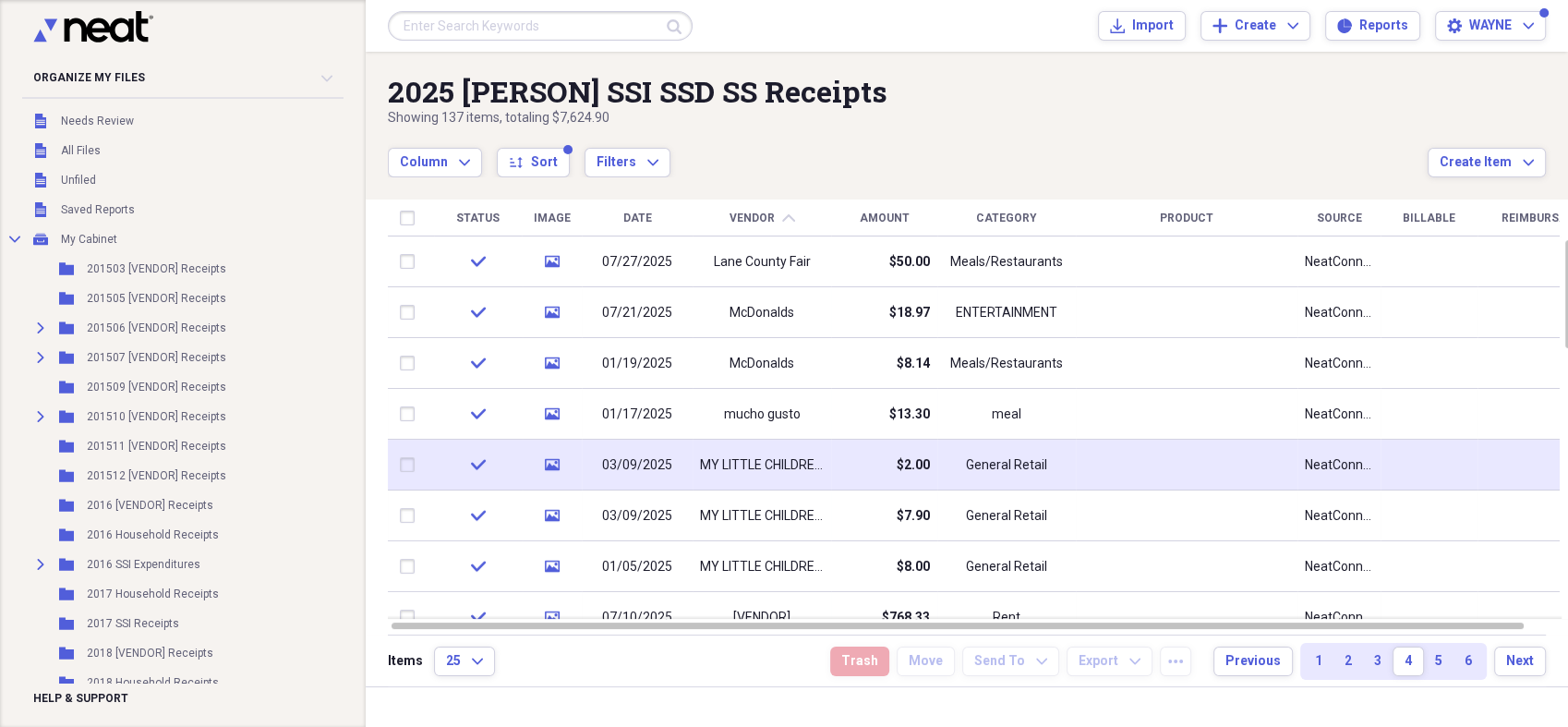 click on "General Retail" at bounding box center (1007, 465) 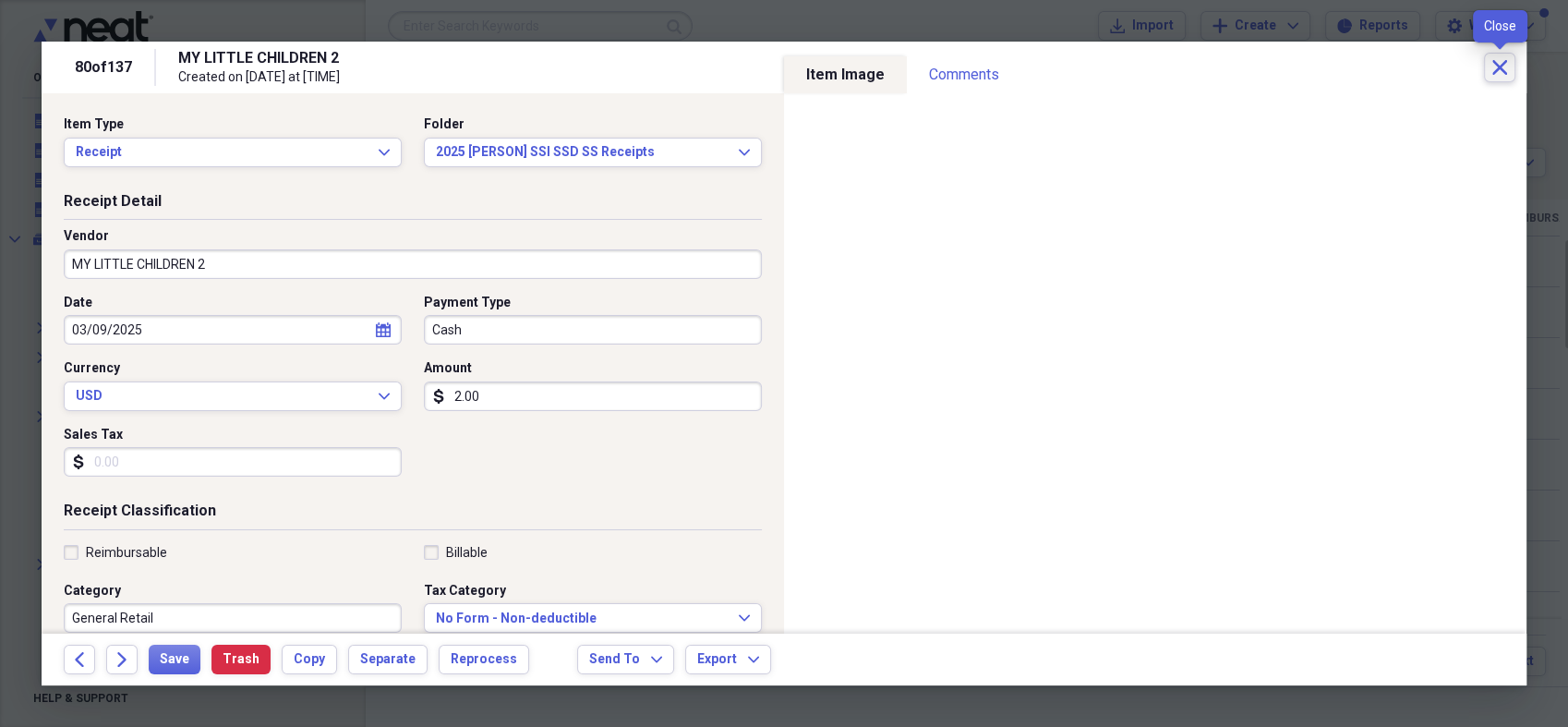 click on "Close" at bounding box center (1500, 67) 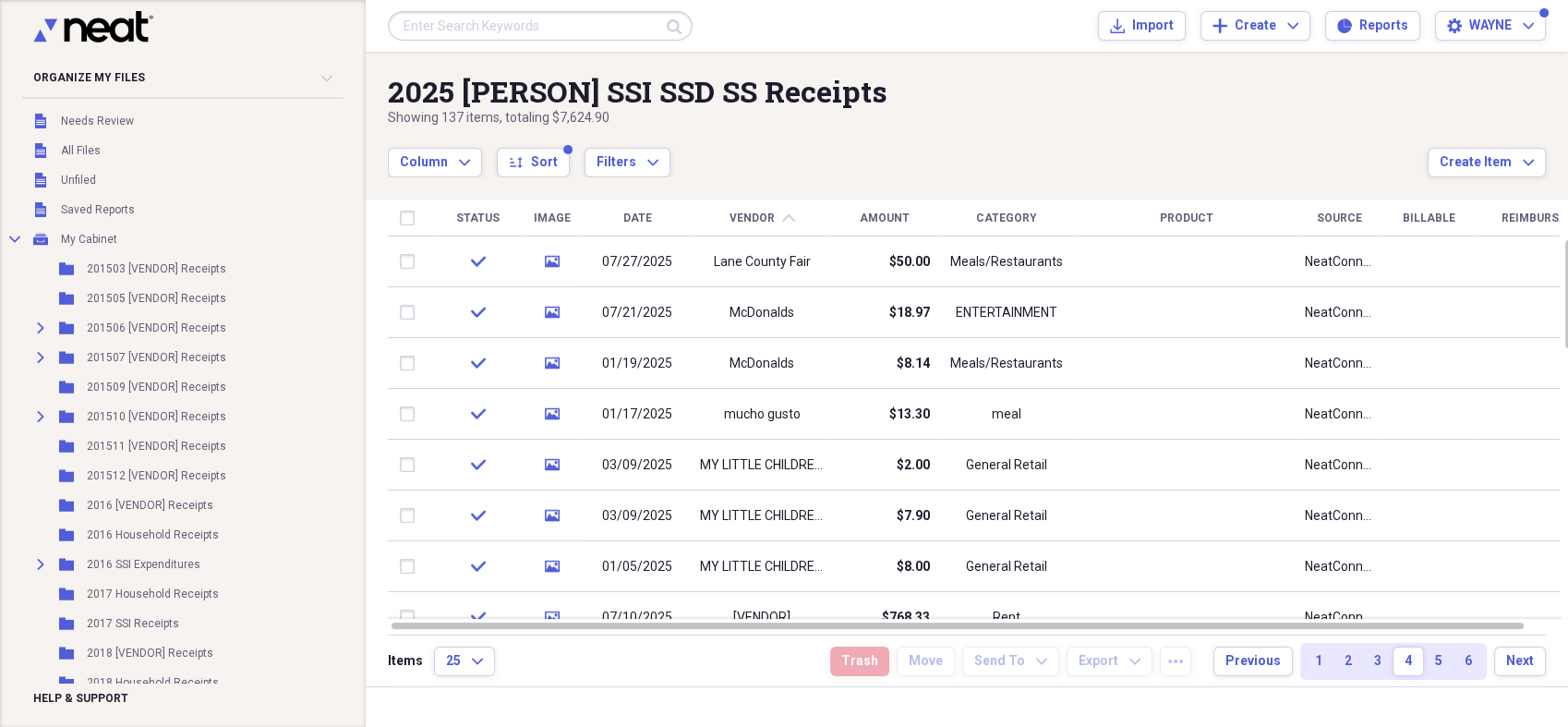 click on "2025 [PERSON] SSI SSD SS Receipts Showing 137 items , totaling $7,624.90 Column Expand sort Sort Filters Expand Create Item Expand Status Image Date Vendor Amount Category Product Source Billable Reimbursable check media 07/27/2025 [VENDOR] $50.00 Meals/Restaurants NeatConnect check media 07/21/2025 [VENDOR] $18.97 ENTERTAINMENT NeatConnect check media 01/19/2025 [VENDOR] $8.14 Meals/Restaurants NeatConnect check media 01/17/2025 [PERSON] $13.30 meal NeatConnect check media 03/09/2025 [VENDOR] $2.00 General Retail NeatConnect check media 03/09/2025 [VENDOR] $7.90 General Retail NeatConnect check media 01/05/2025 [VENDOR] $8.00 General Retail NeatConnect check media 07/10/2025 [VENDOR] $768.33 Rent NeatConnect check media 06/10/2025 [VENDOR] $768.33 Rent NeatConnect check media 05/12/2025 [VENDOR] $768.33 Rent NeatConnect check media 04/10/2025 $768.33 Rent check 1" at bounding box center (967, 369) 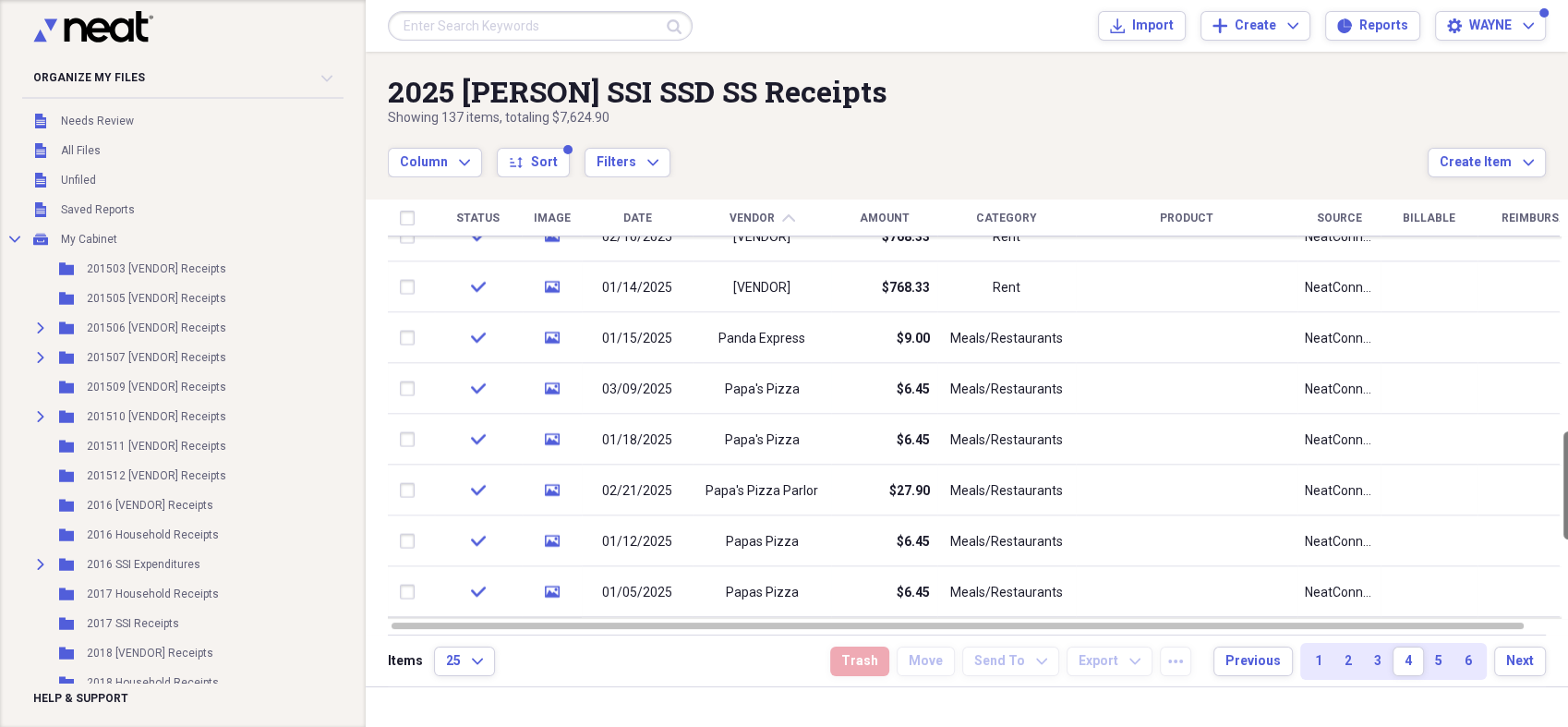 drag, startPoint x: 1564, startPoint y: 261, endPoint x: 1571, endPoint y: 452, distance: 191.12823 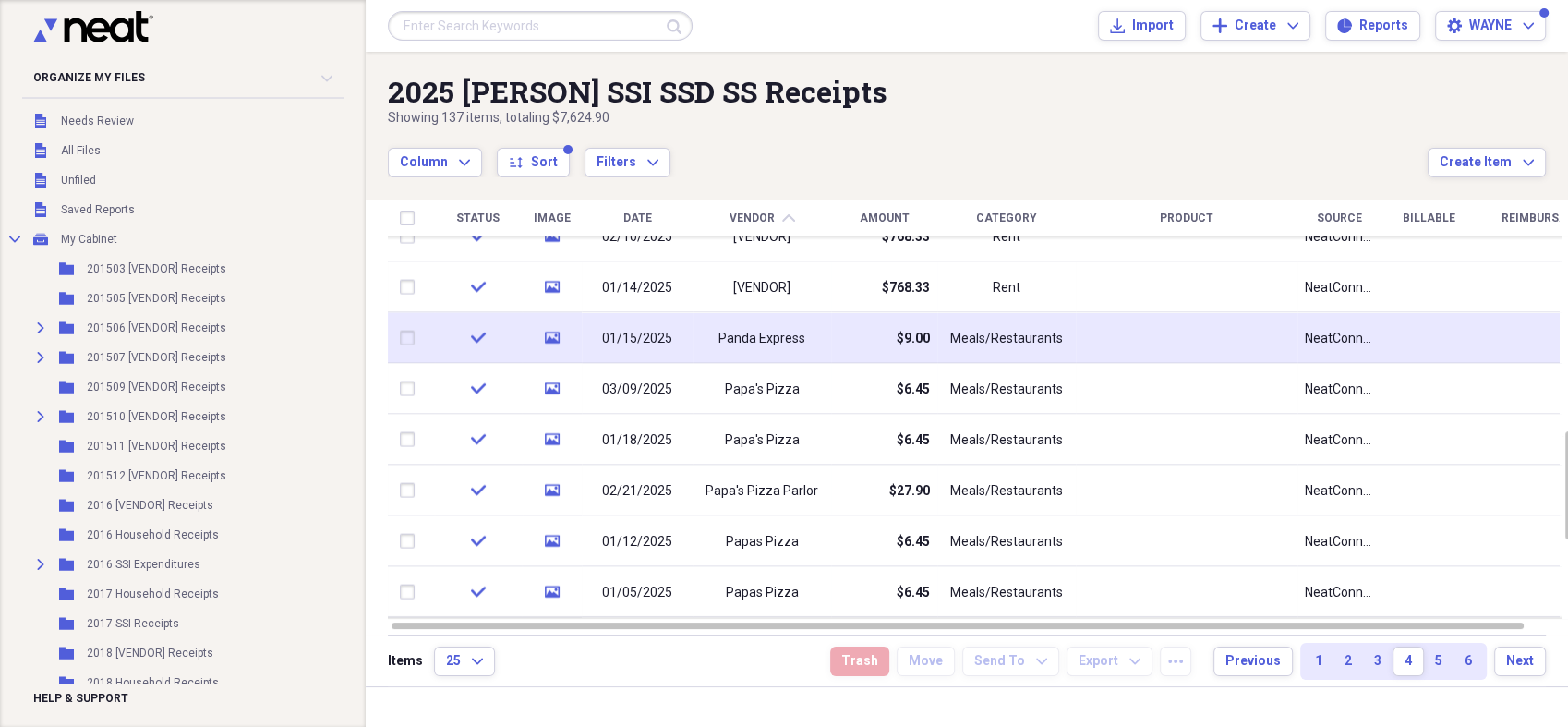click on "Meals/Restaurants" at bounding box center [1007, 338] 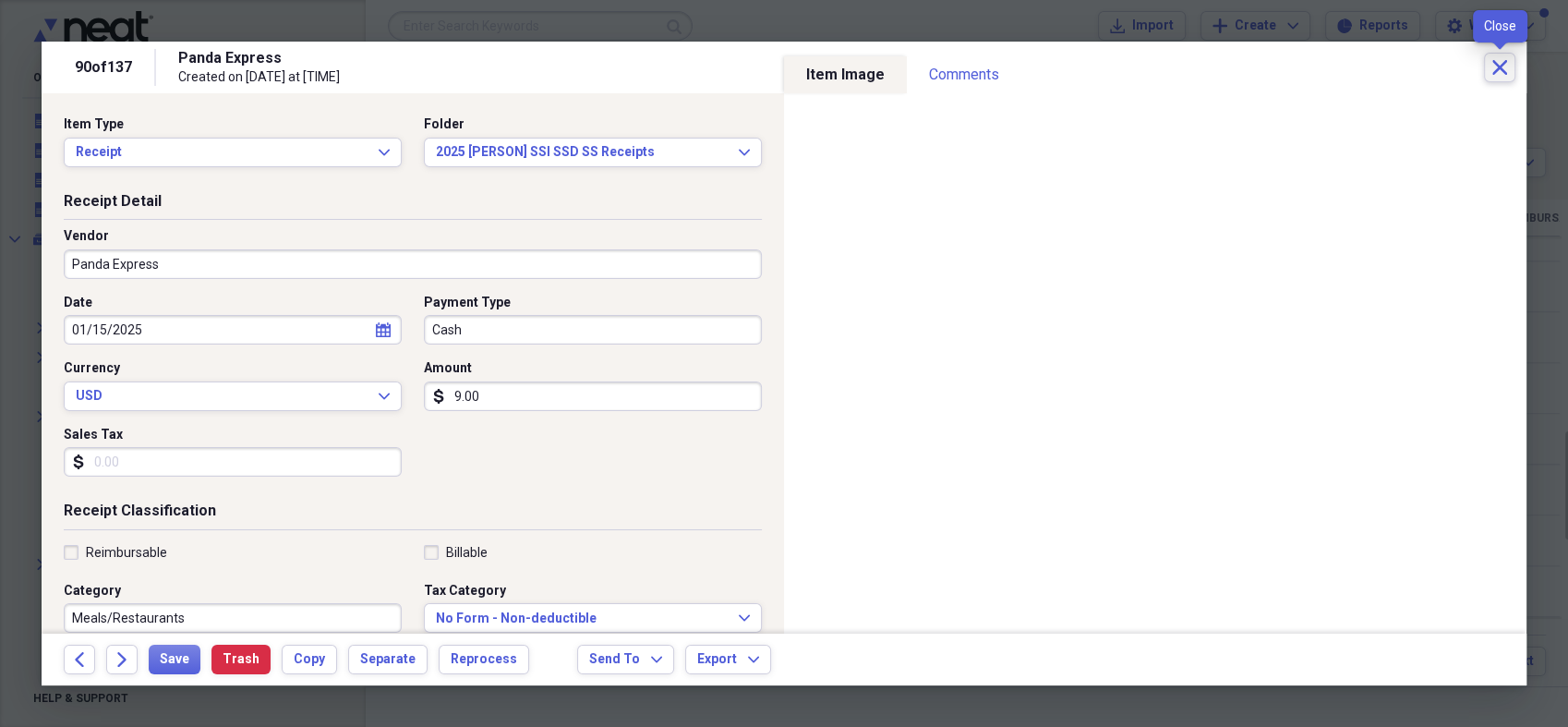 click on "Close" 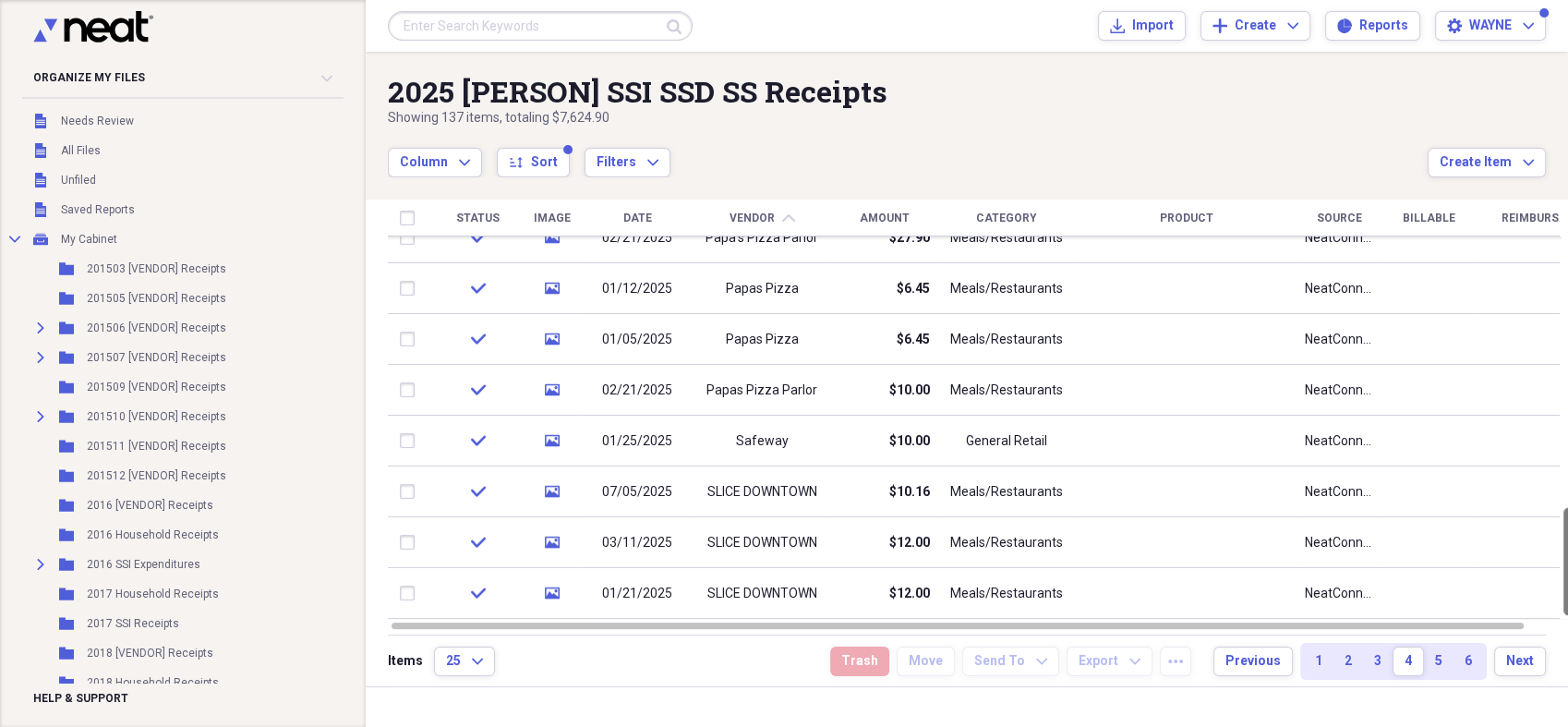drag, startPoint x: 1561, startPoint y: 450, endPoint x: 1567, endPoint y: 570, distance: 120.14991 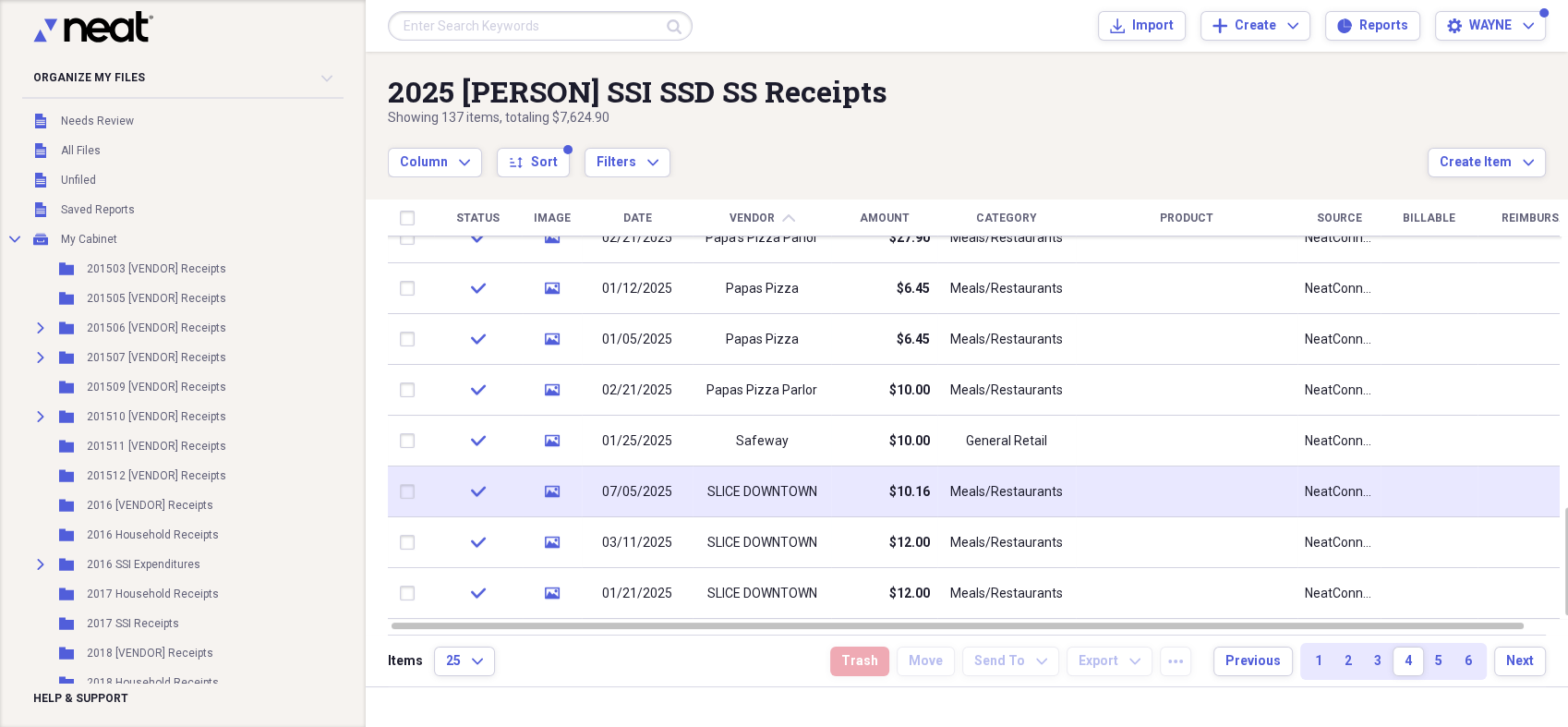 click at bounding box center [1187, 491] 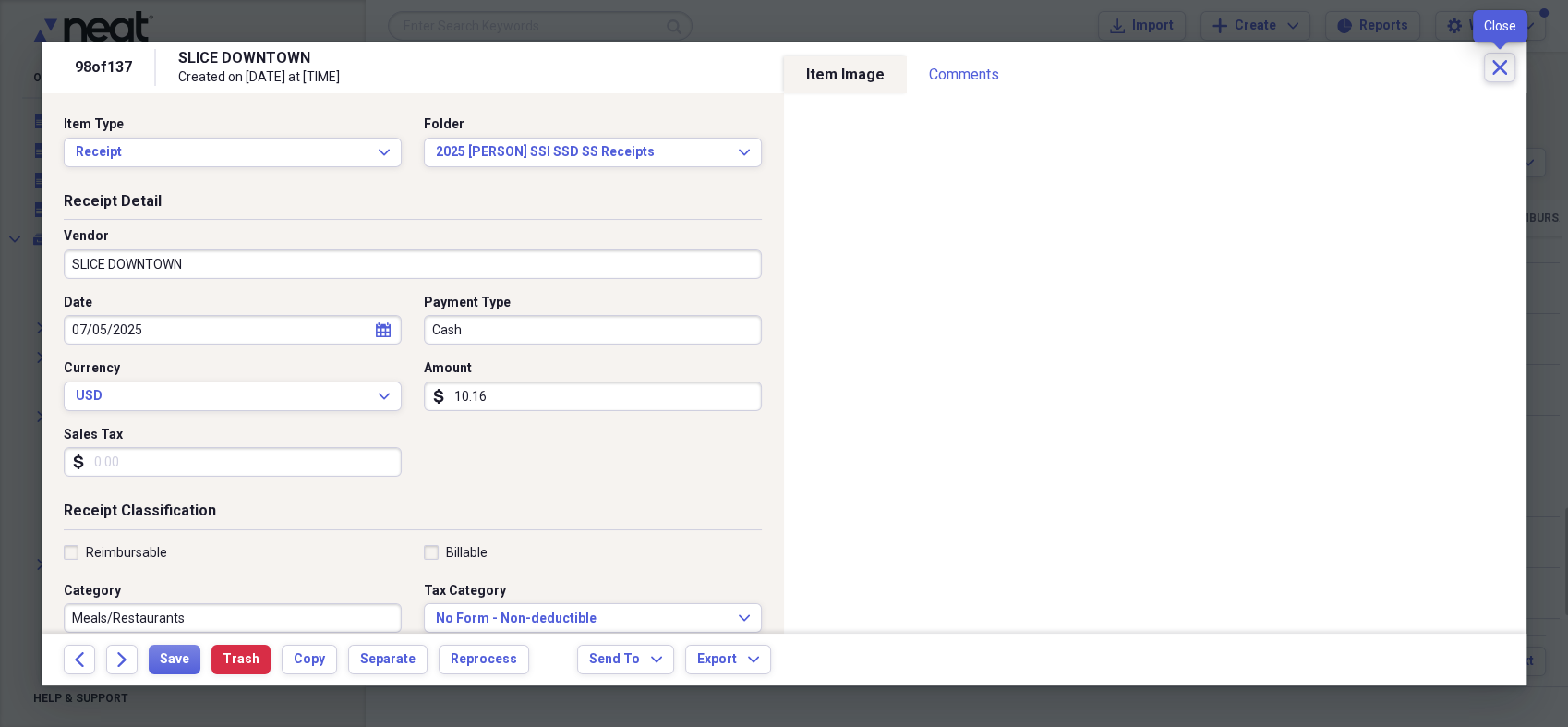 click 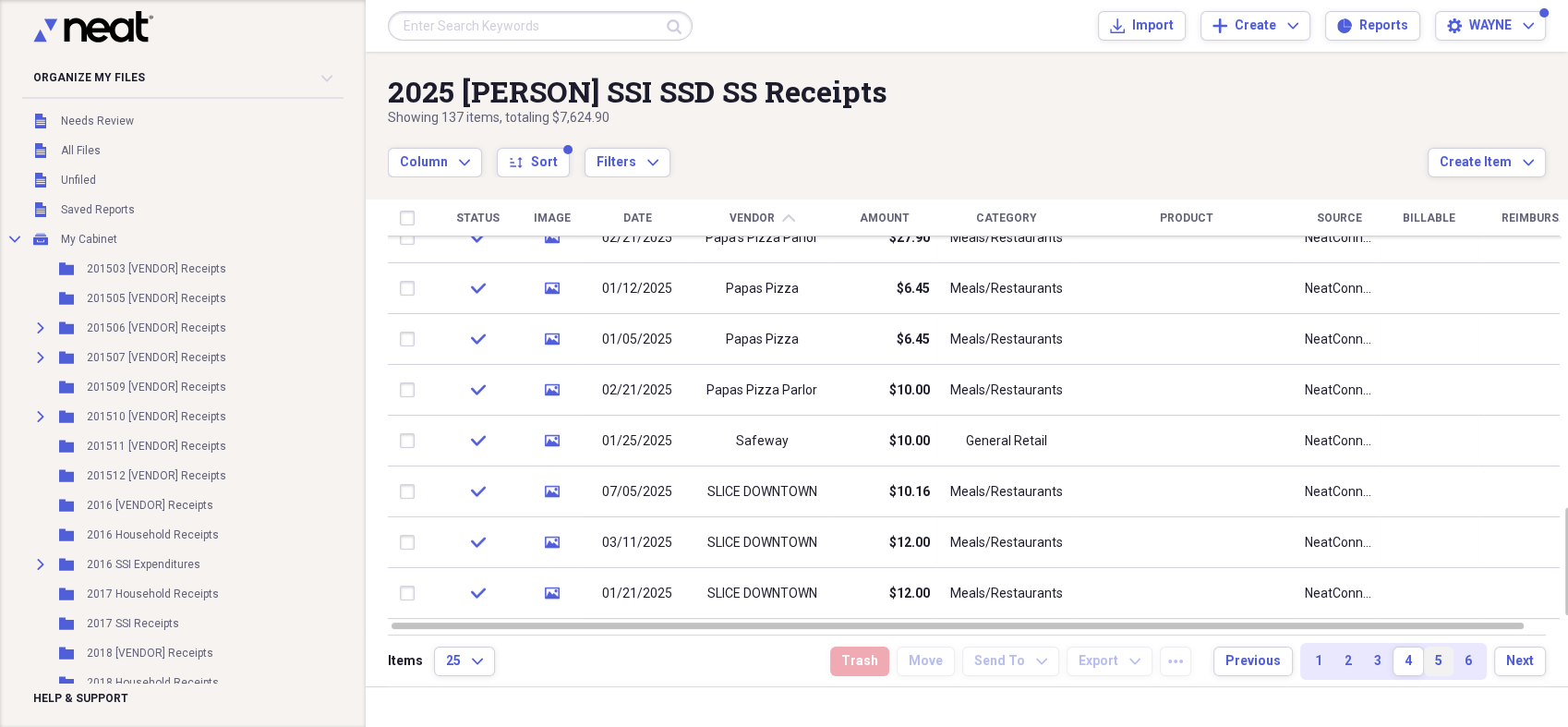 click on "5" at bounding box center (1439, 661) 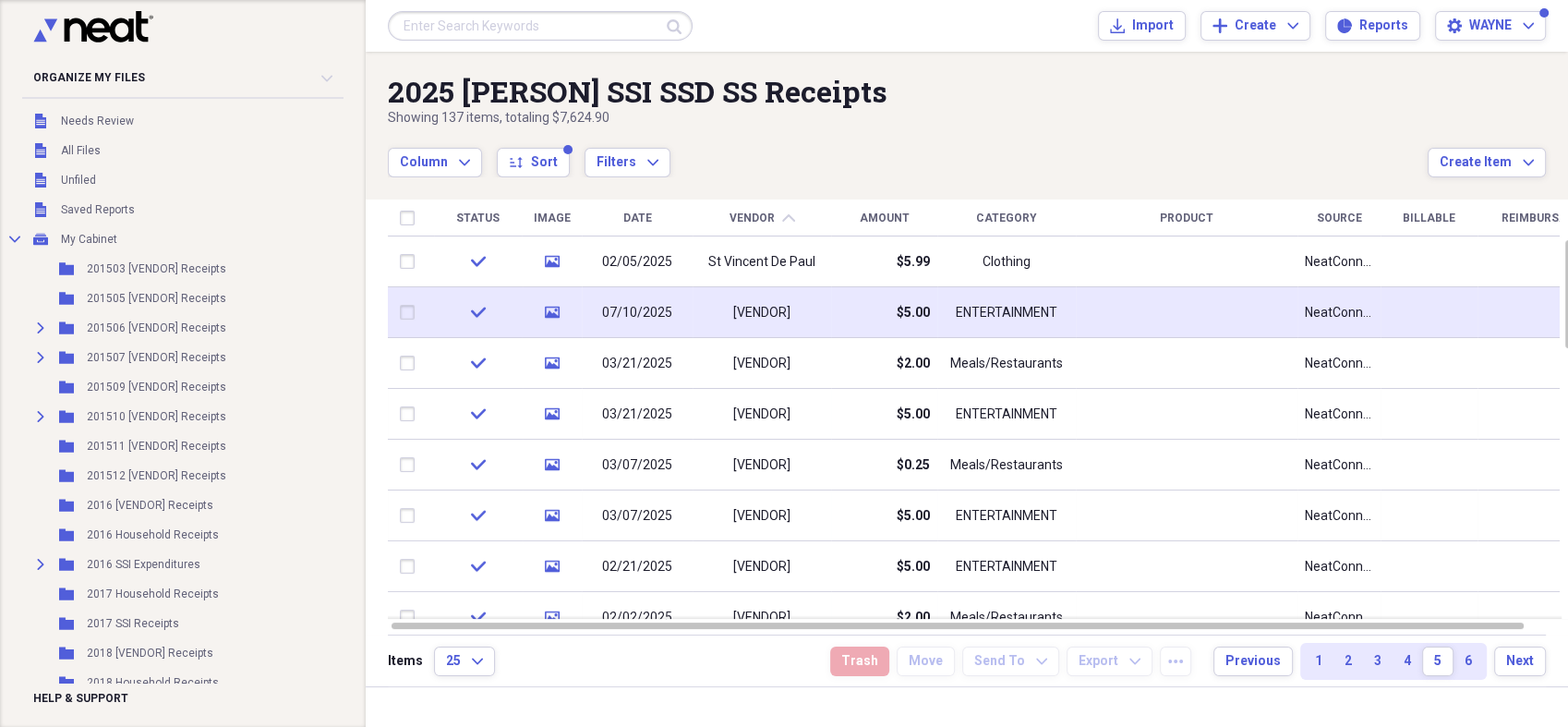 click on "ENTERTAINMENT" at bounding box center [1007, 312] 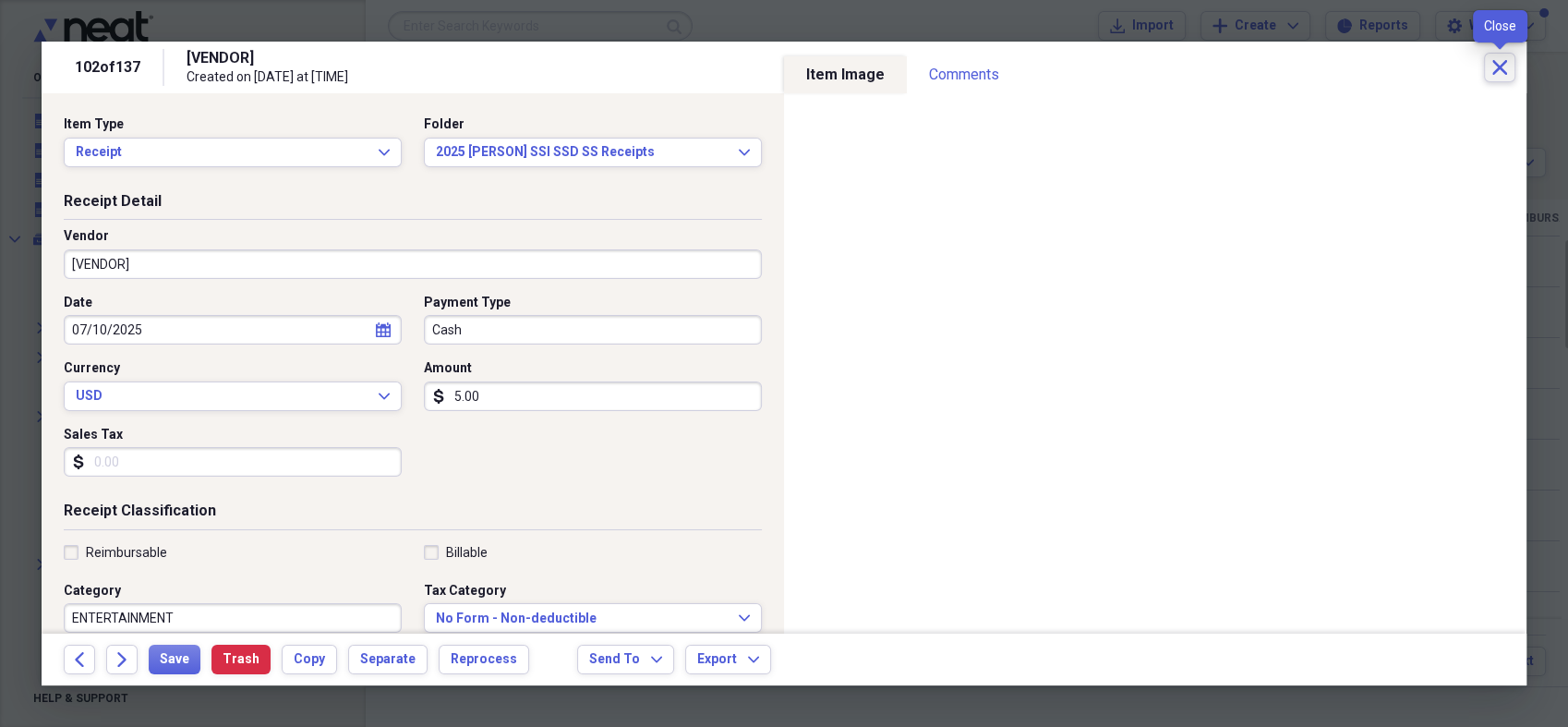 click on "Close" at bounding box center (1500, 67) 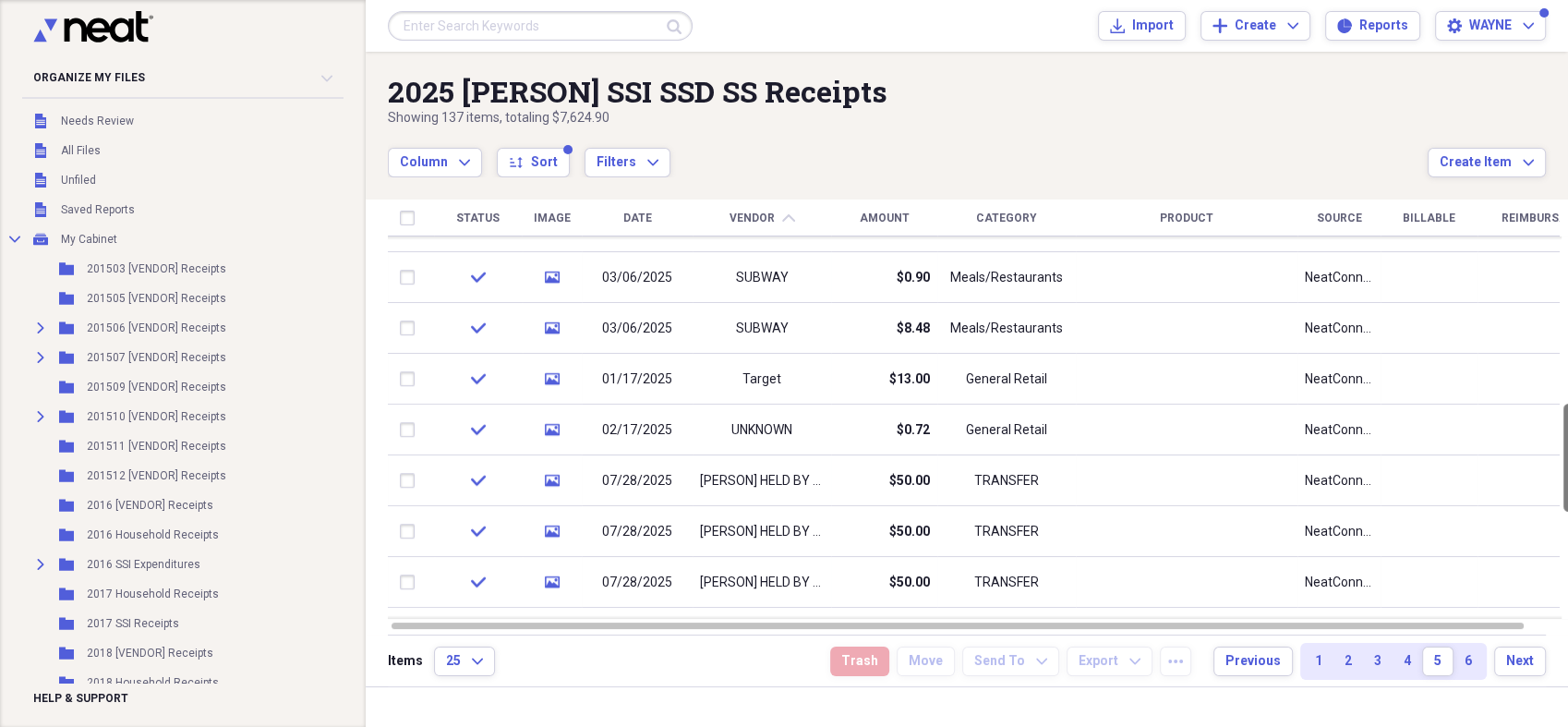 drag, startPoint x: 1559, startPoint y: 271, endPoint x: 1571, endPoint y: 435, distance: 164.43844 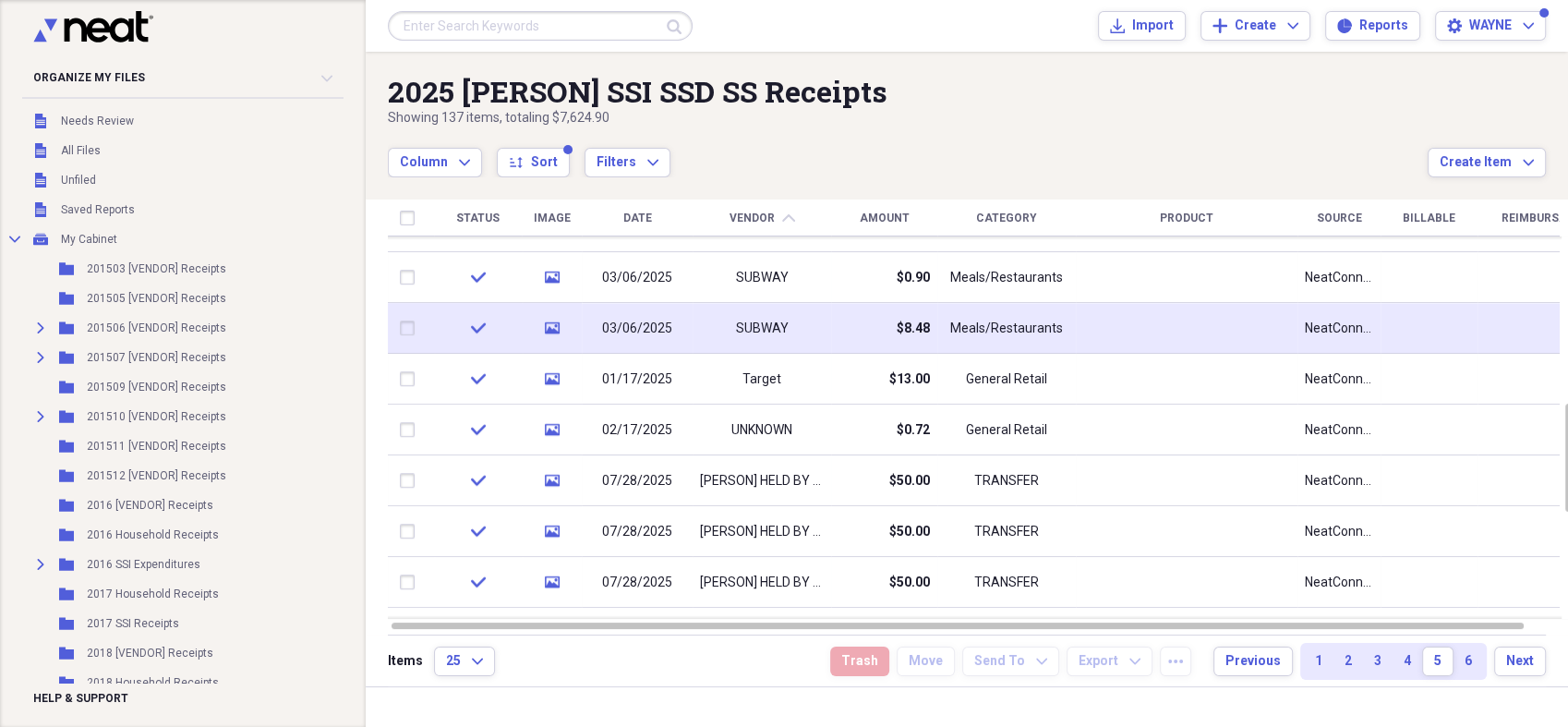 click at bounding box center (1187, 328) 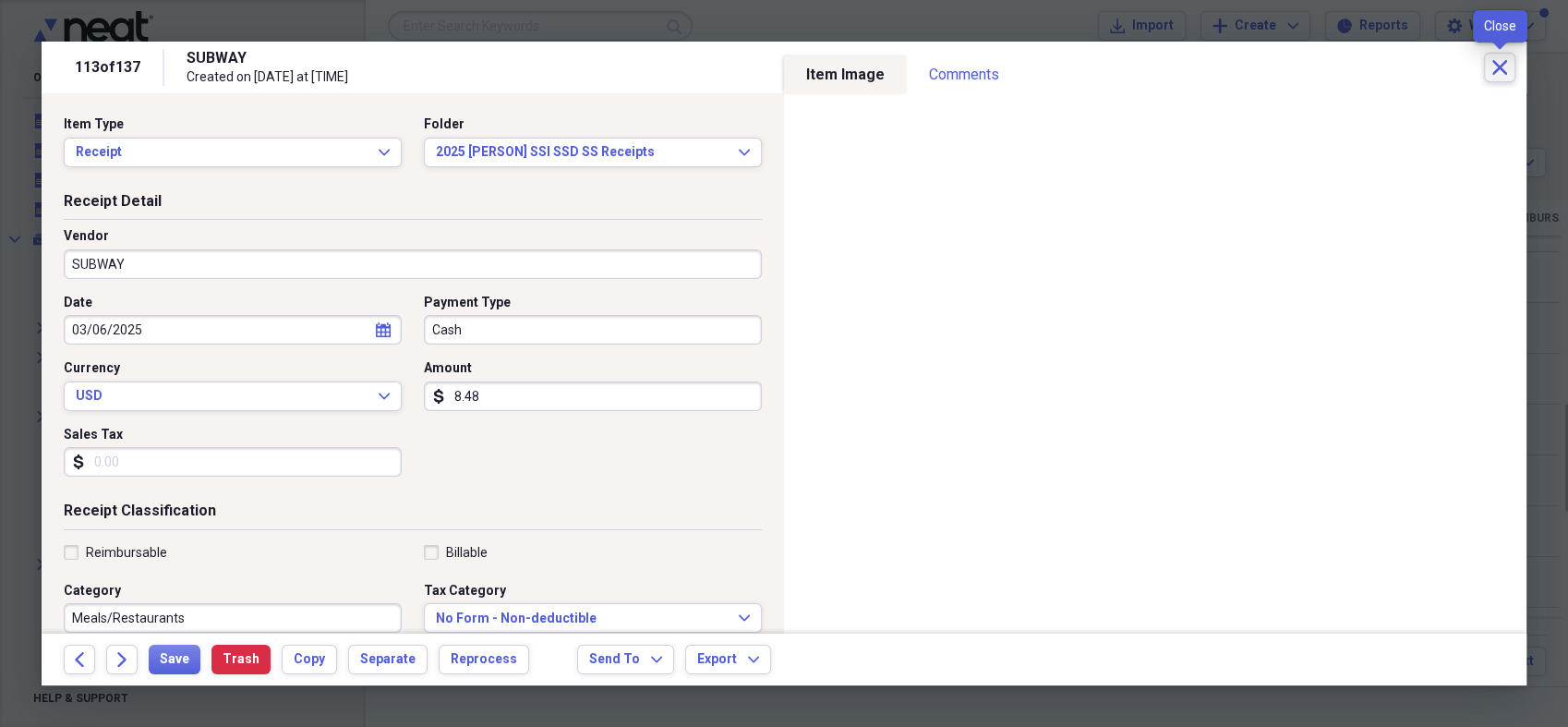 click on "Close" at bounding box center [1500, 67] 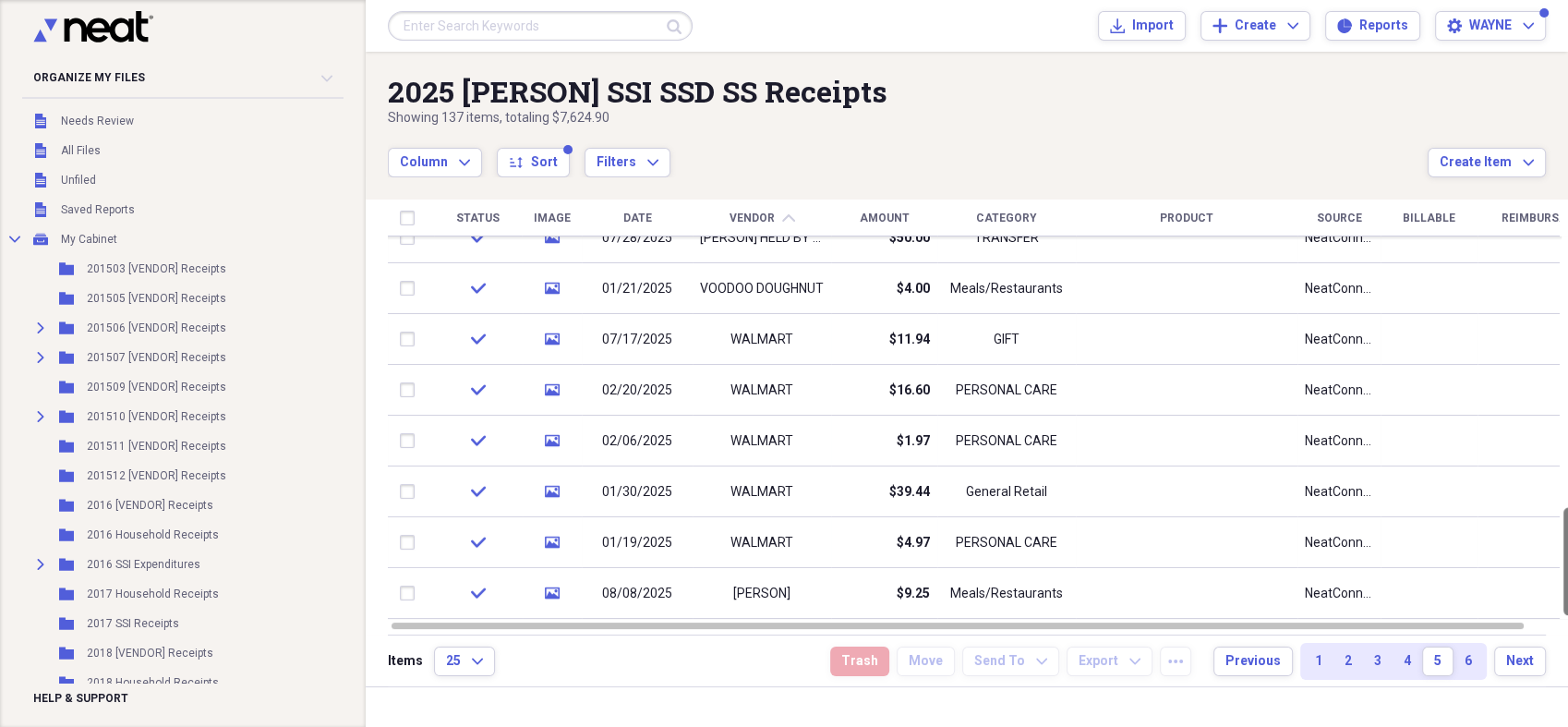 drag, startPoint x: 1565, startPoint y: 424, endPoint x: 1571, endPoint y: 547, distance: 123.14625 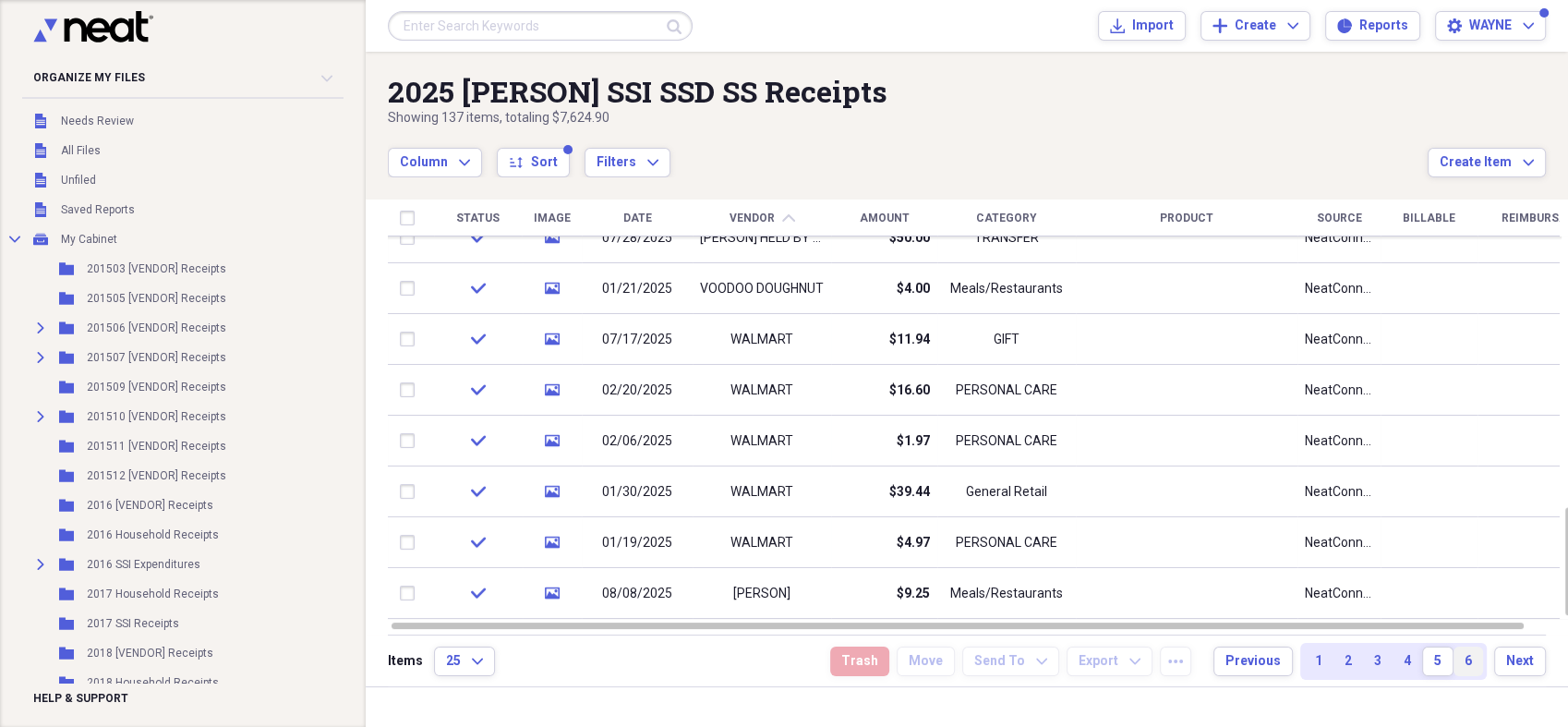 click on "6" at bounding box center [1468, 661] 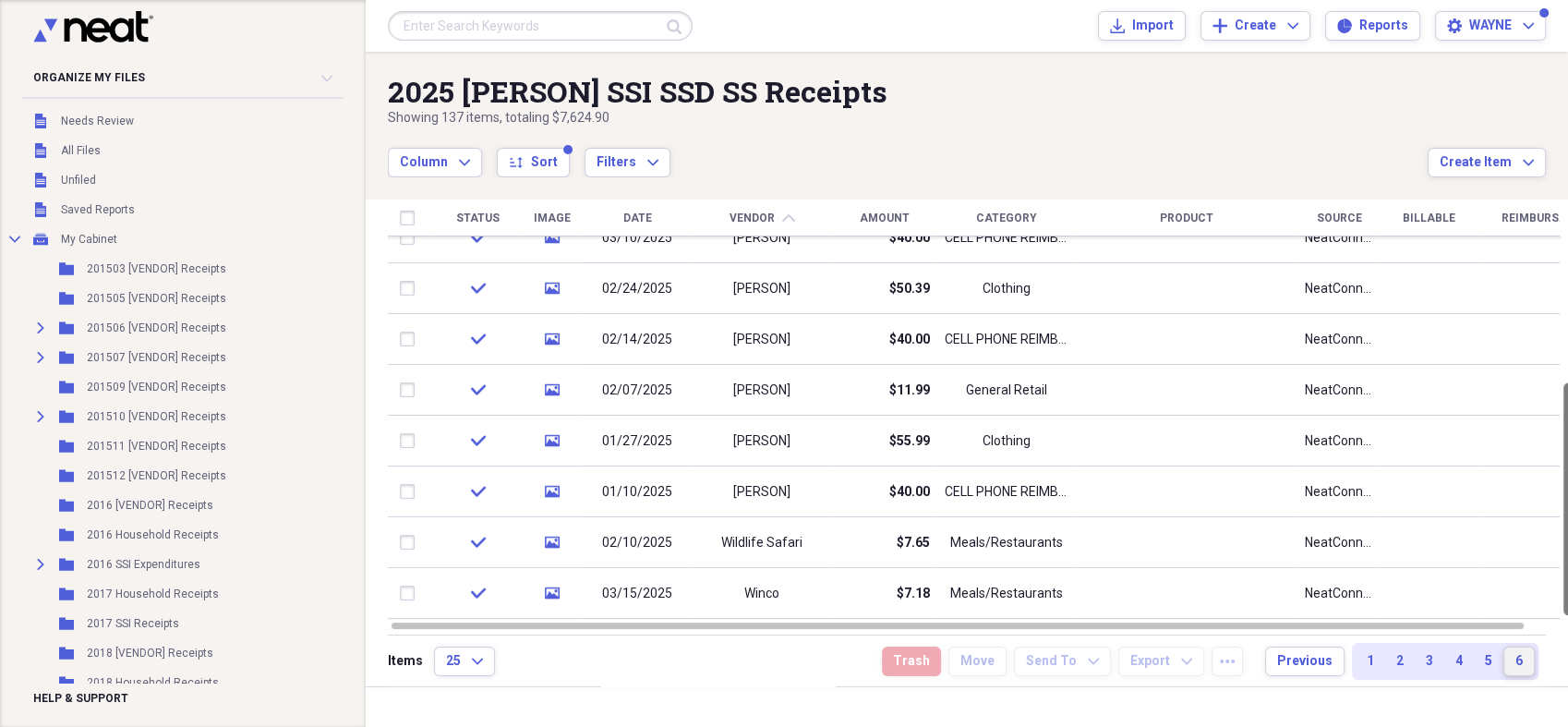 drag, startPoint x: 1562, startPoint y: 362, endPoint x: 1571, endPoint y: 515, distance: 153.26448 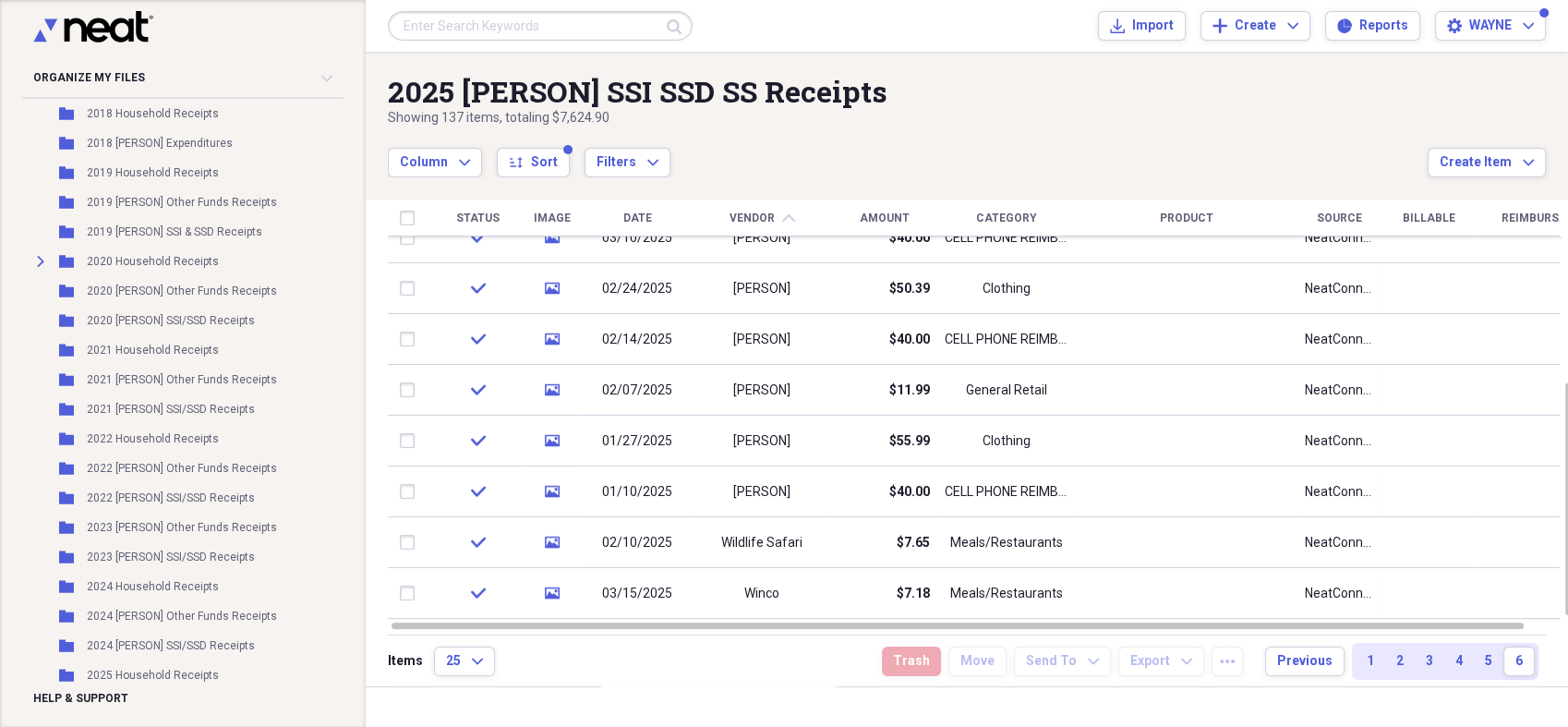 scroll, scrollTop: 769, scrollLeft: 0, axis: vertical 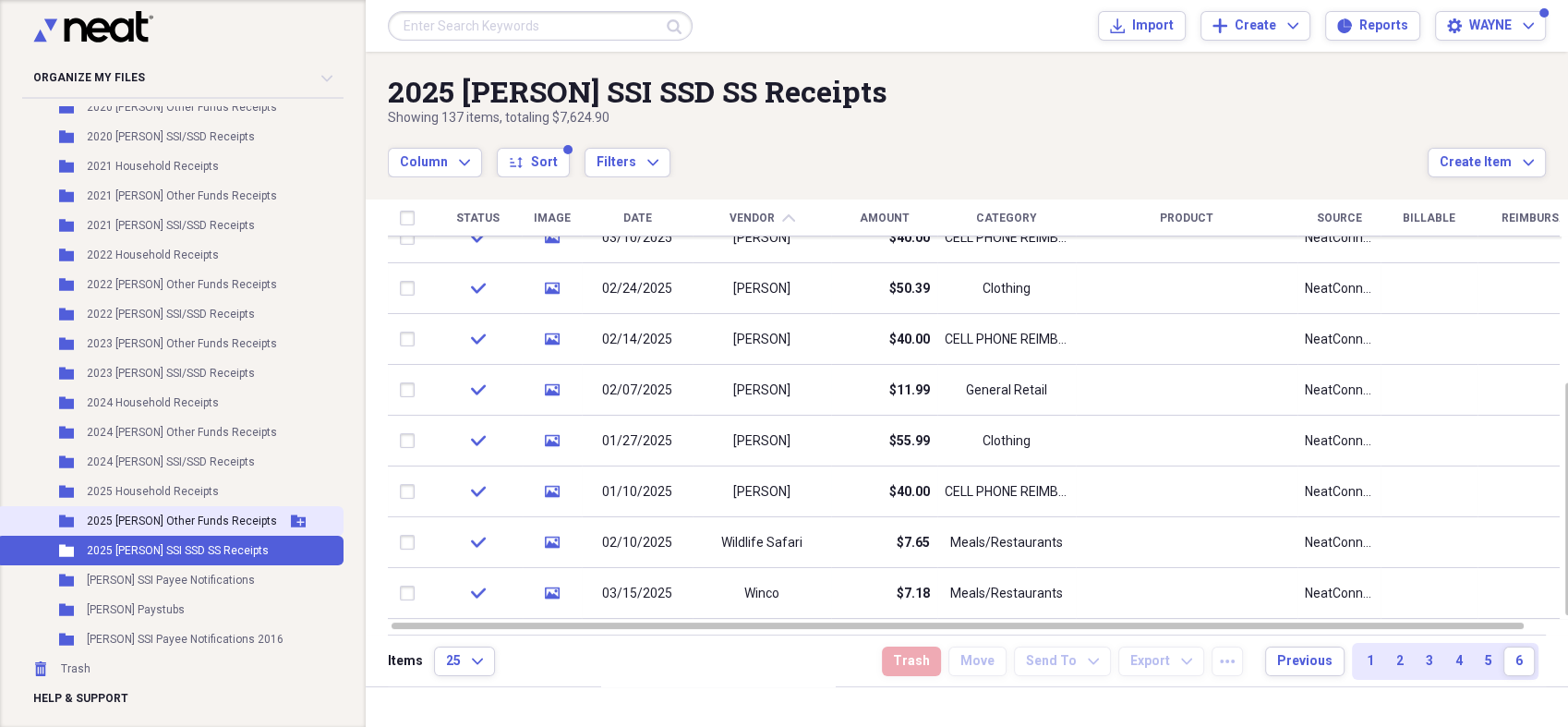 click on "Folder 2025 [PERSON] Other Funds Receipts Add Folder" at bounding box center (170, 521) 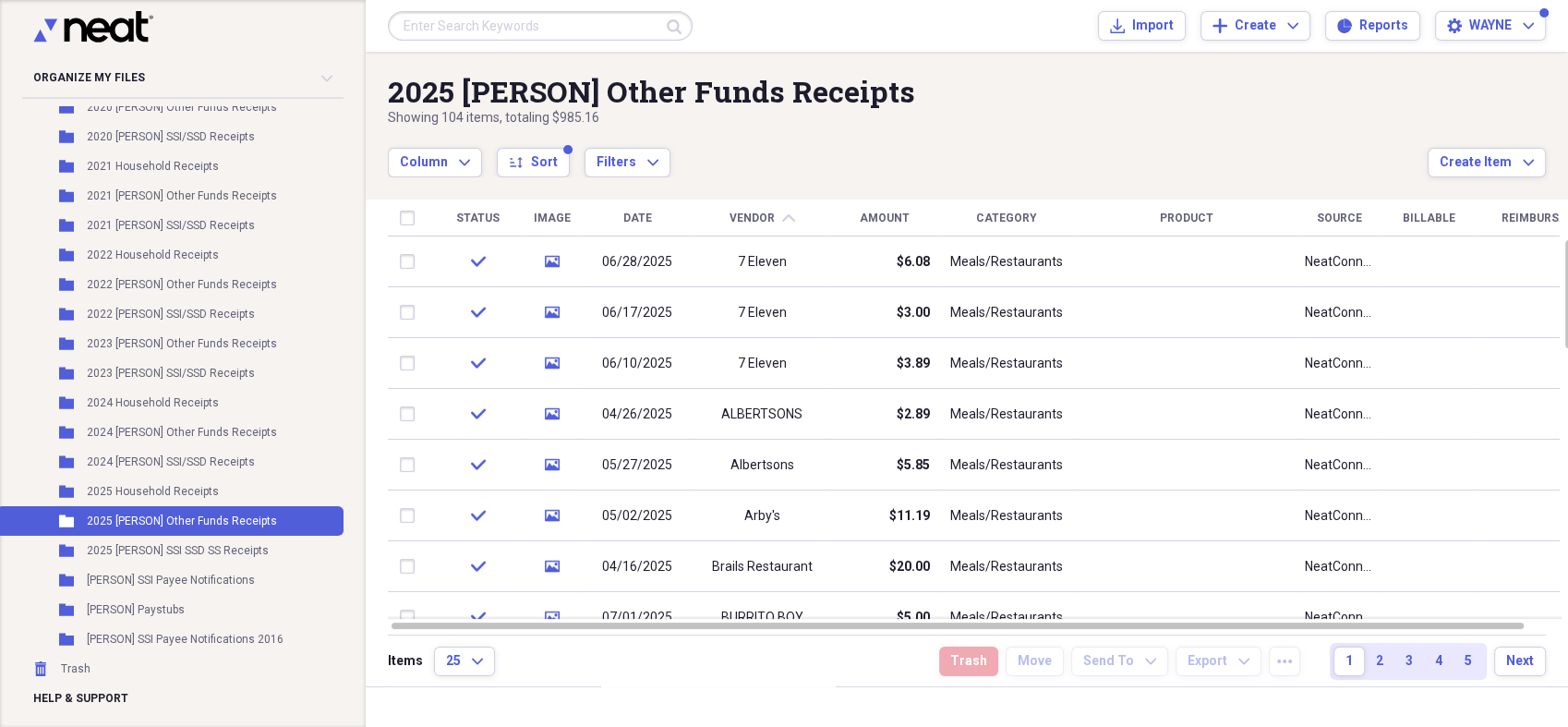 click on "Vendor" at bounding box center (752, 218) 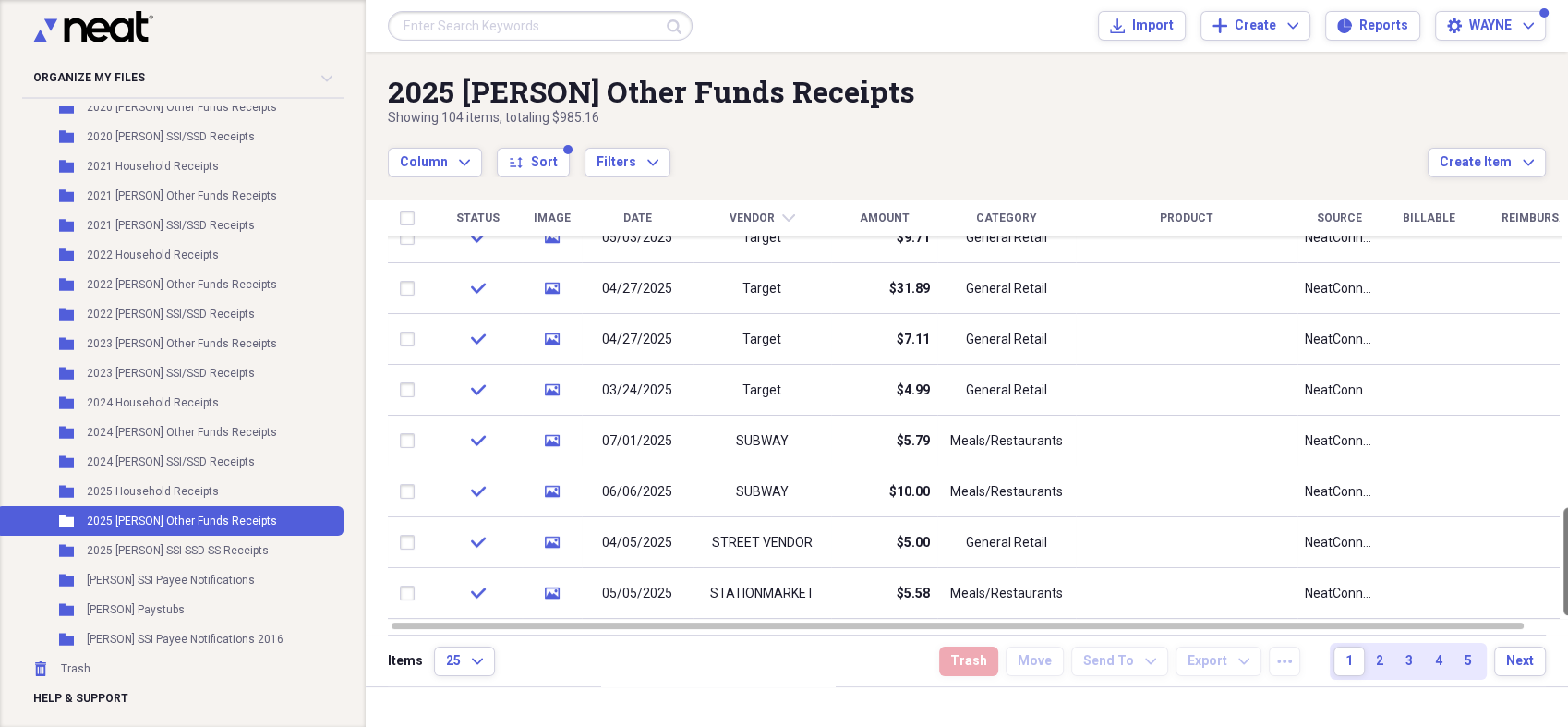 drag, startPoint x: 1564, startPoint y: 287, endPoint x: 1571, endPoint y: 591, distance: 304.08058 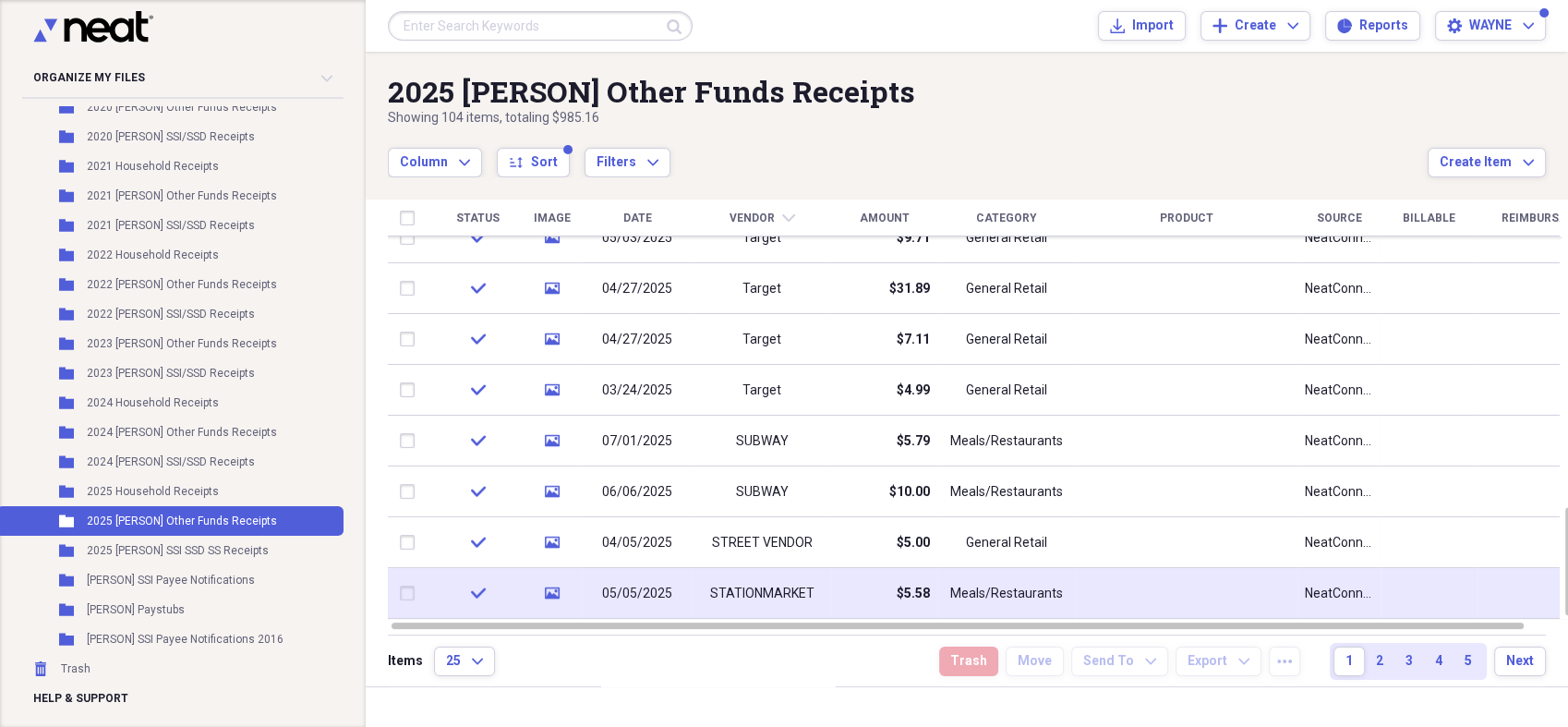 click on "$5.58" at bounding box center [884, 593] 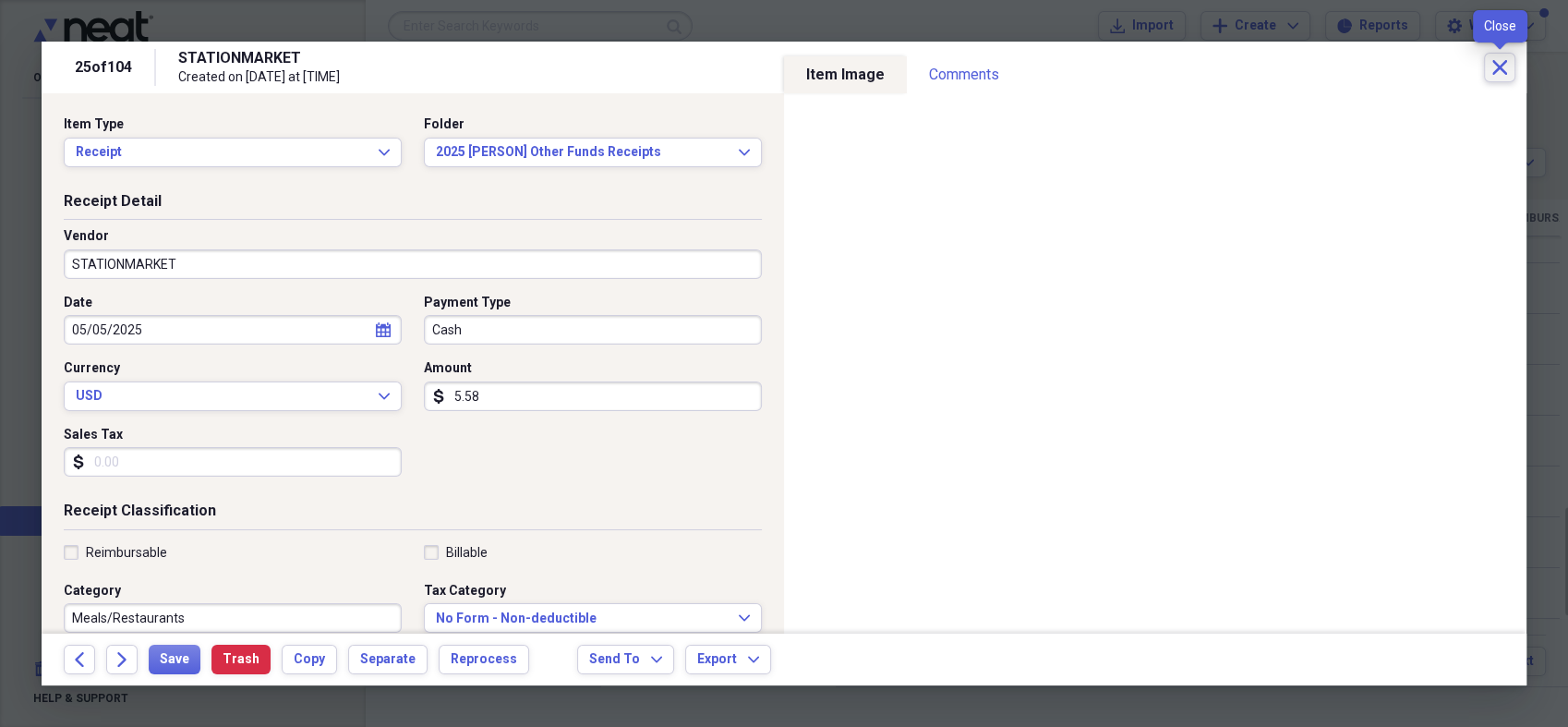 click on "Close" at bounding box center (1500, 67) 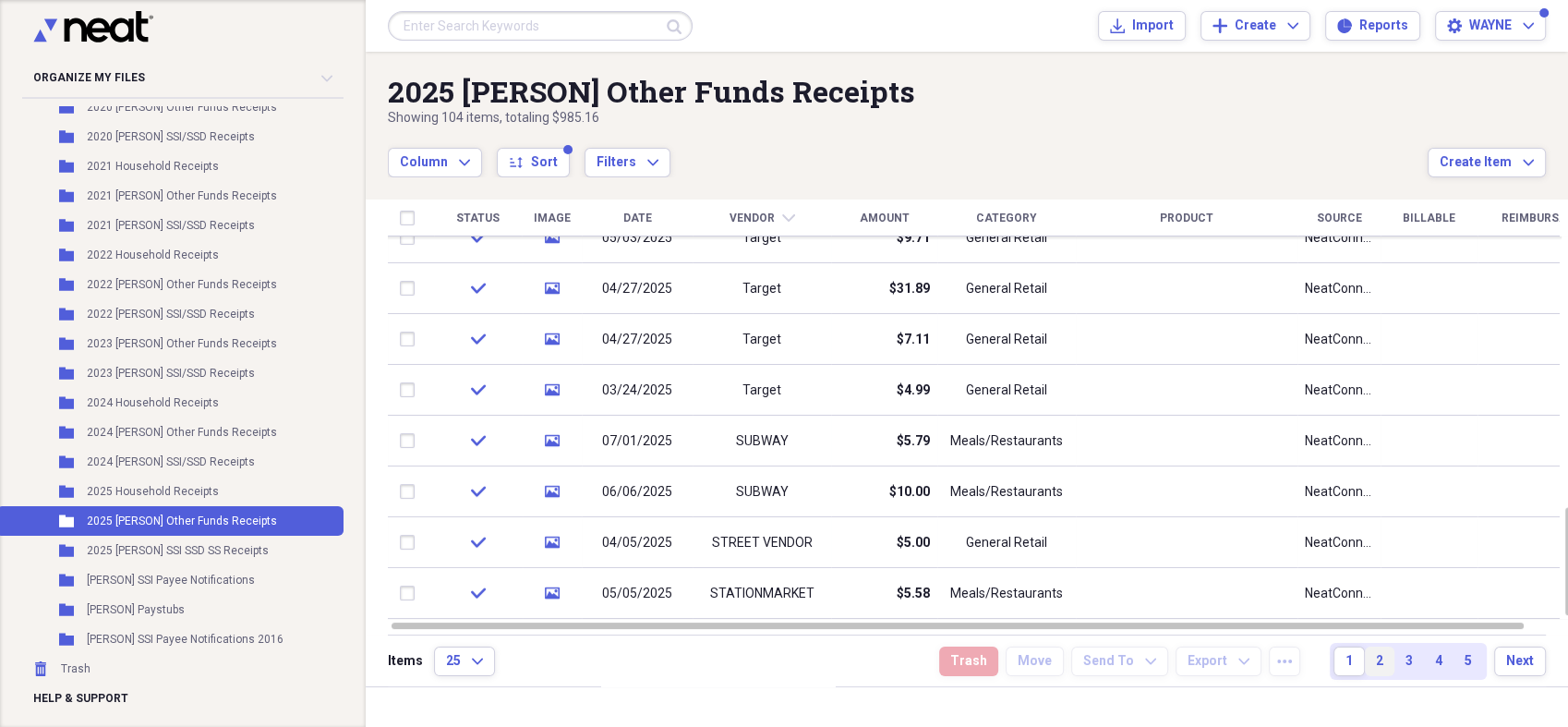 click on "2" at bounding box center (1380, 661) 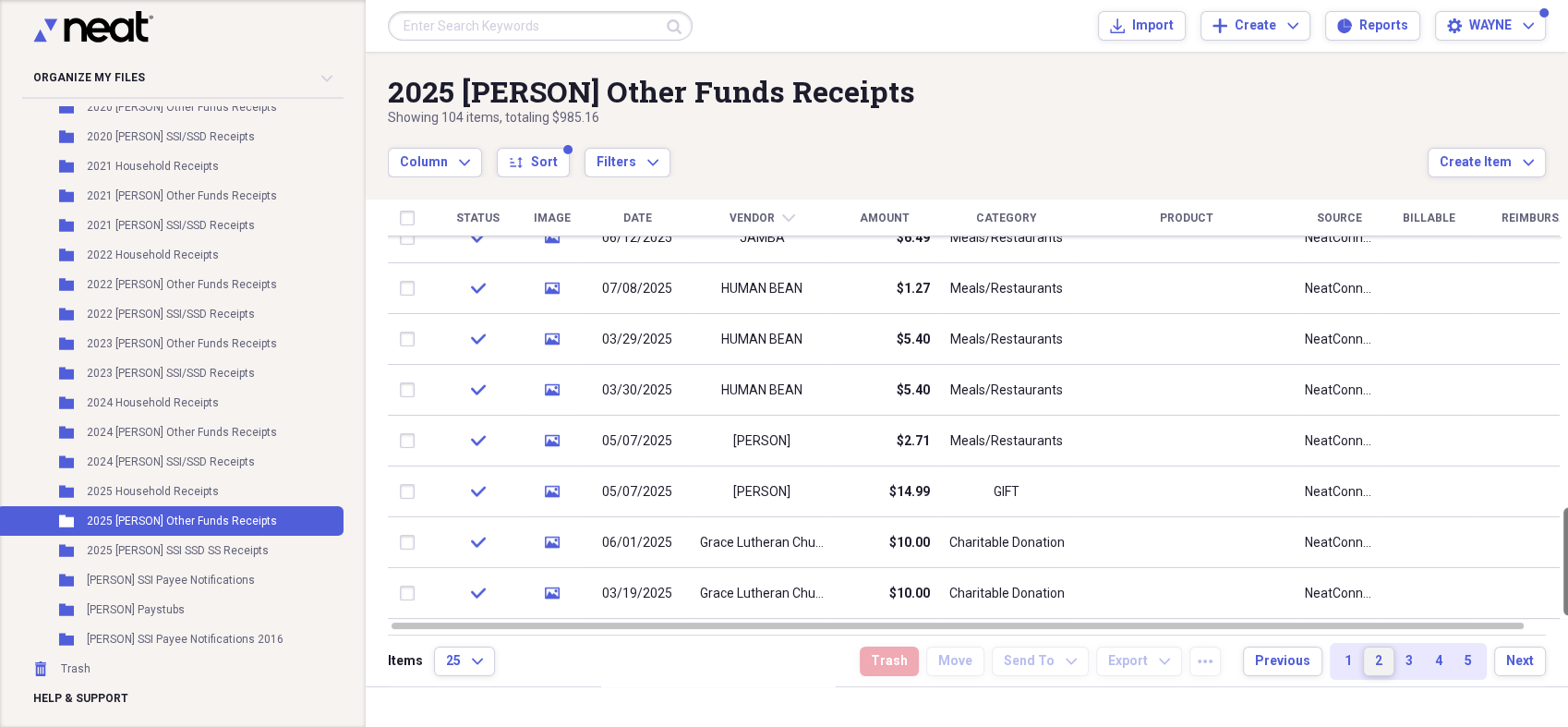 drag, startPoint x: 1559, startPoint y: 323, endPoint x: 1566, endPoint y: 636, distance: 313.07826 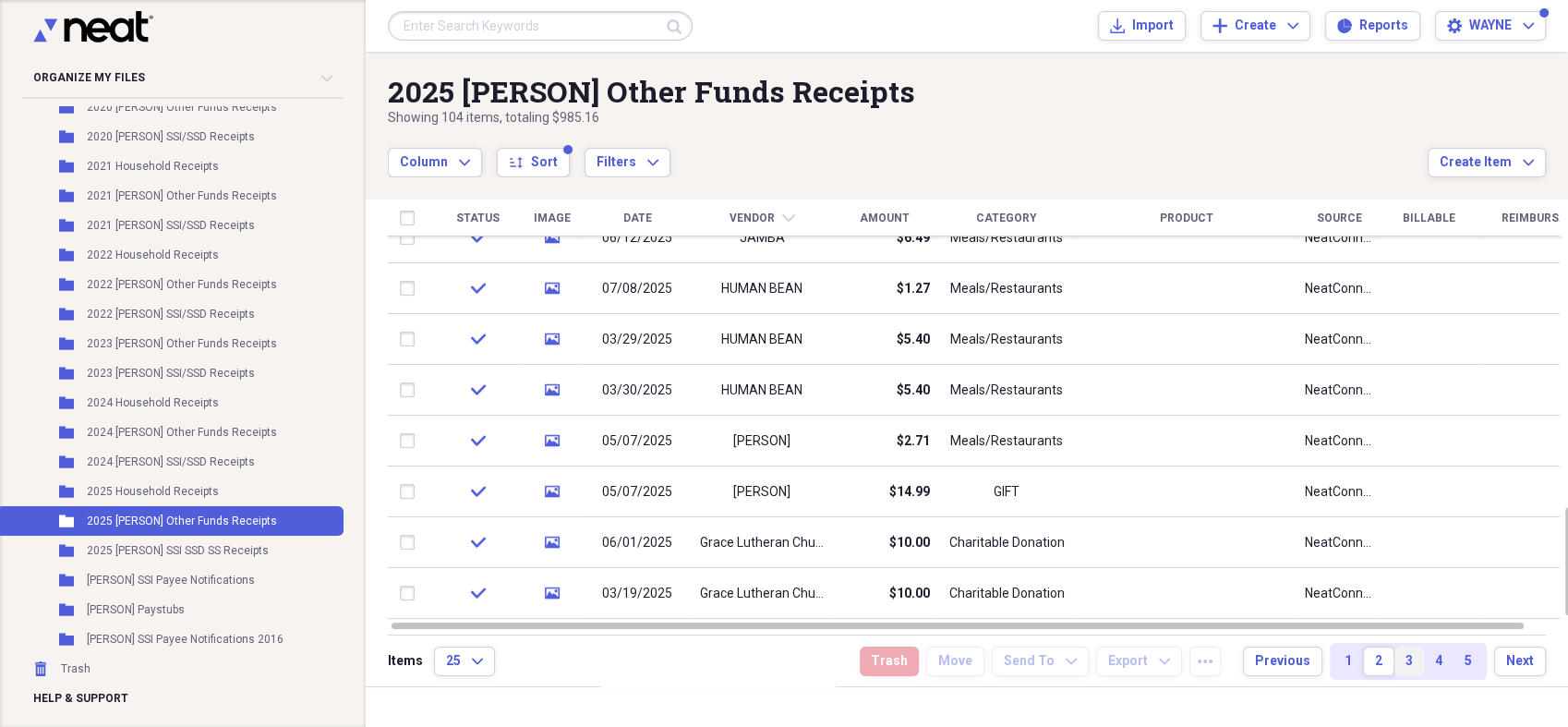 click on "3" at bounding box center (1409, 661) 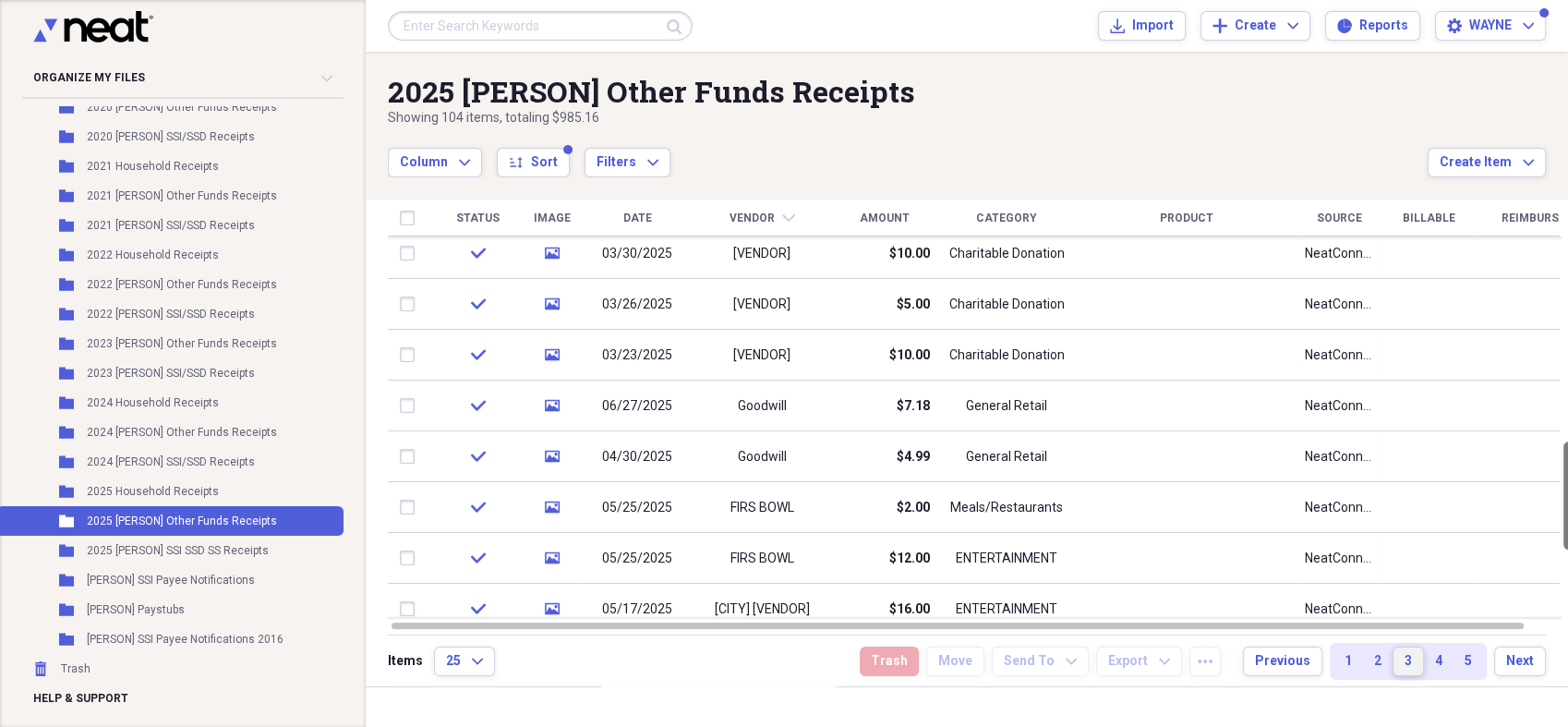 drag, startPoint x: 1562, startPoint y: 301, endPoint x: 1571, endPoint y: 503, distance: 202.2004 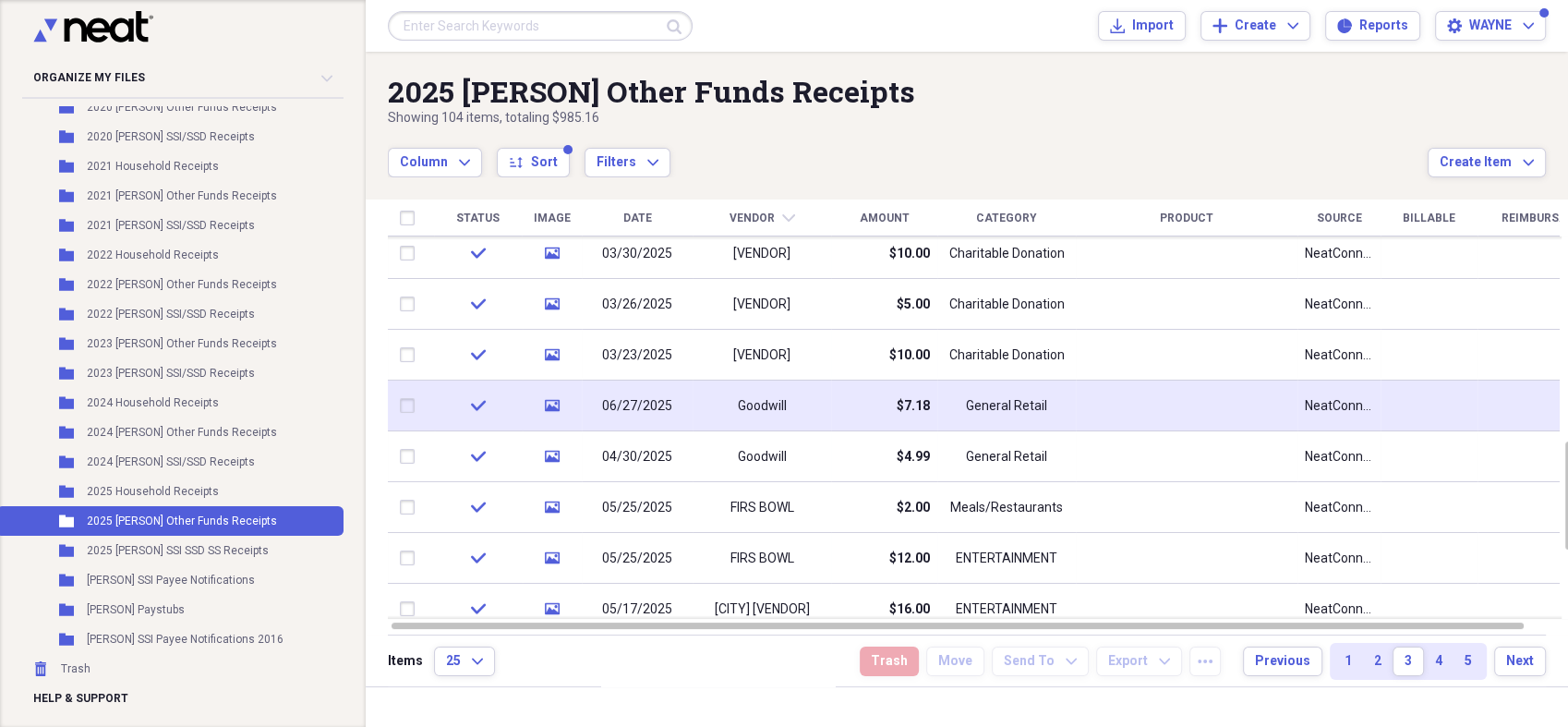 click on "$7.18" at bounding box center [913, 406] 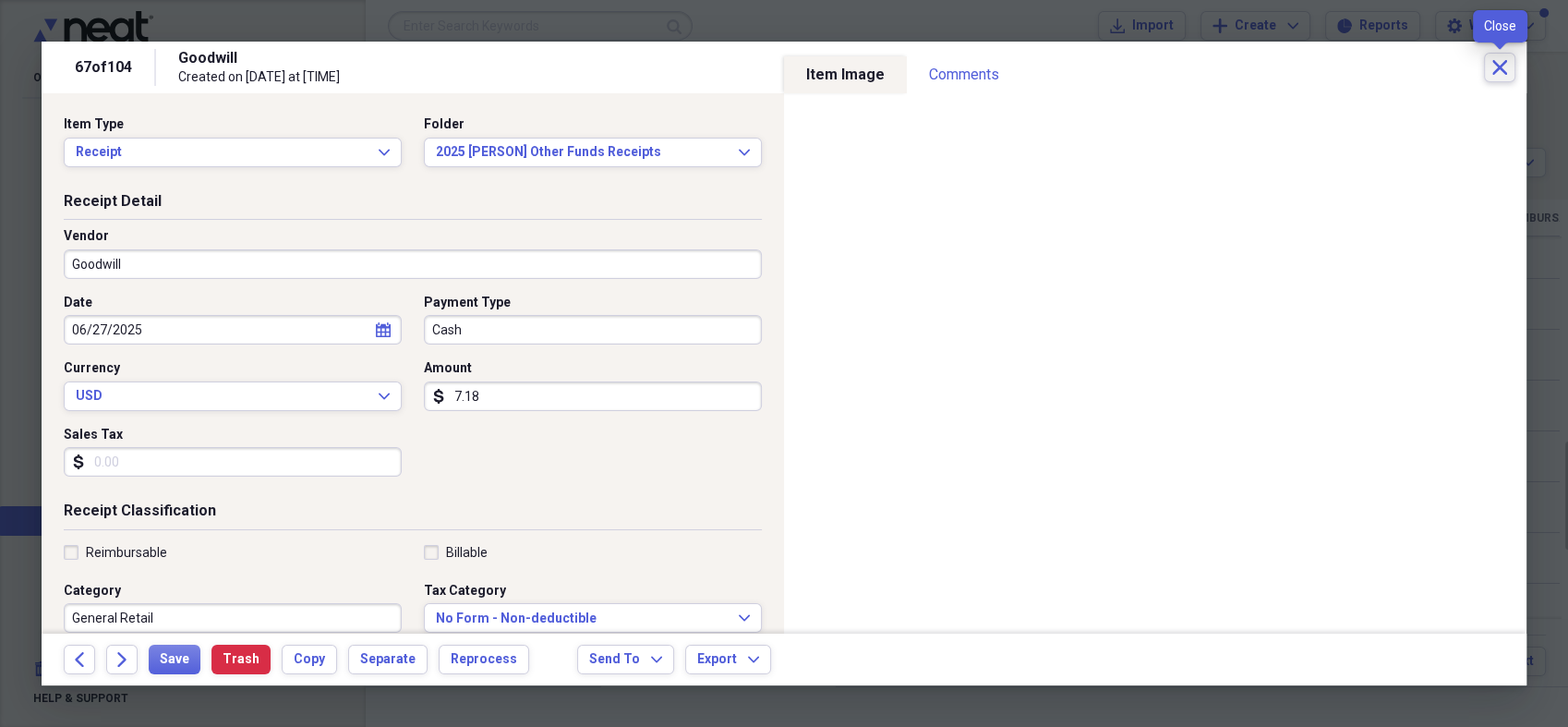 click 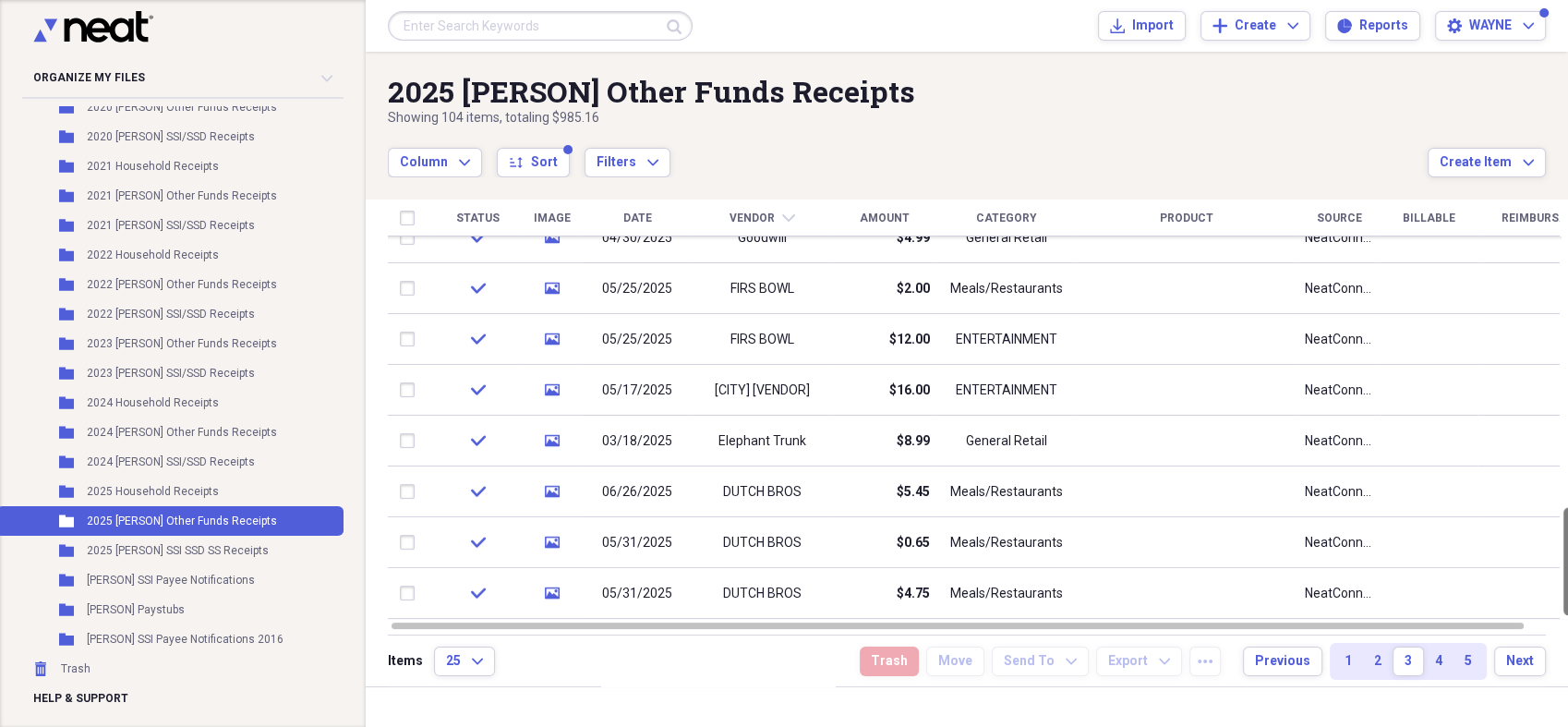 drag, startPoint x: 1564, startPoint y: 458, endPoint x: 1563, endPoint y: 562, distance: 104.00481 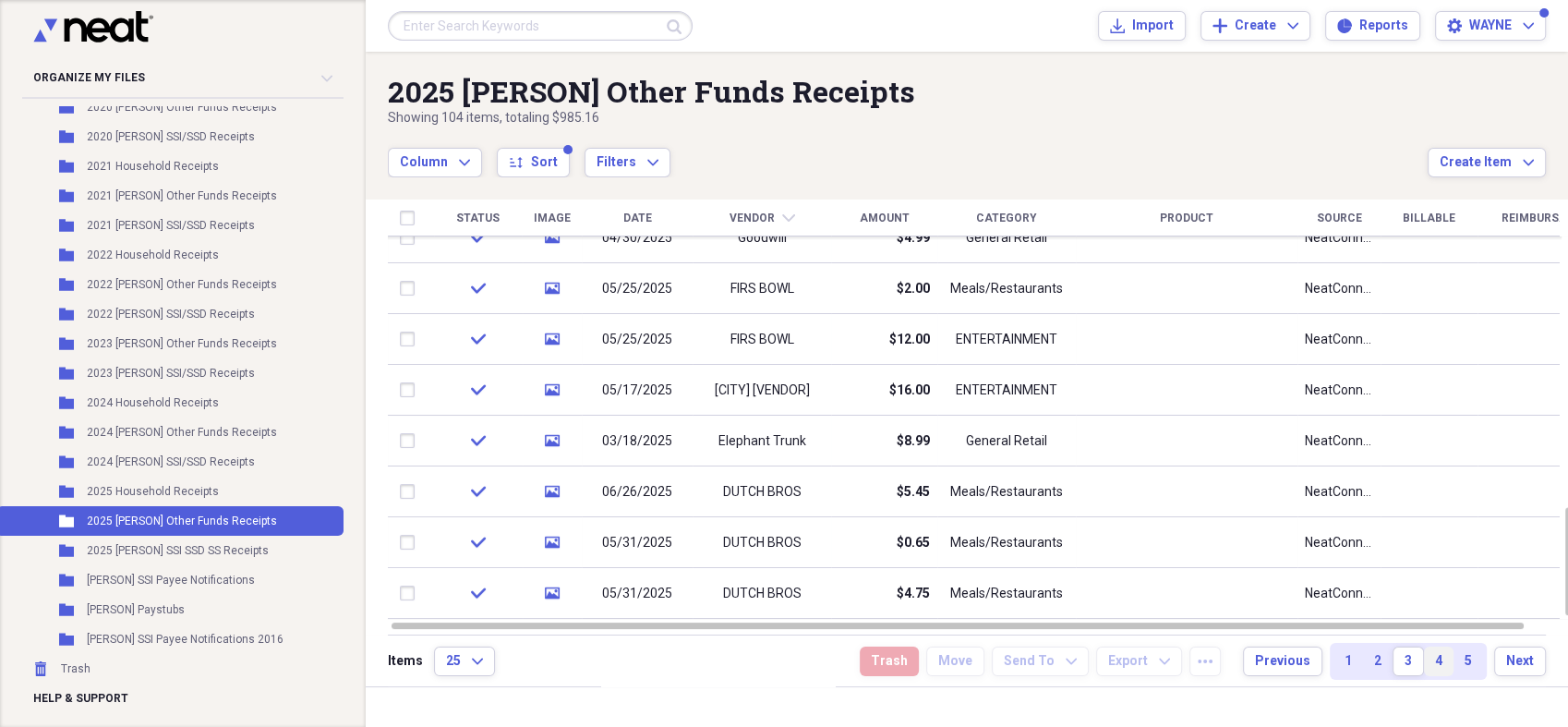 click on "4" at bounding box center [1439, 661] 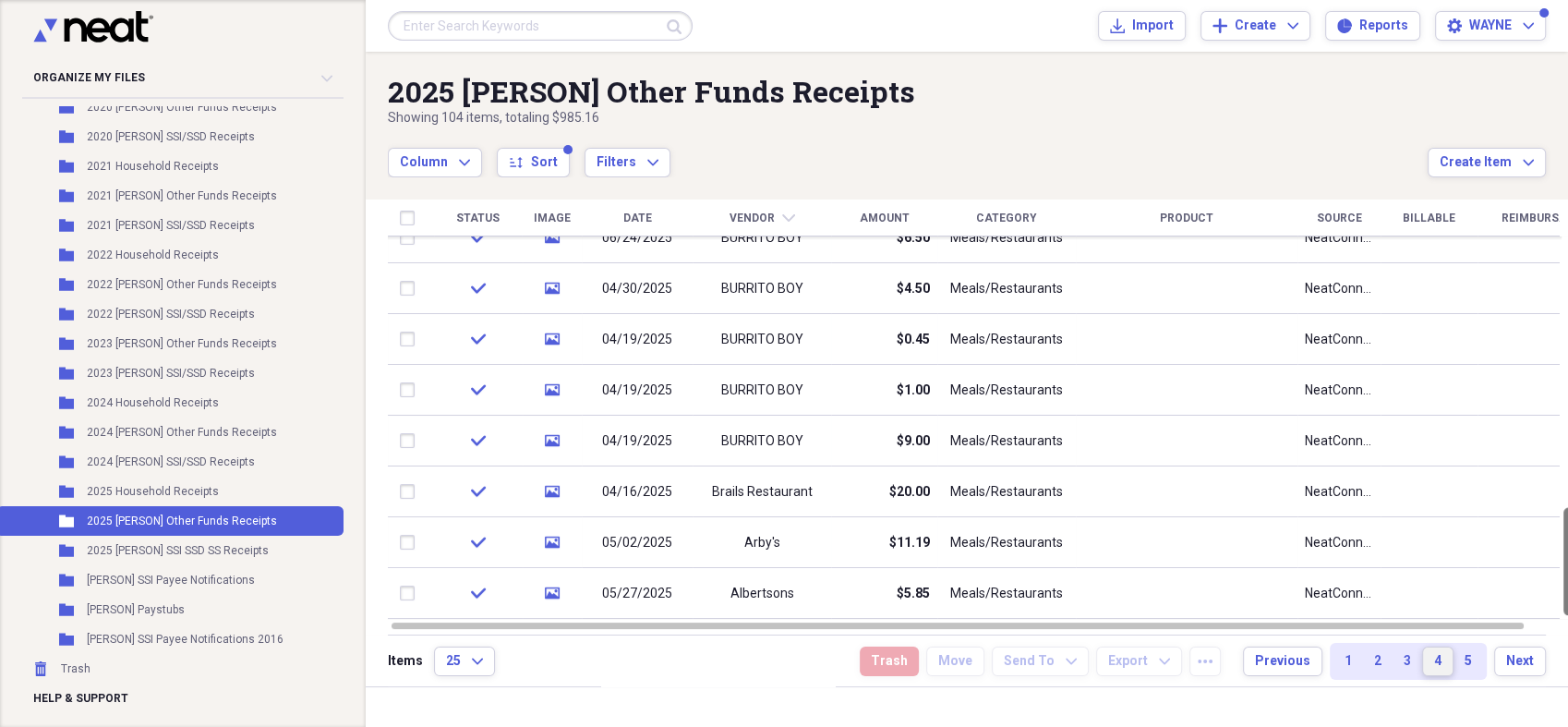 drag, startPoint x: 1557, startPoint y: 300, endPoint x: 1571, endPoint y: 587, distance: 287.3413 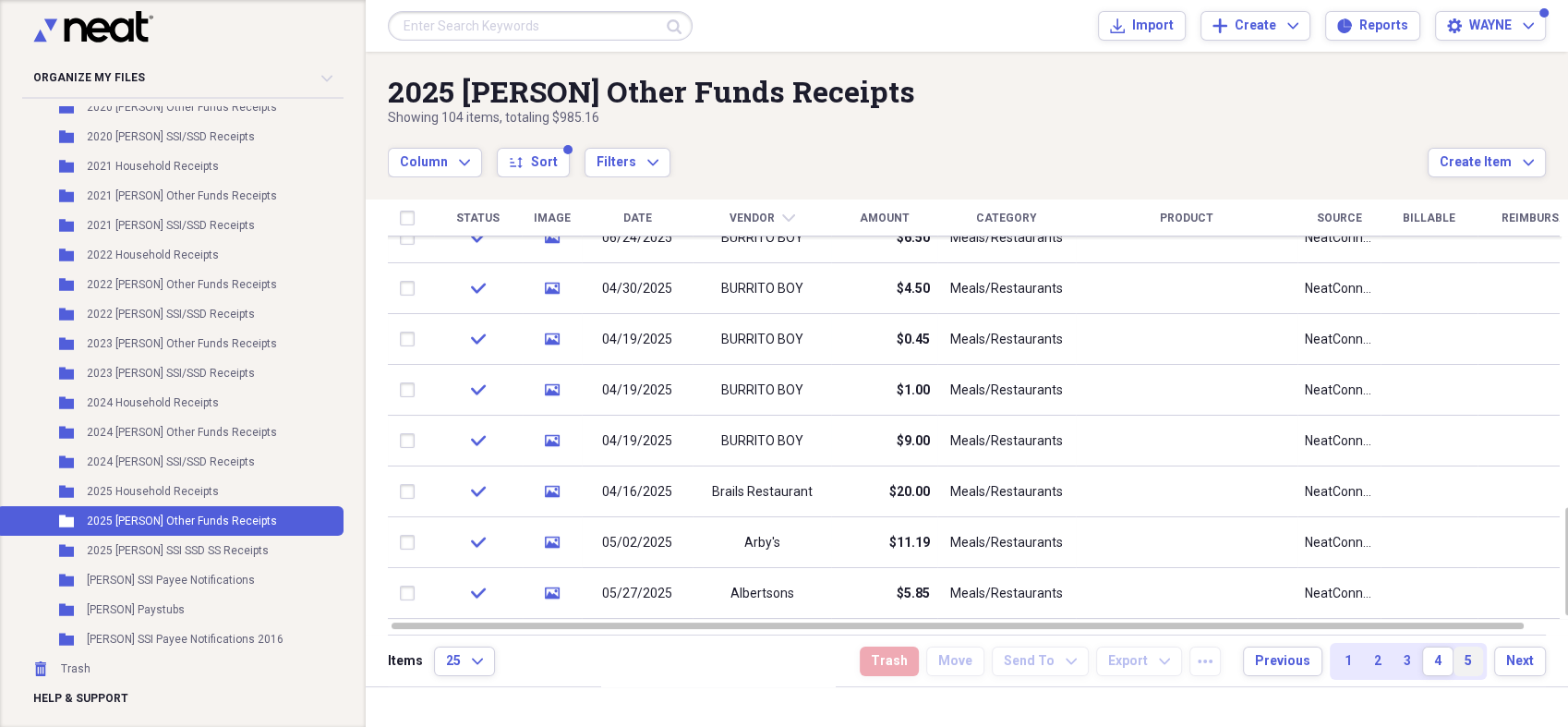 click on "5" at bounding box center (1468, 661) 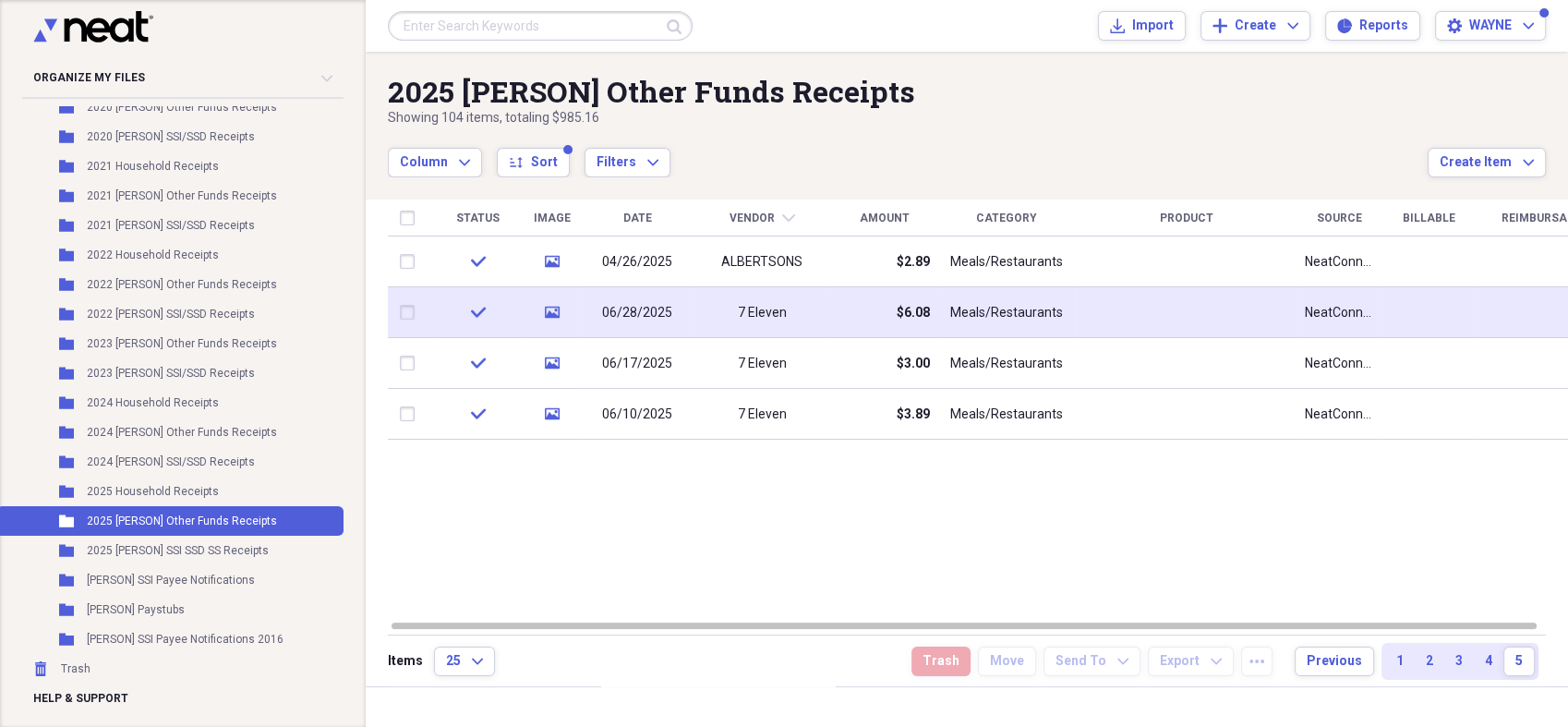click on "Meals/Restaurants" at bounding box center [1007, 313] 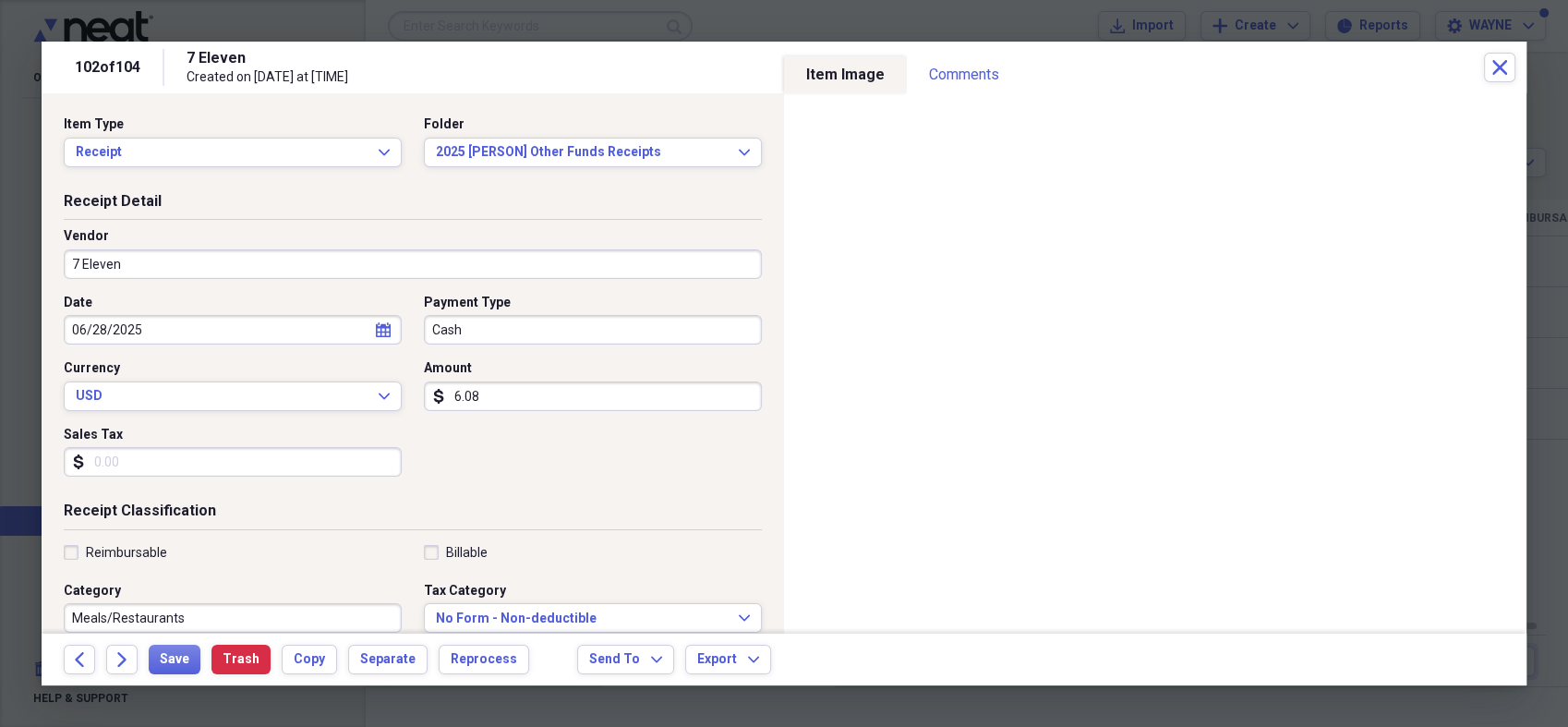 click on "102 of 104 7 Eleven Created on [DATE] at [TIME] Close" at bounding box center [784, 67] 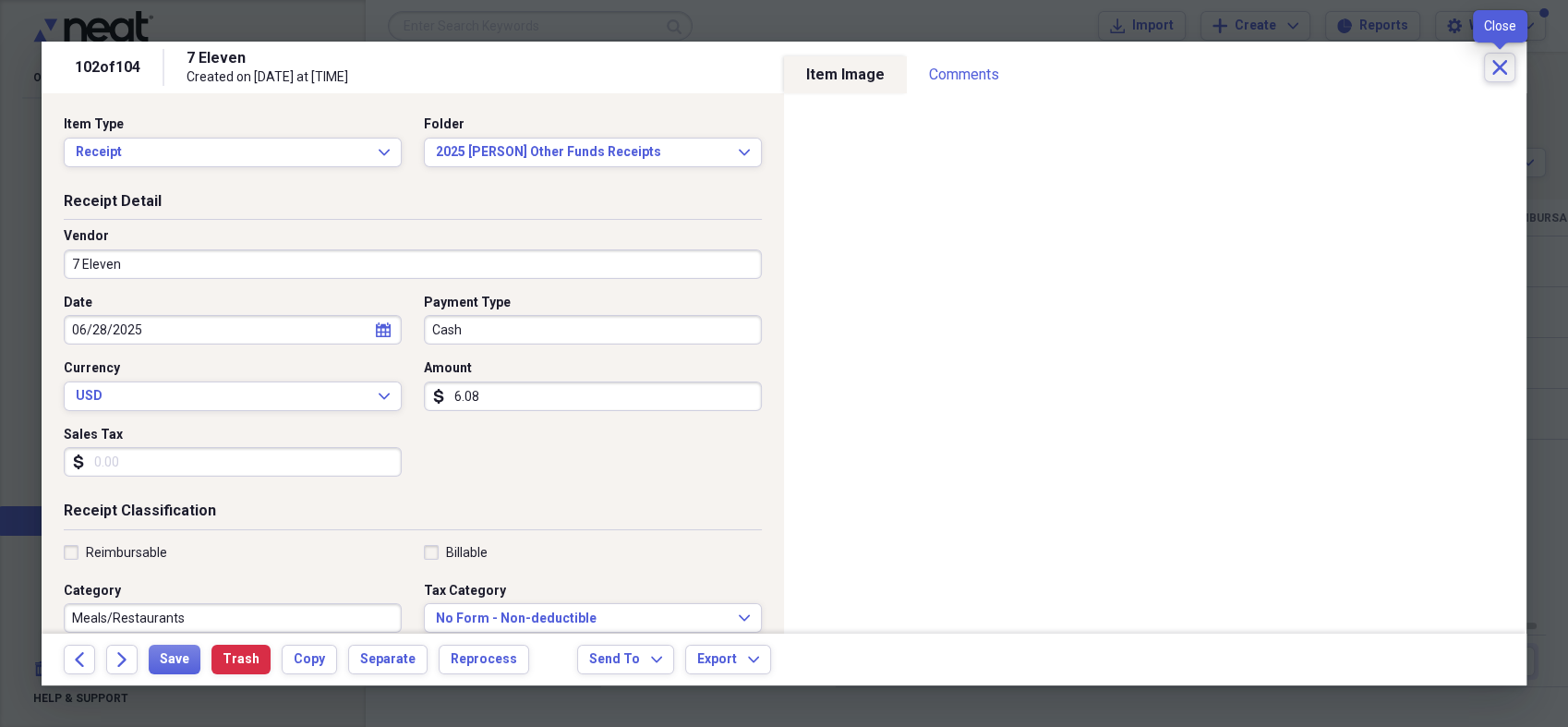 click on "Close" at bounding box center [1500, 67] 